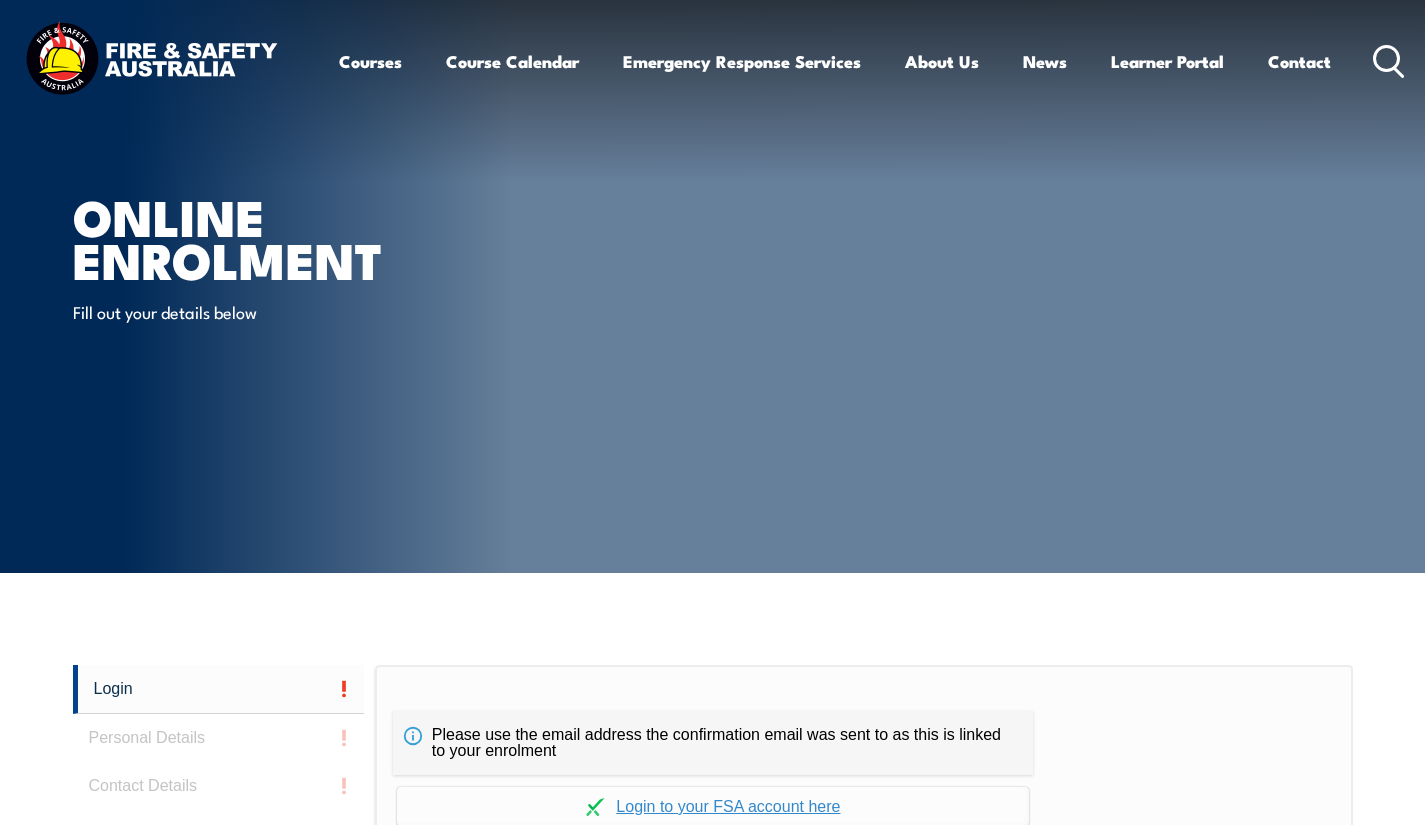 scroll, scrollTop: 0, scrollLeft: 0, axis: both 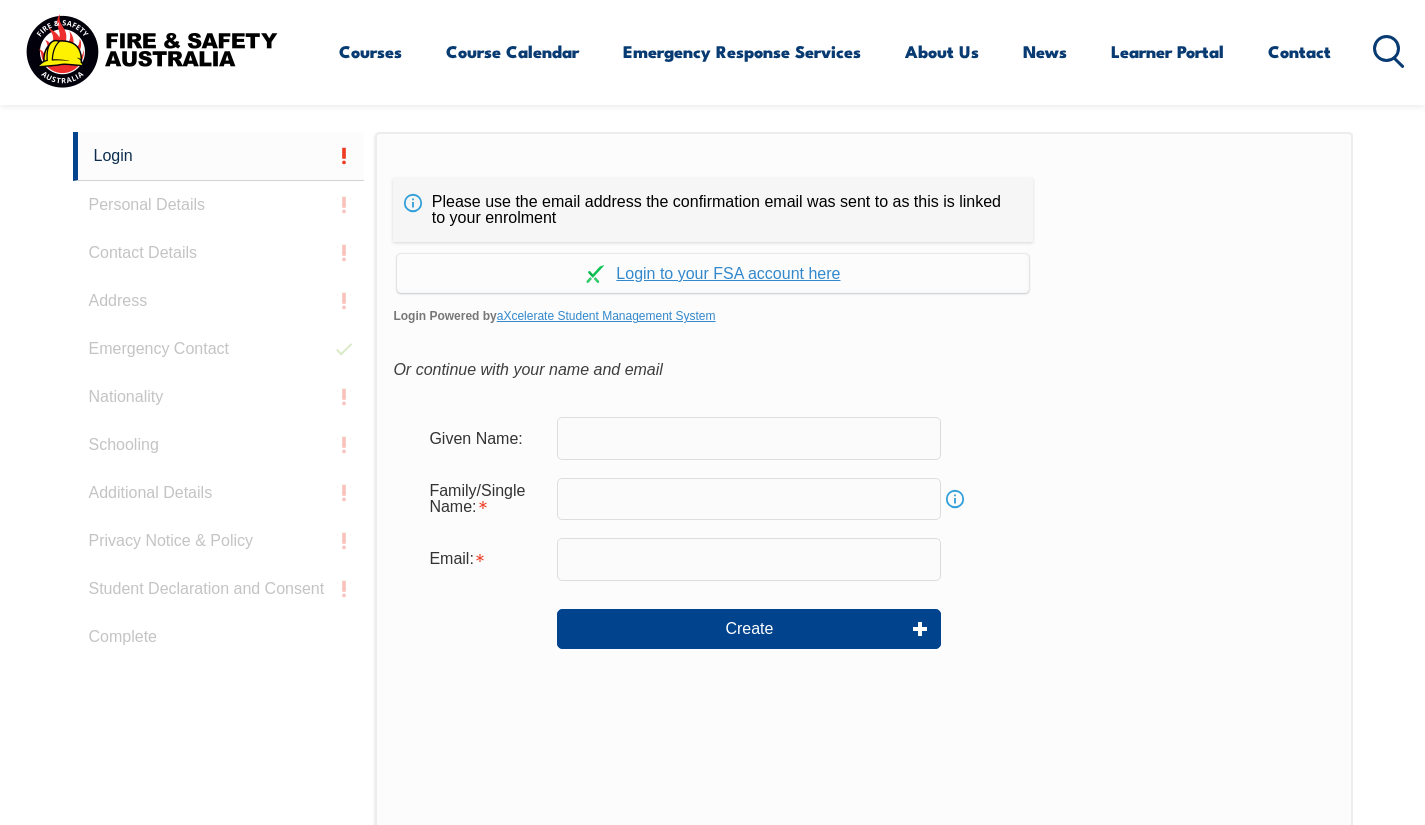 click at bounding box center [749, 438] 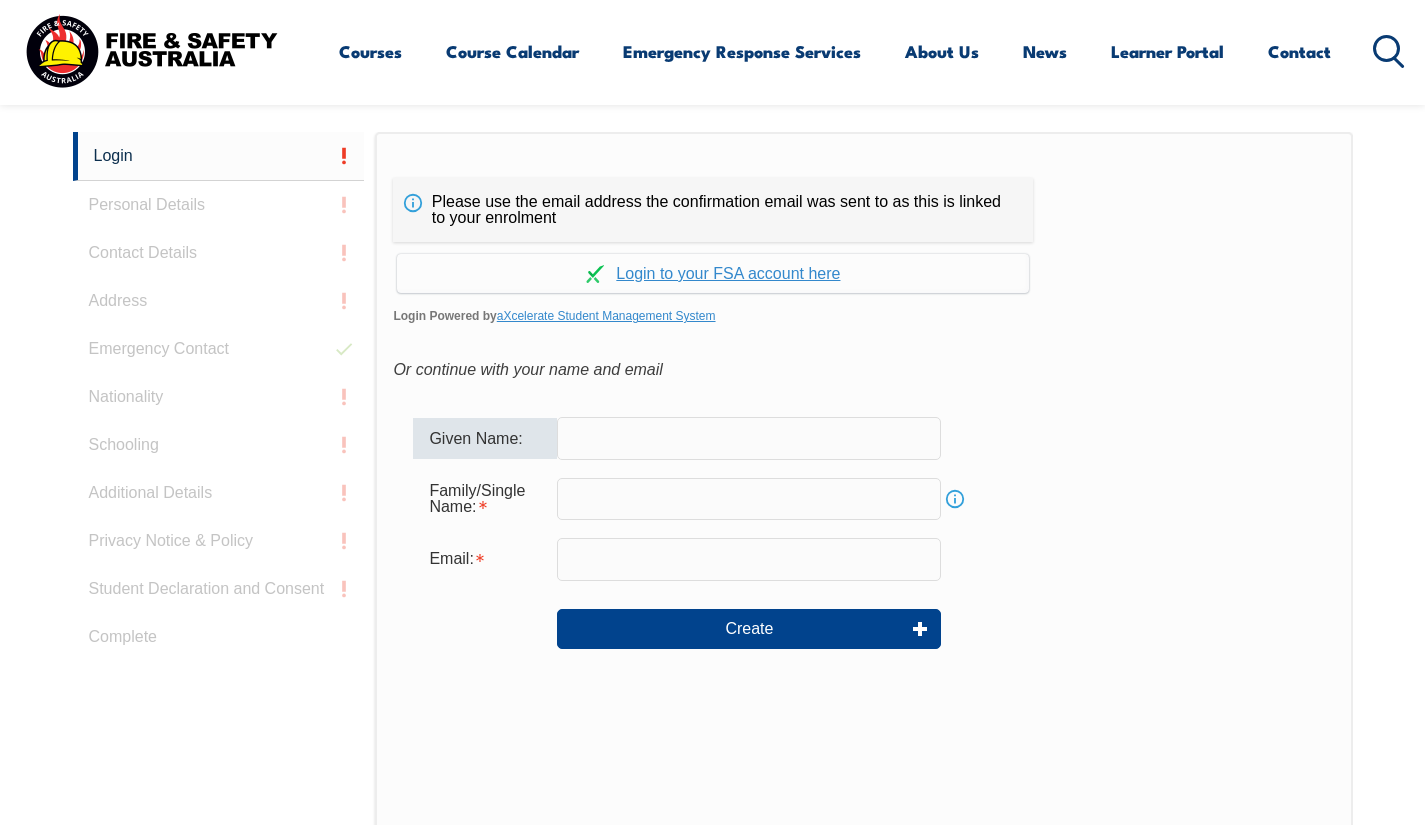 type on "K" 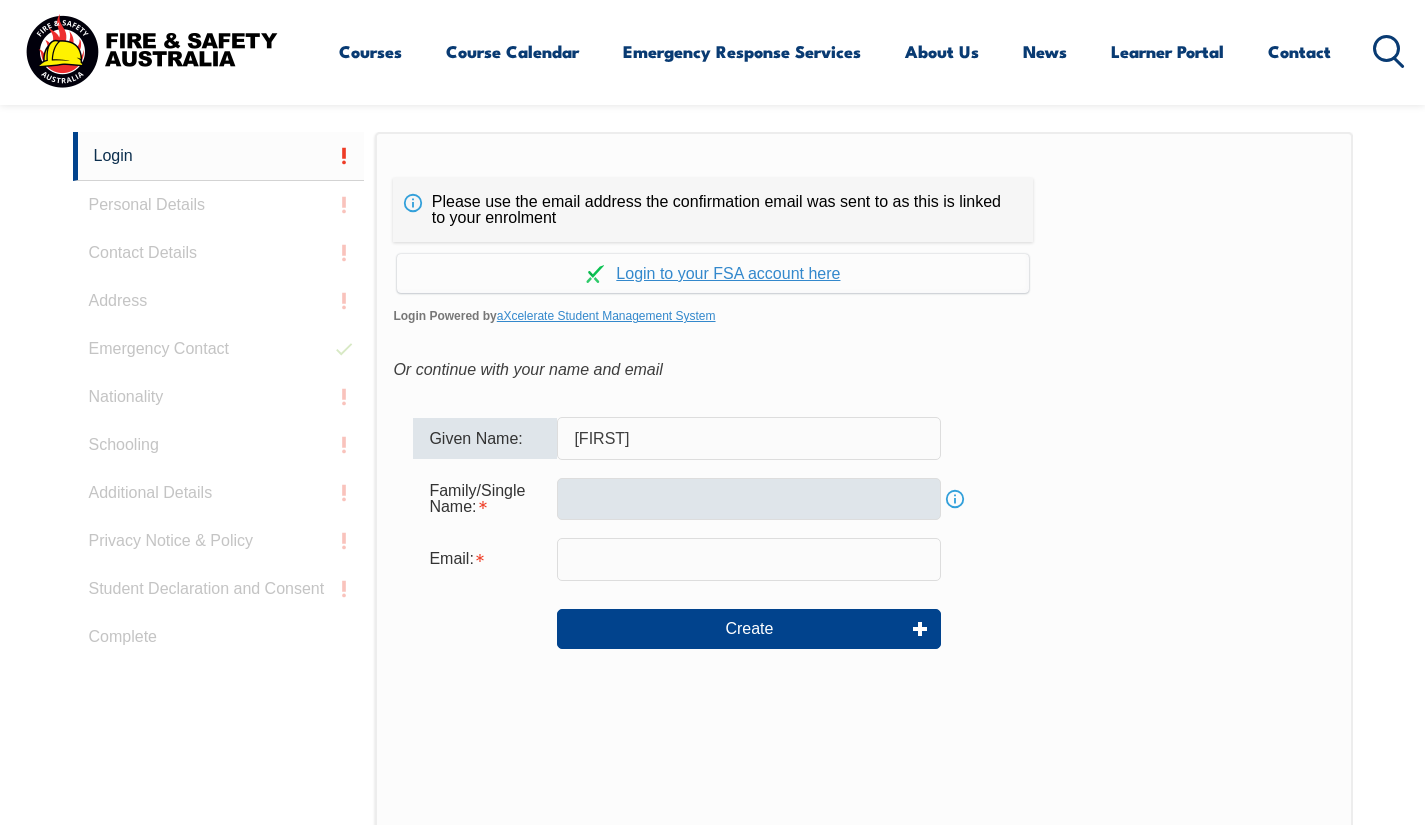 type on "[FIRST]" 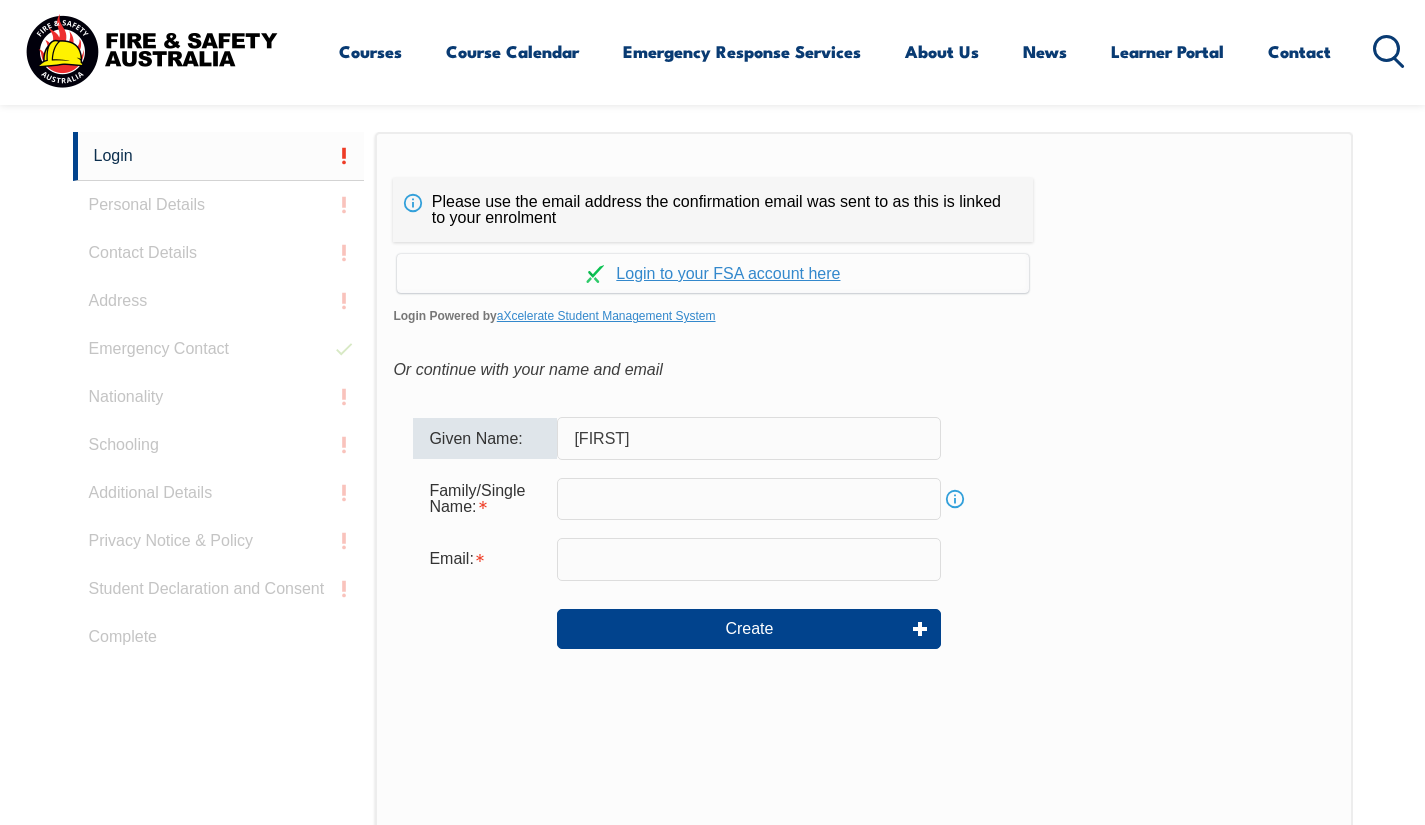 click at bounding box center [749, 499] 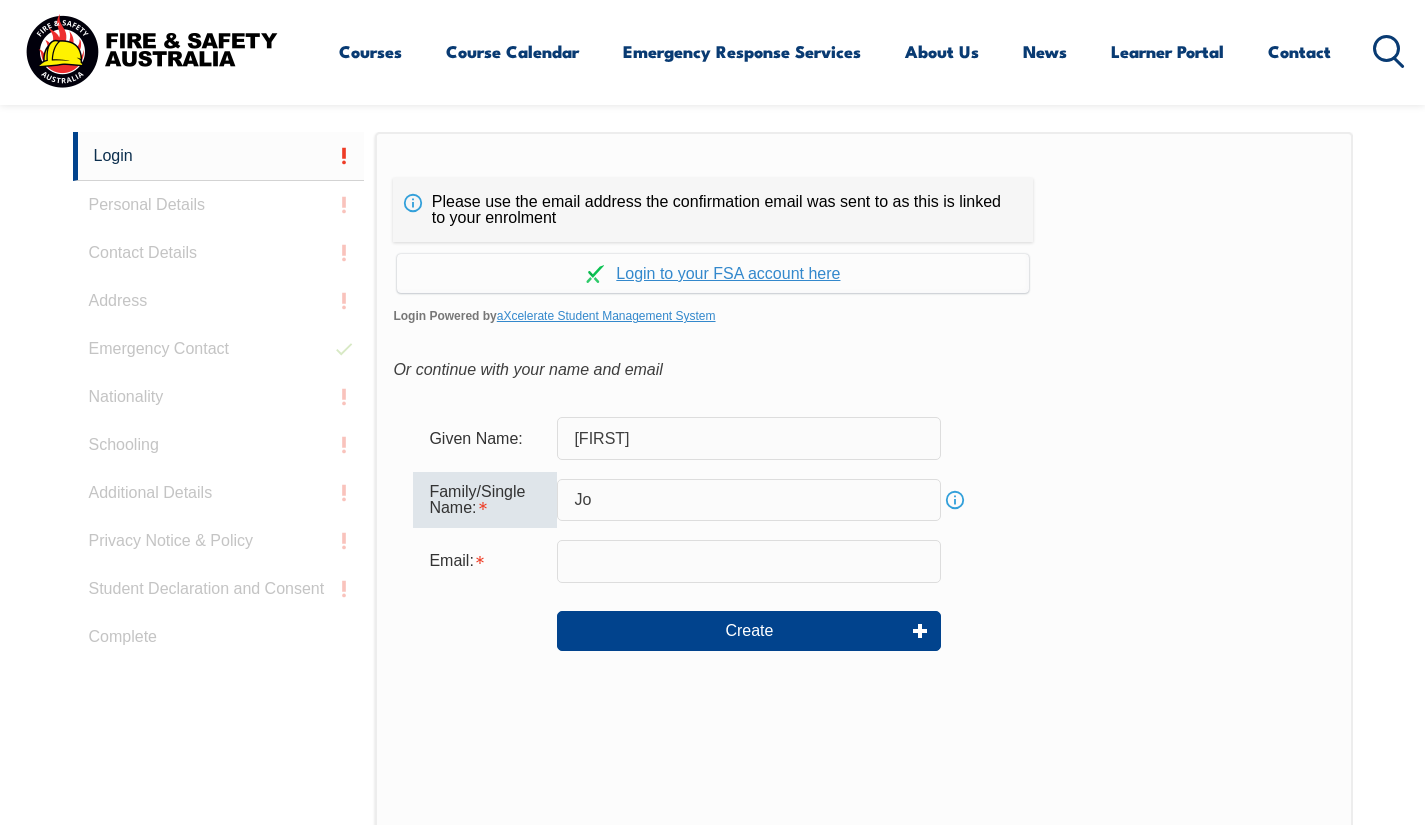 type on "J" 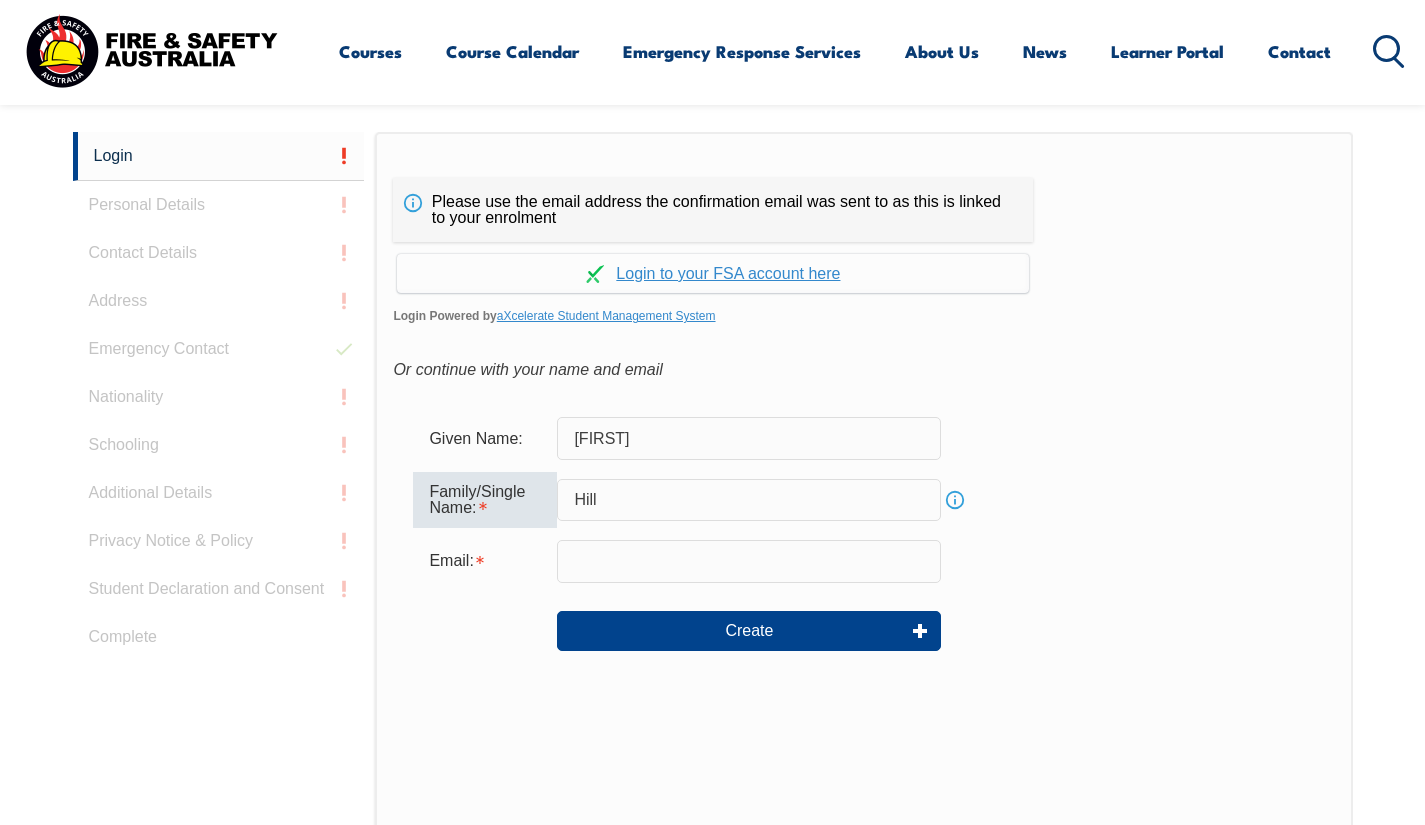 type on "[LAST]" 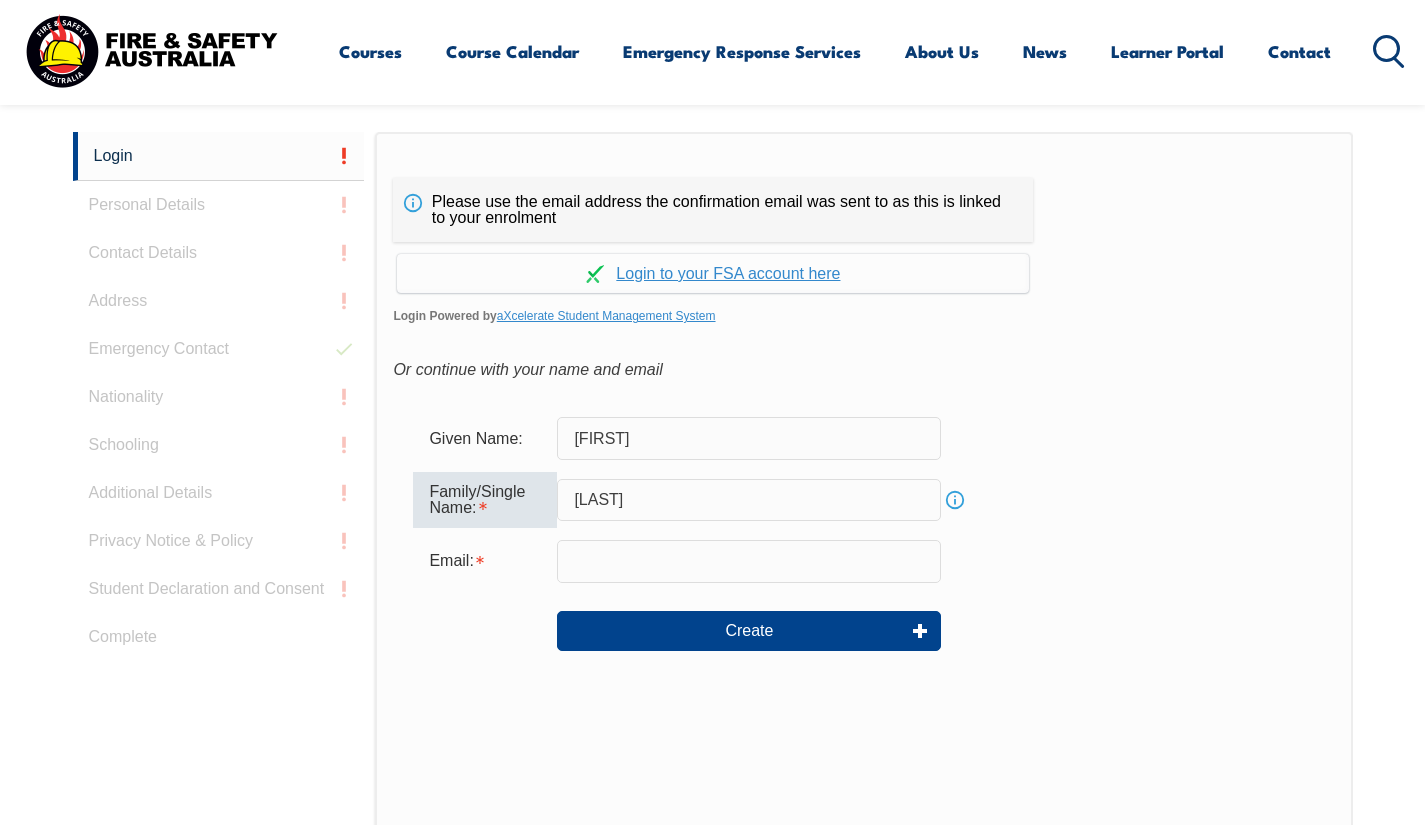 click at bounding box center [749, 561] 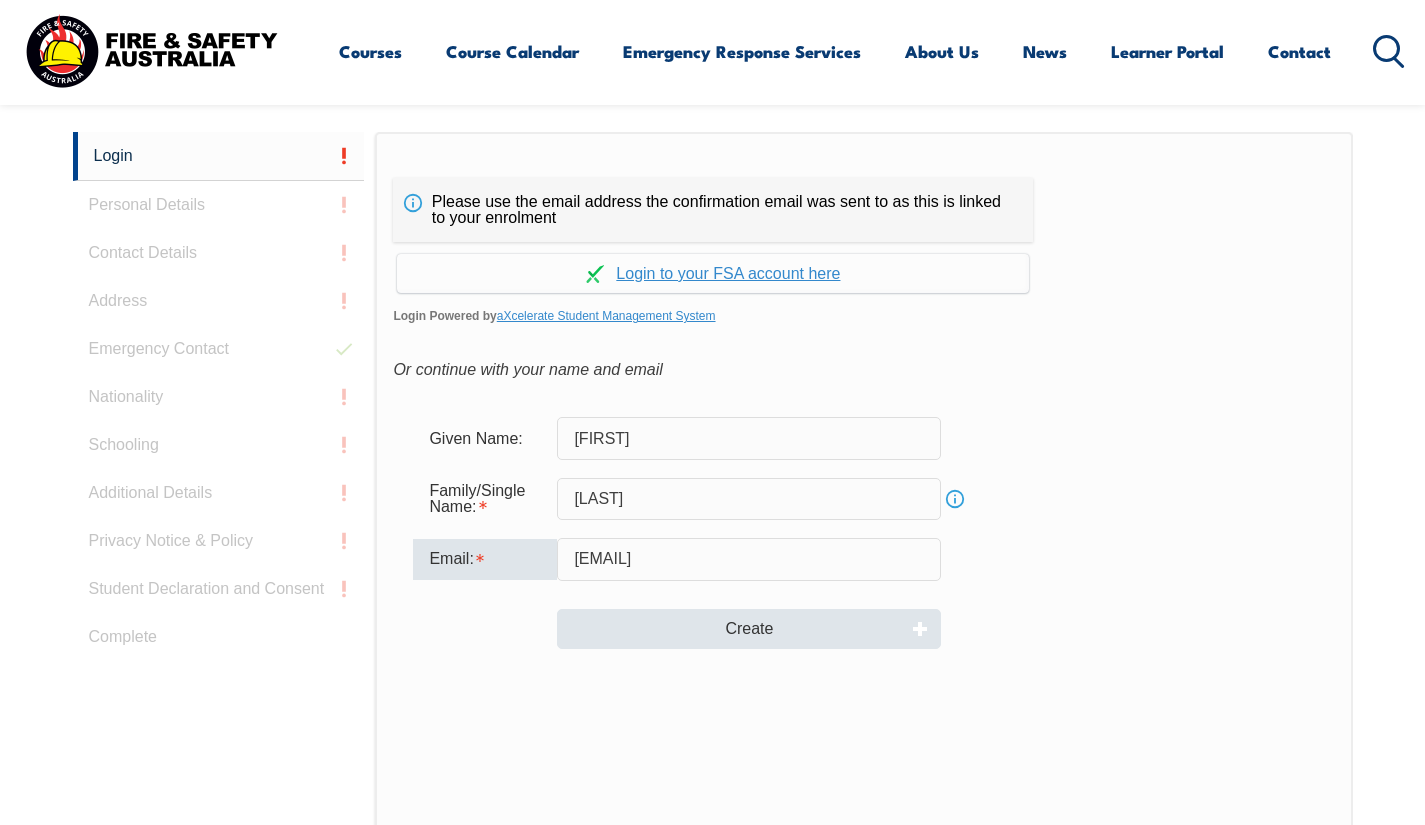 type on "[EMAIL]" 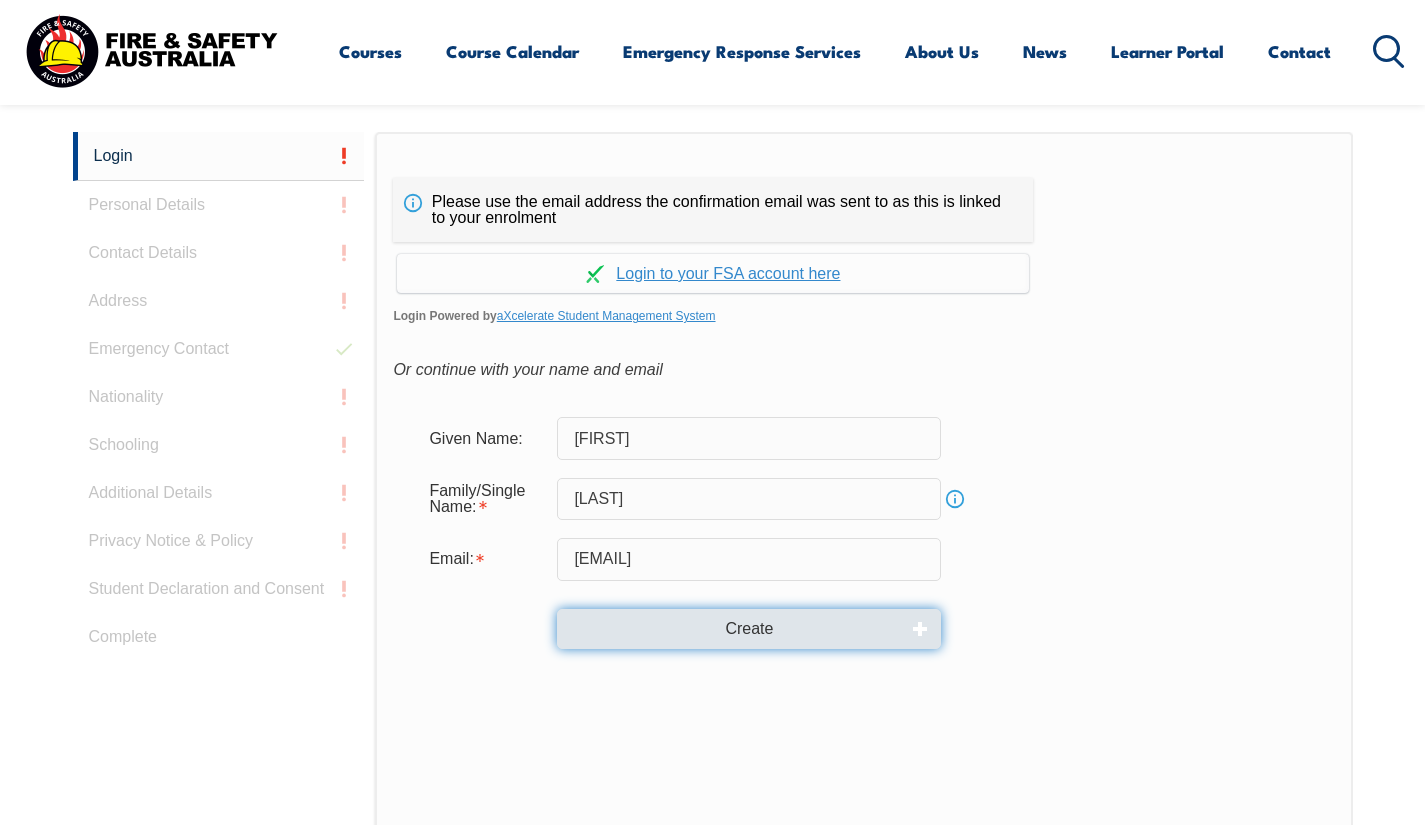 click on "Create" at bounding box center [749, 629] 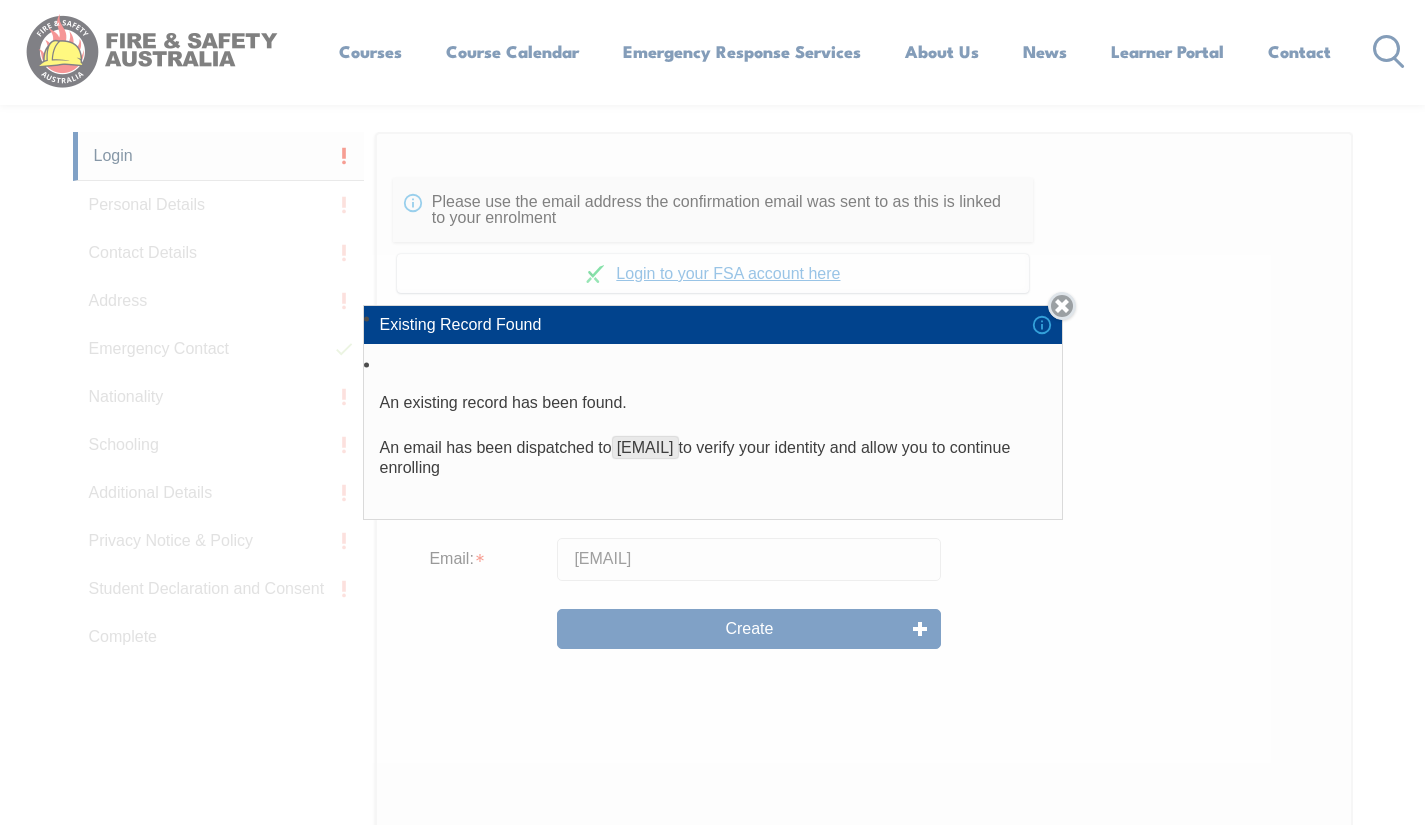 click on "Close" at bounding box center (1062, 306) 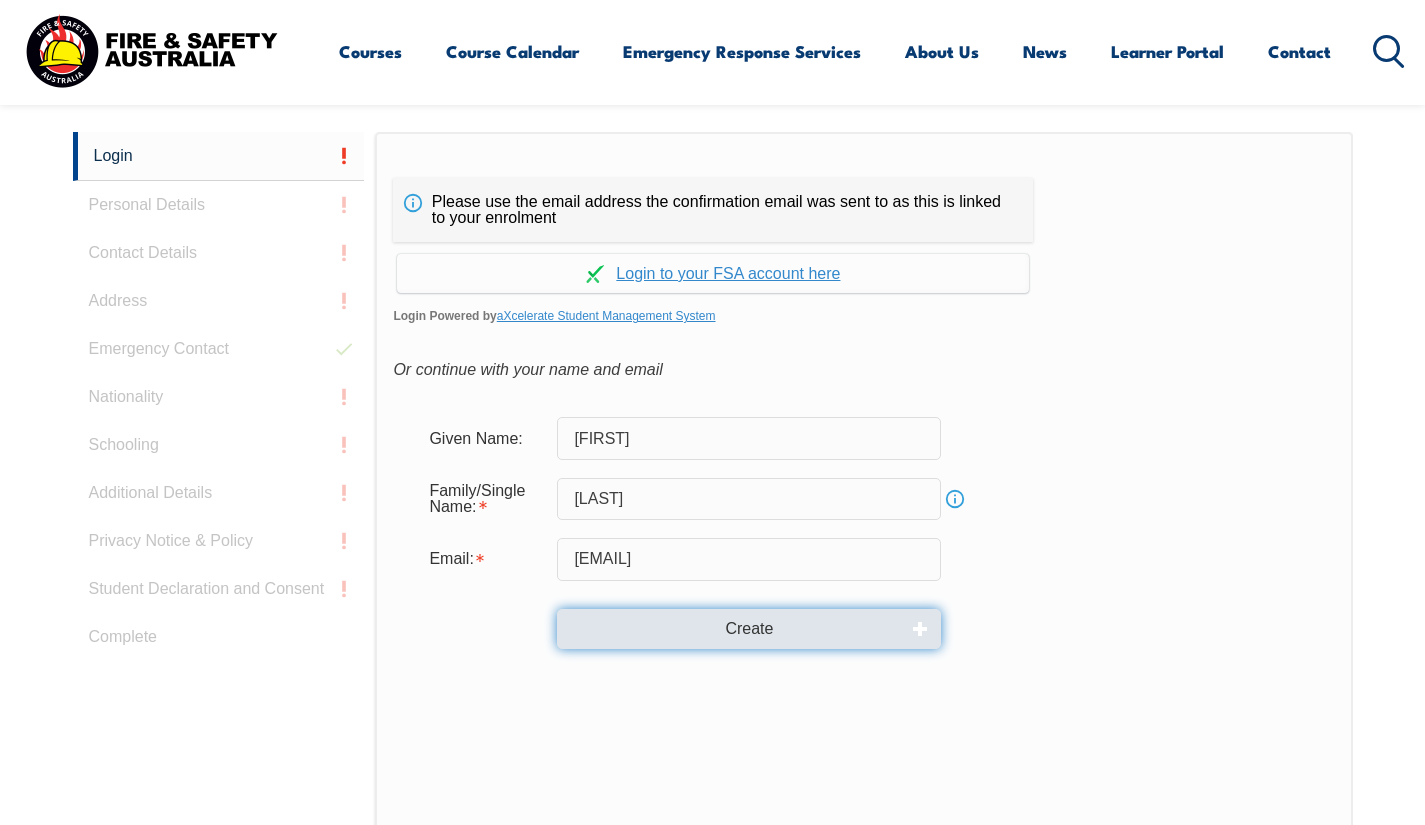 click on "Create" at bounding box center [749, 629] 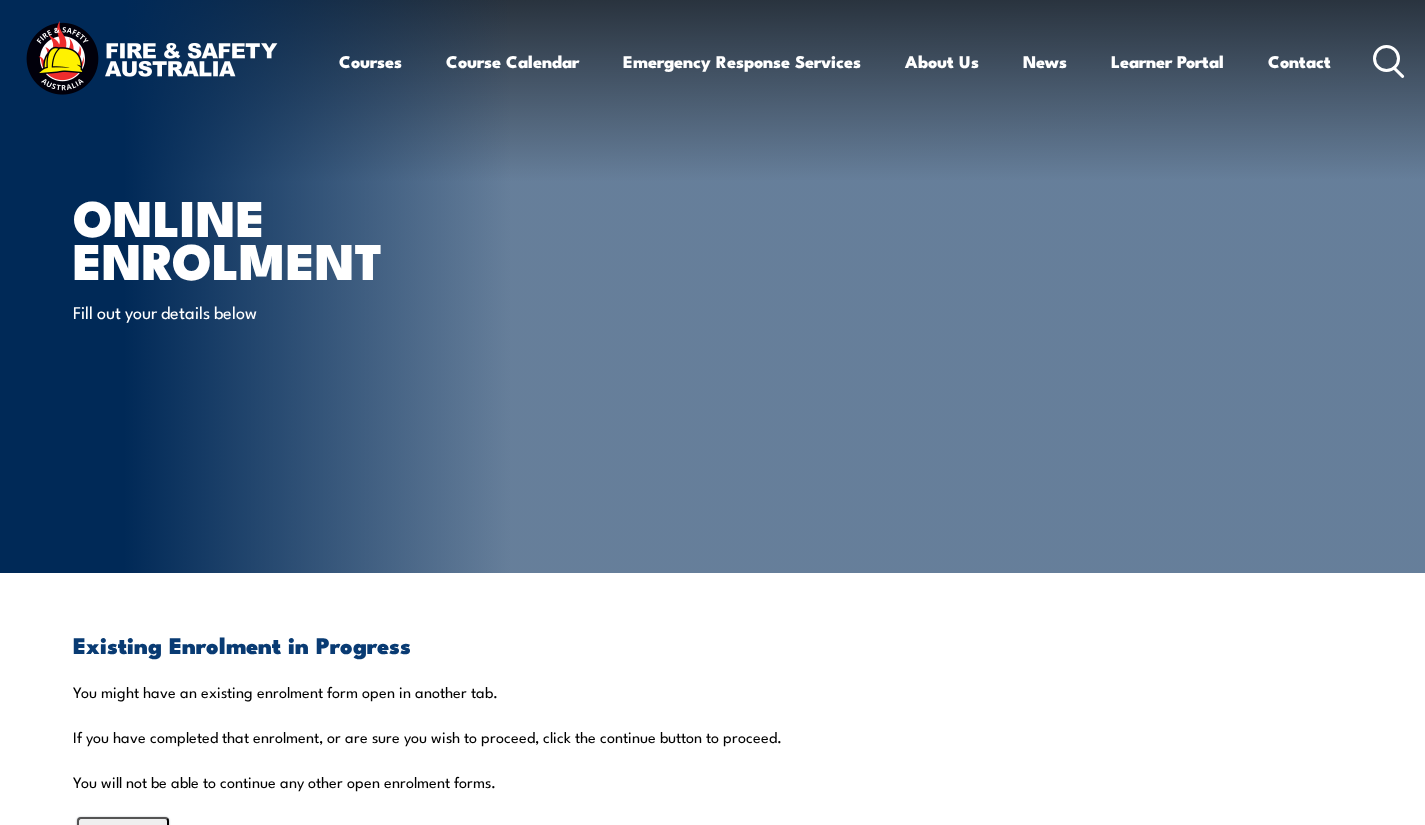 scroll, scrollTop: 0, scrollLeft: 0, axis: both 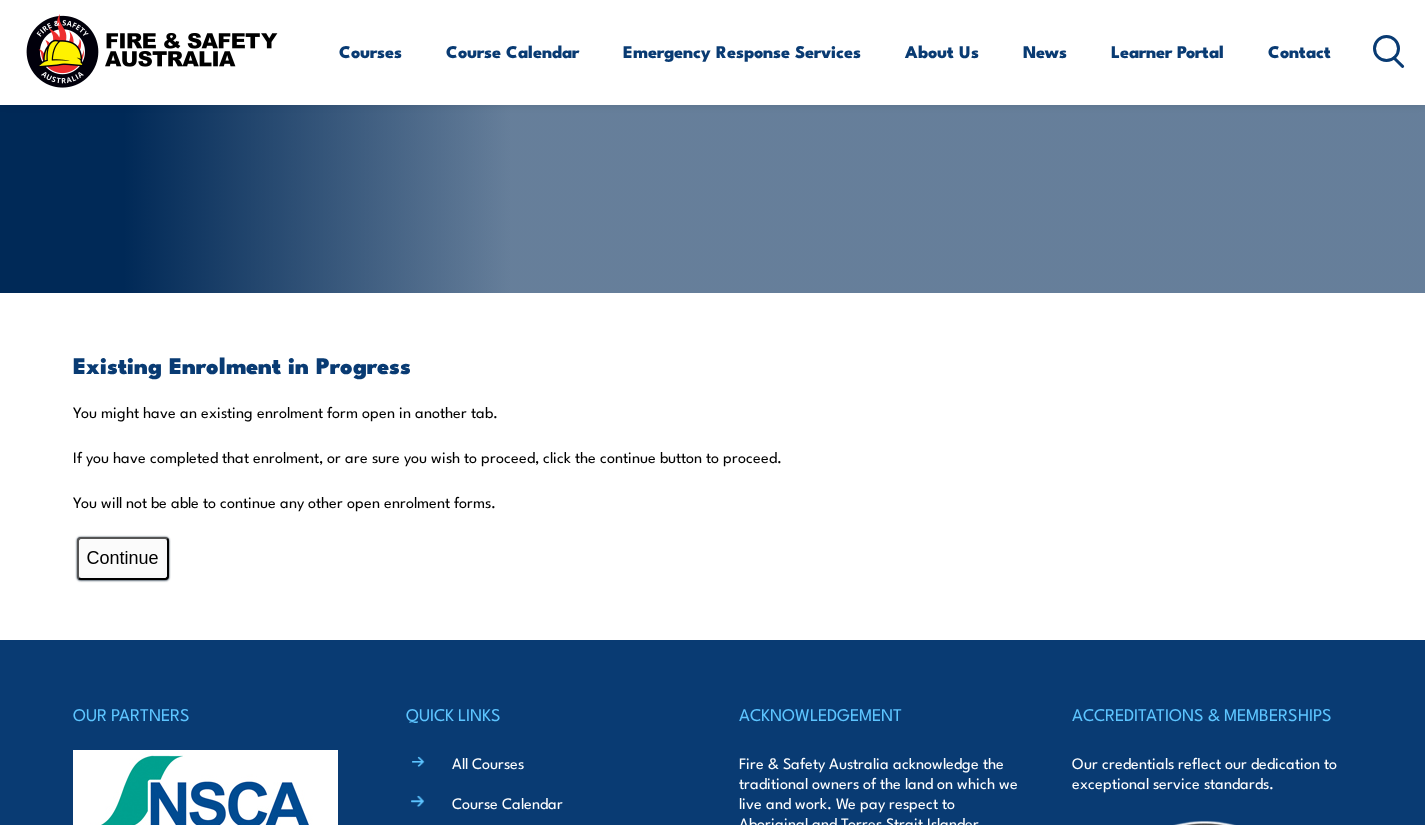 click on "Continue" at bounding box center (123, 558) 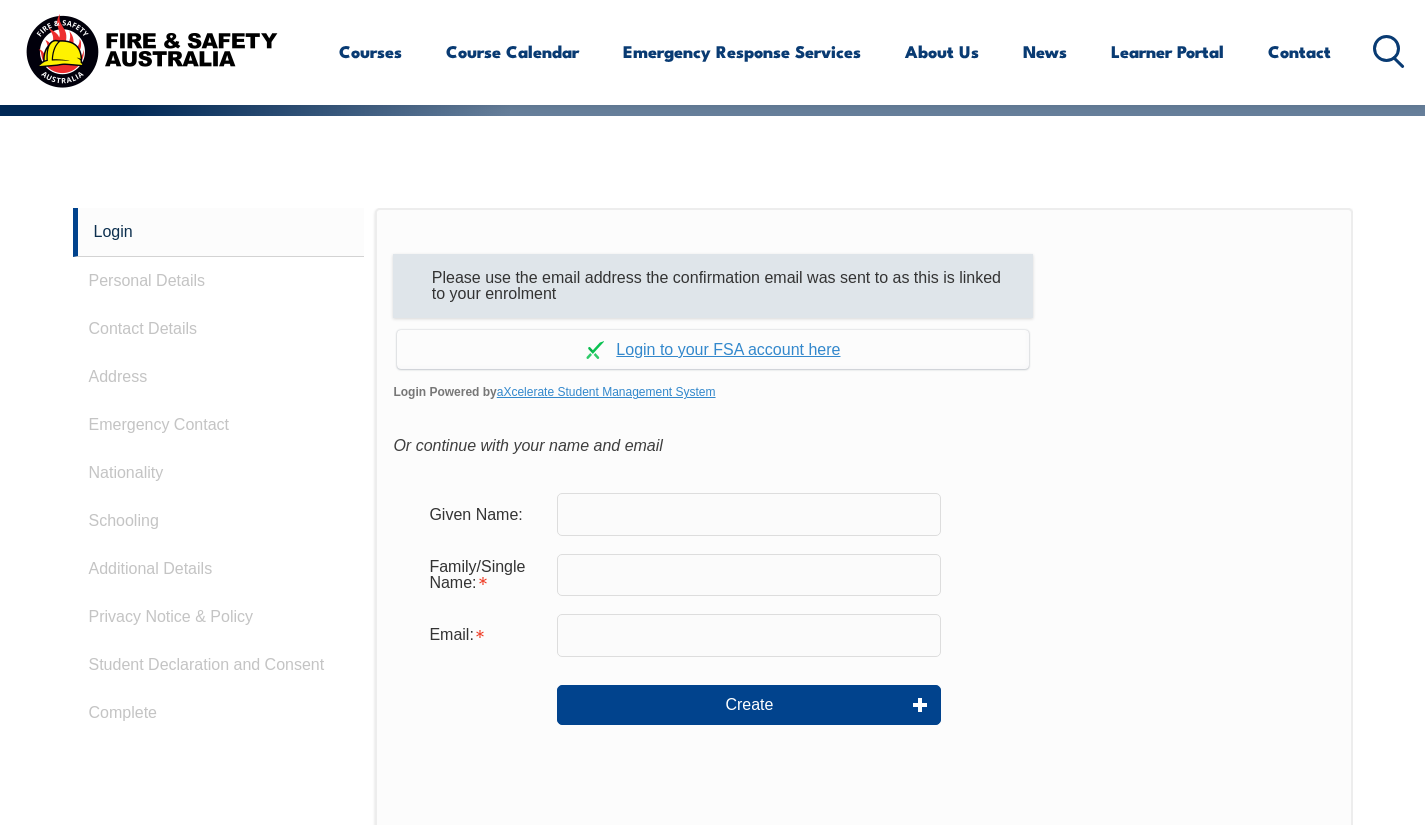 scroll, scrollTop: 533, scrollLeft: 0, axis: vertical 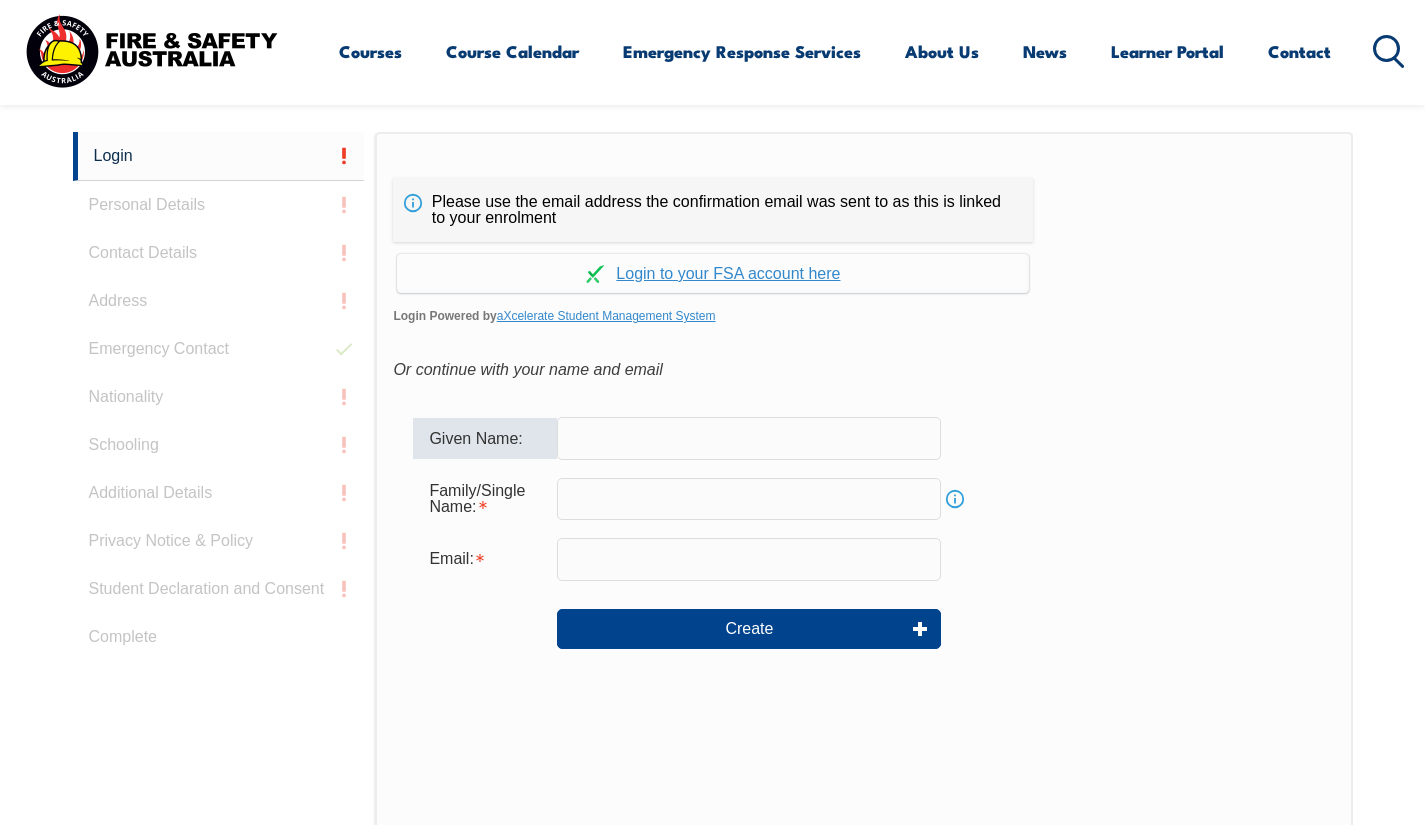 click at bounding box center [749, 438] 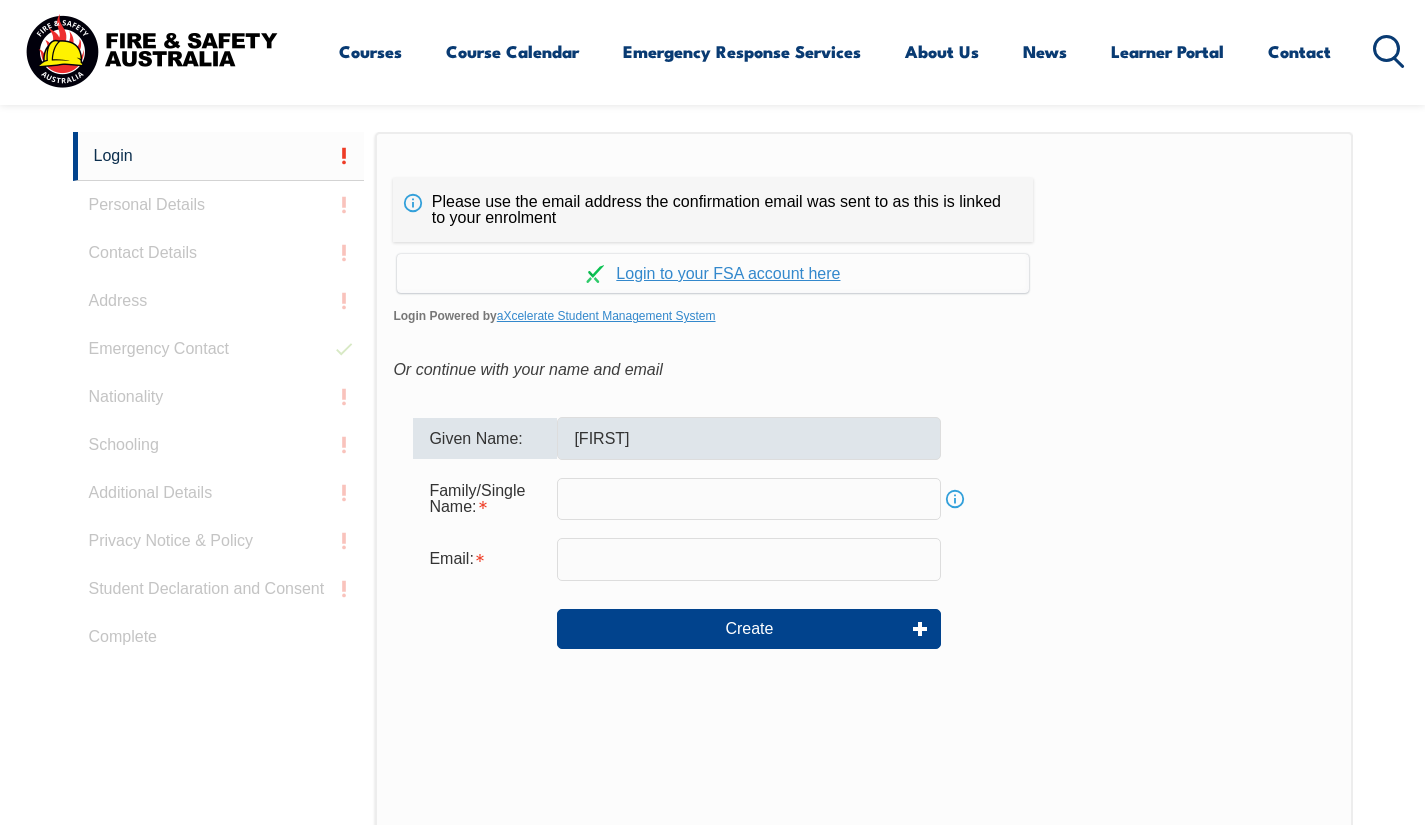 type on "[LAST]" 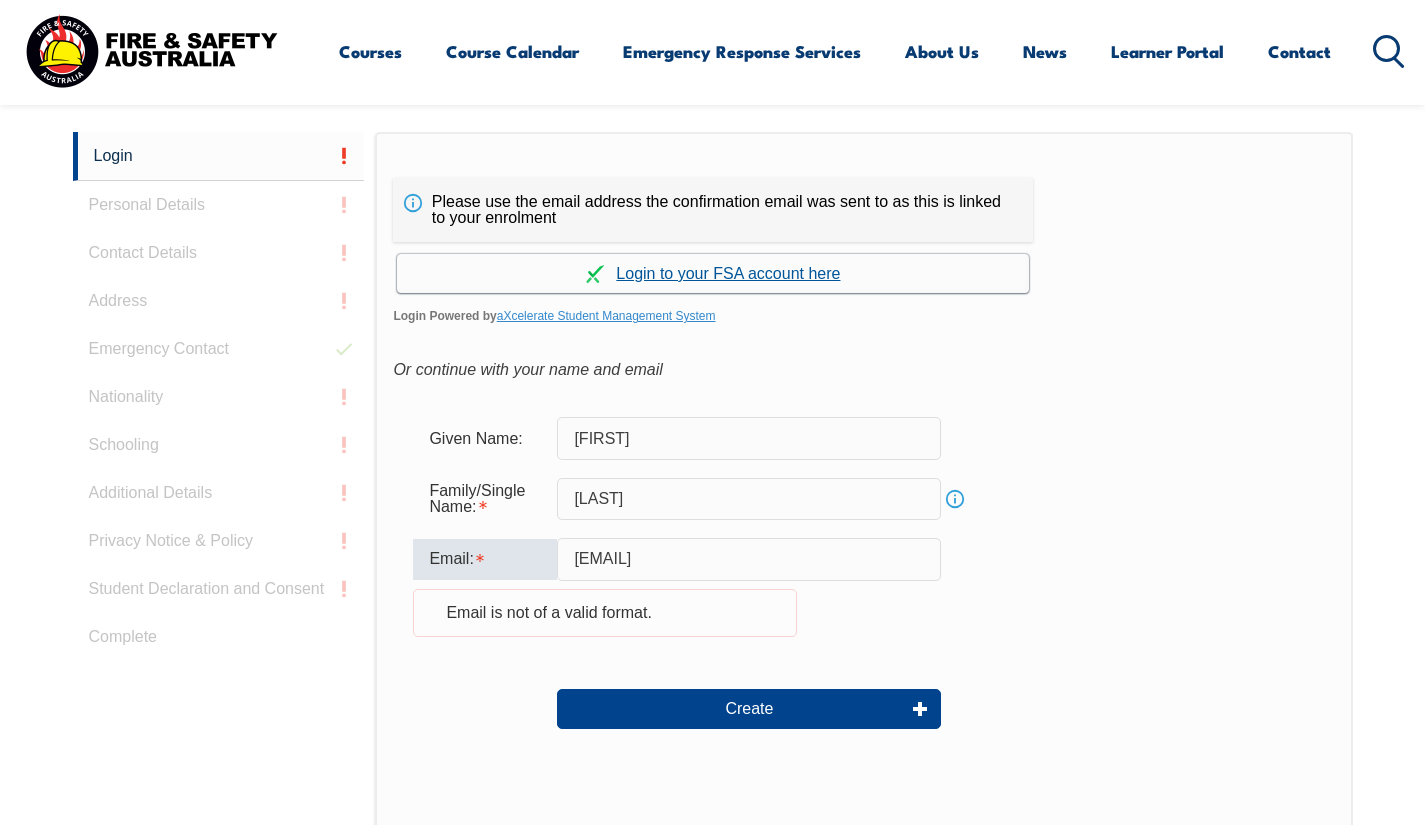 type on "[EMAIL_PREFIX]" 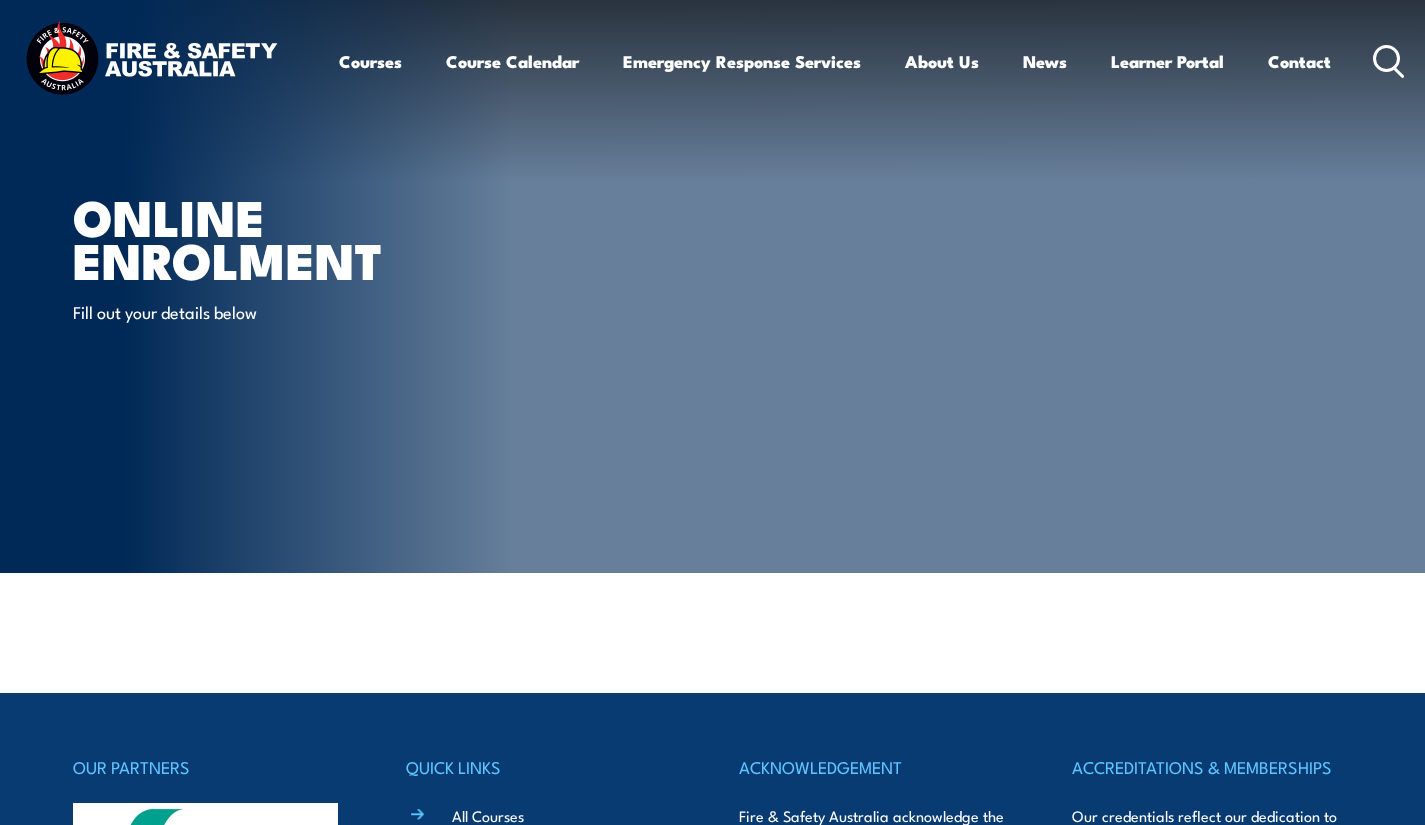 scroll, scrollTop: 0, scrollLeft: 0, axis: both 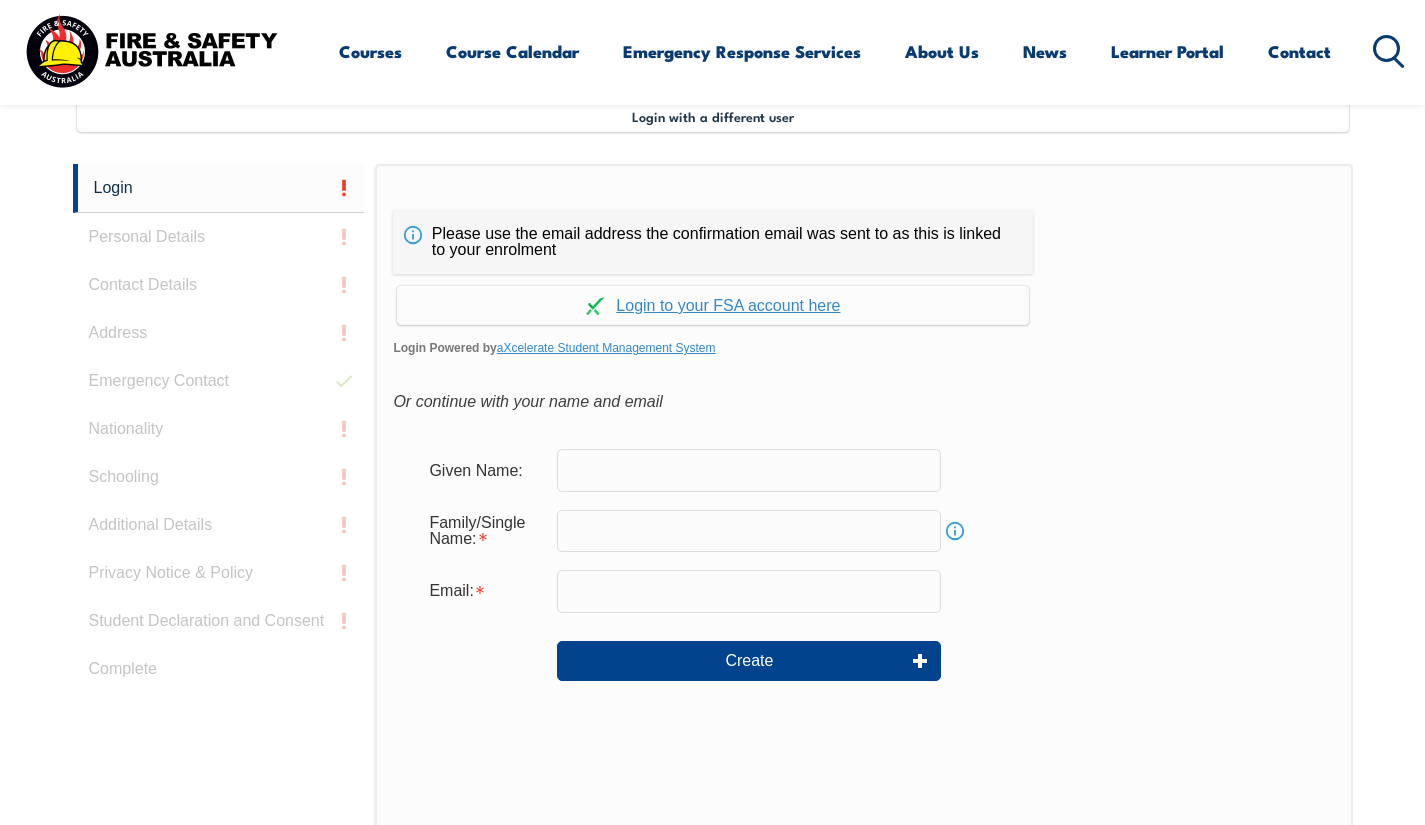click at bounding box center (749, 470) 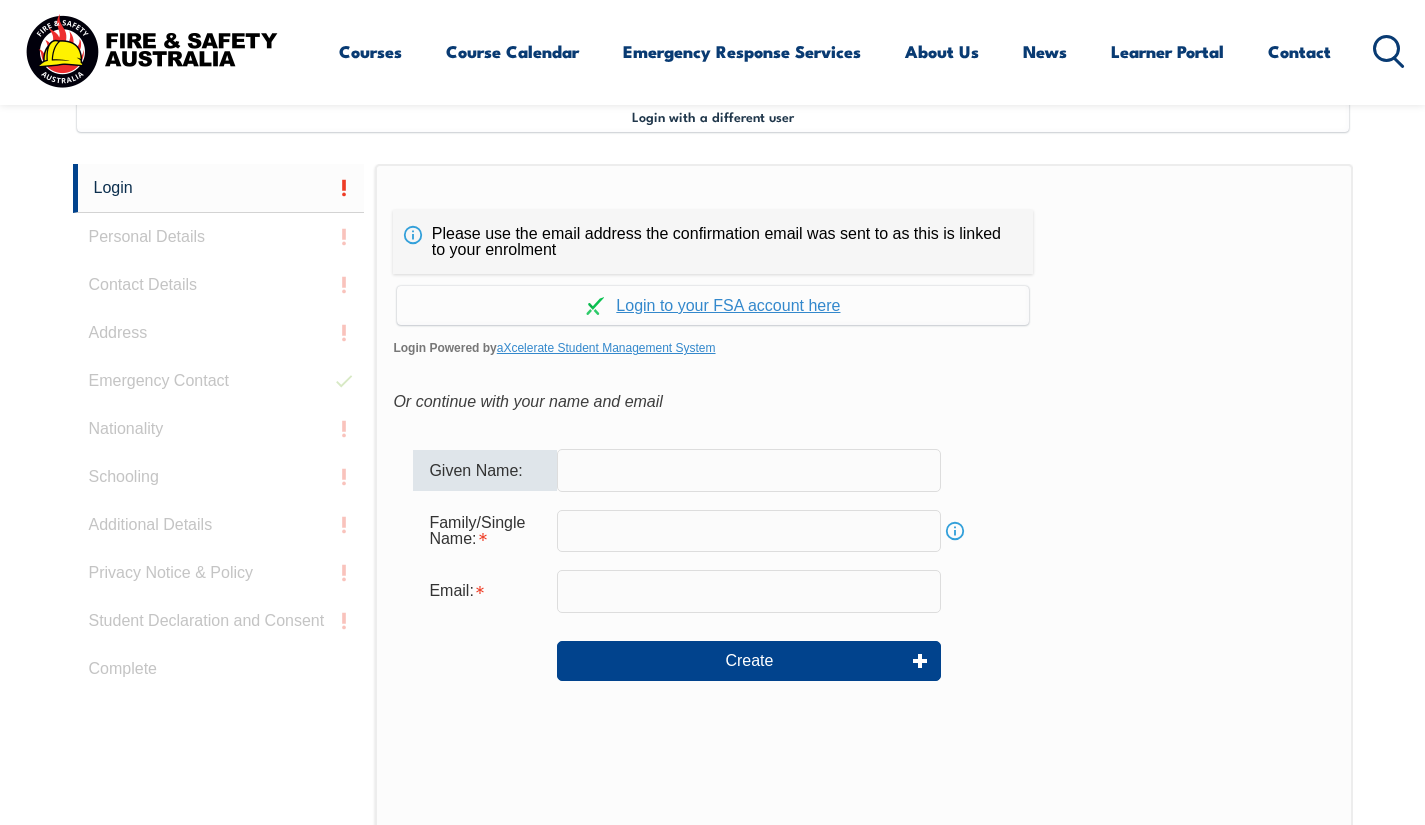 type on "[FIRST]" 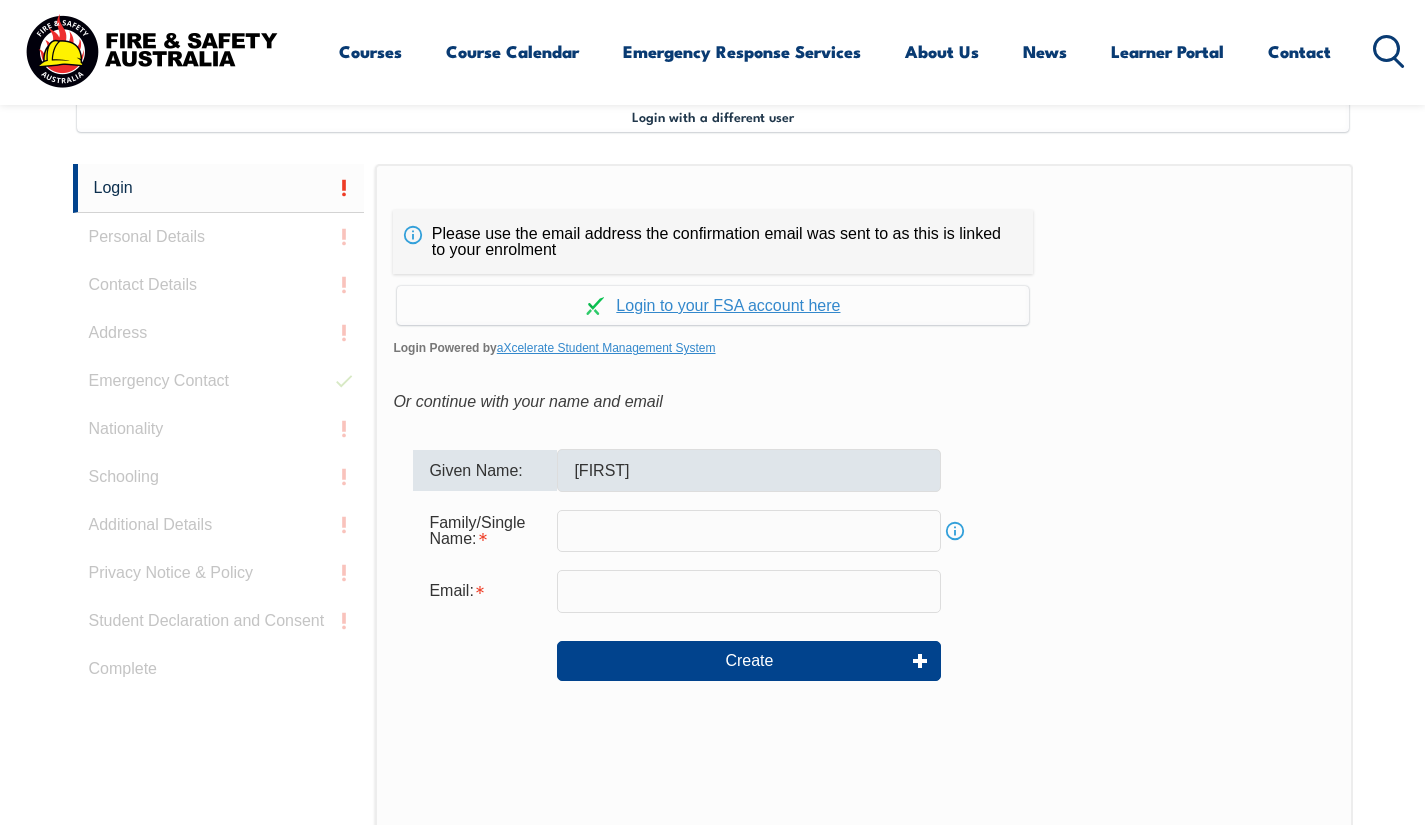 type on "[LAST]" 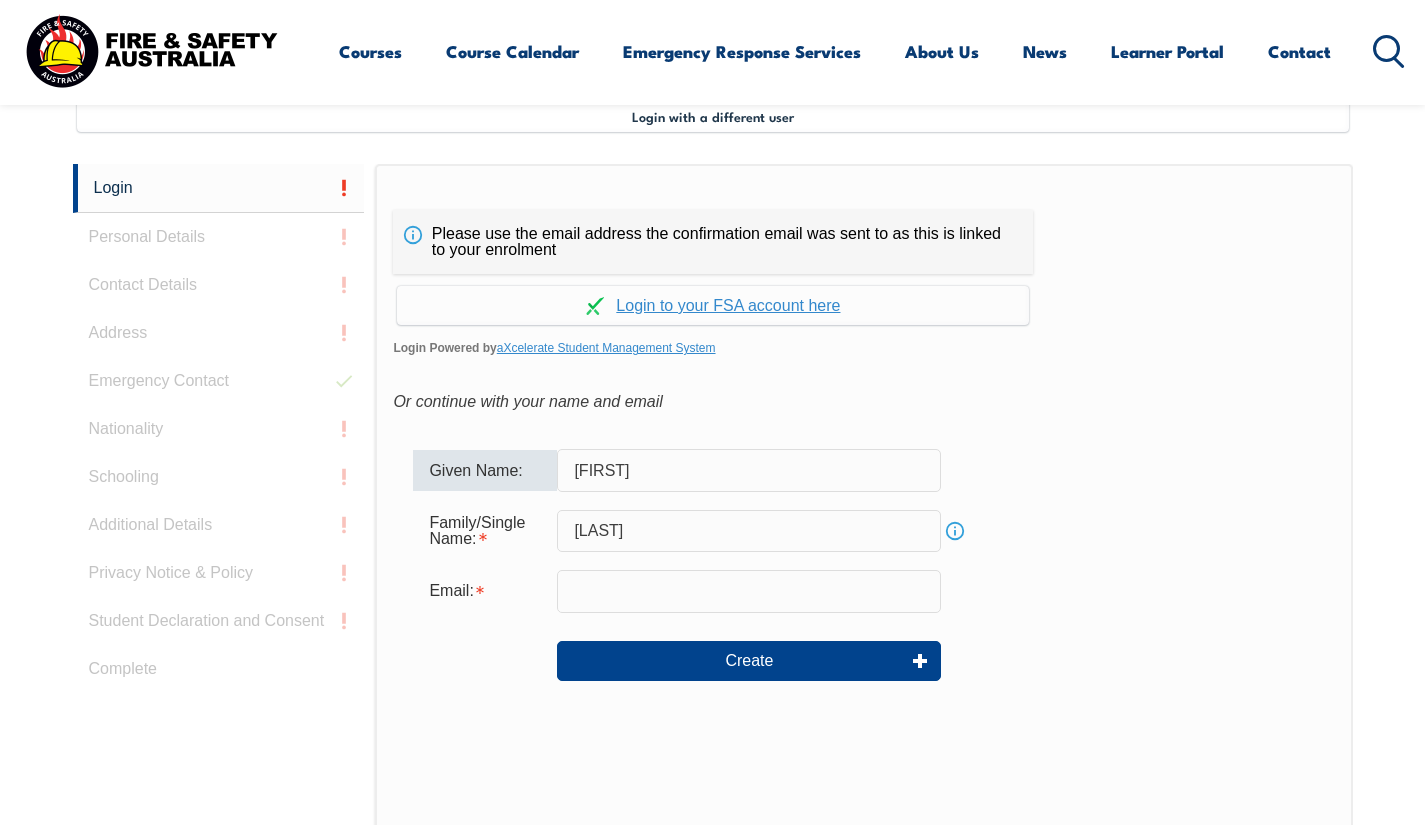 click at bounding box center [749, 591] 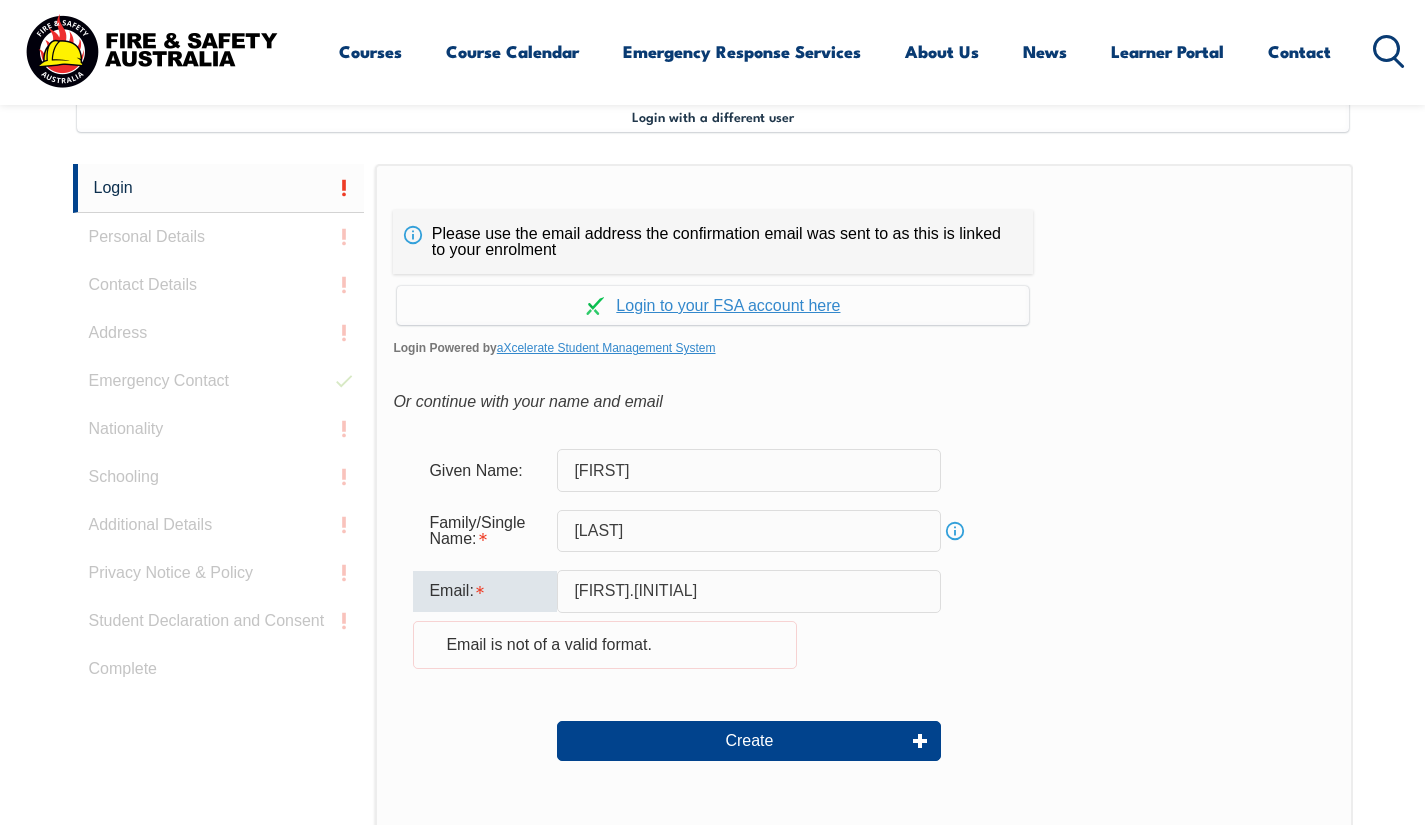 type on "[EMAIL]" 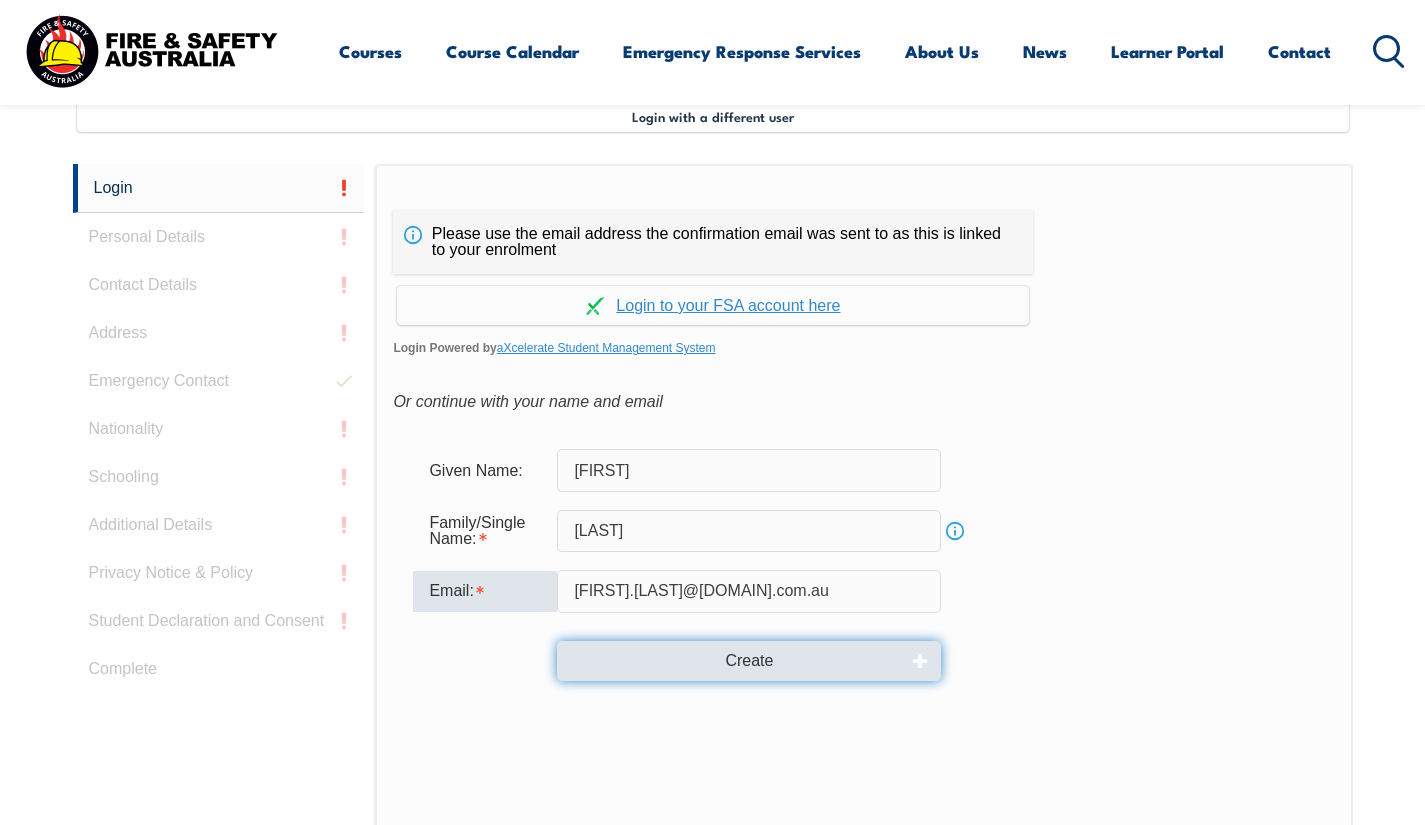 click on "Create" at bounding box center [749, 661] 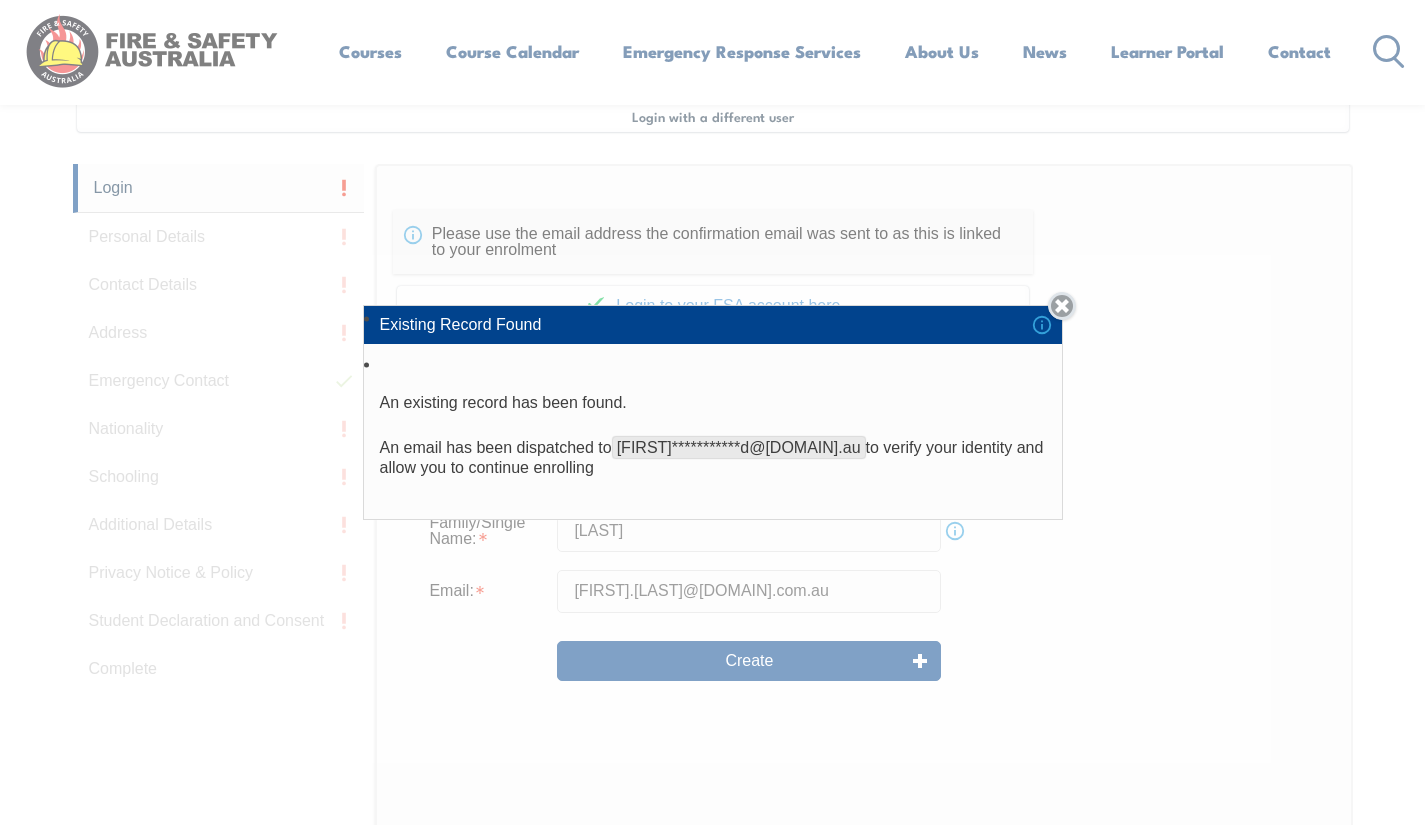 click on "Close" at bounding box center [1062, 306] 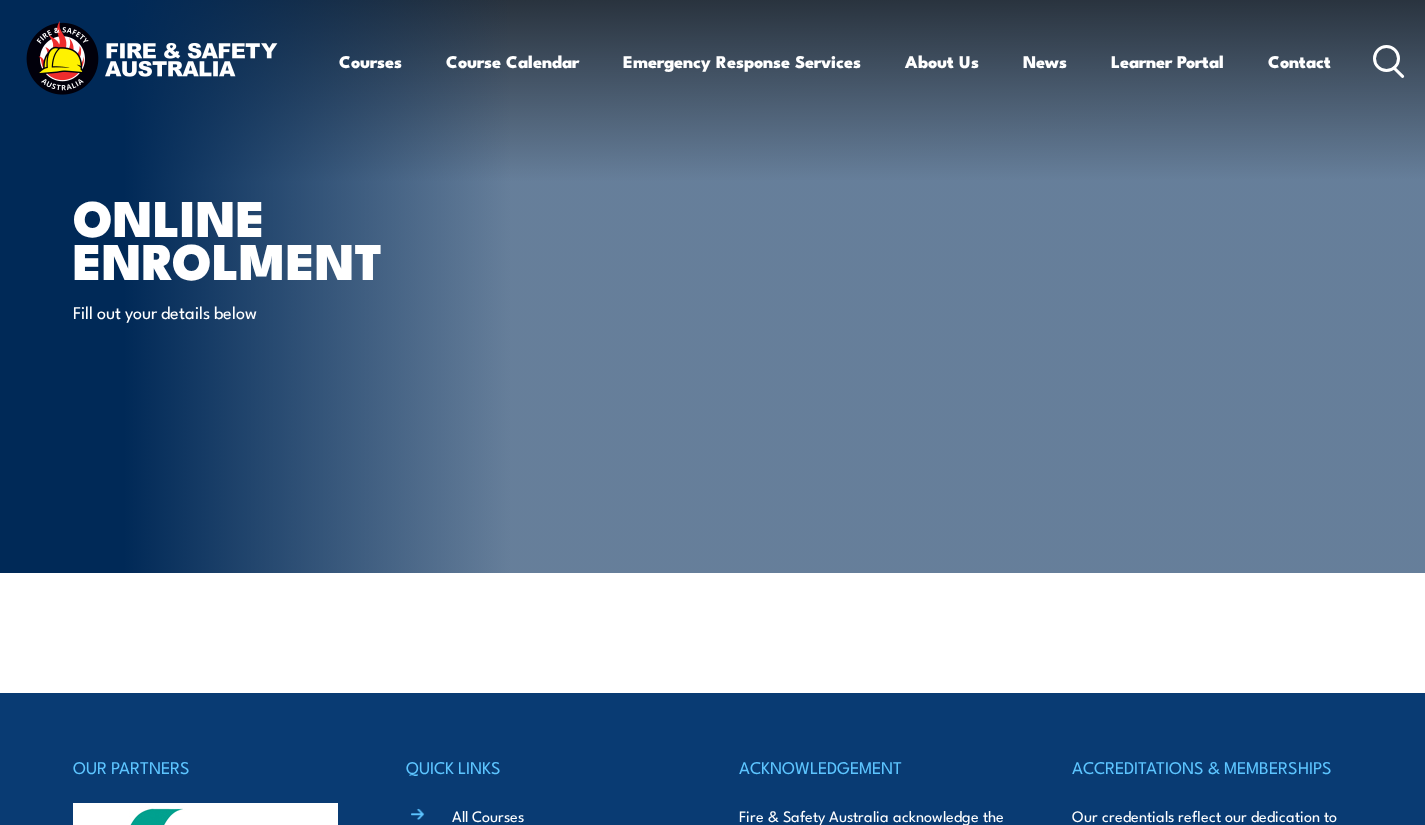 scroll, scrollTop: 0, scrollLeft: 0, axis: both 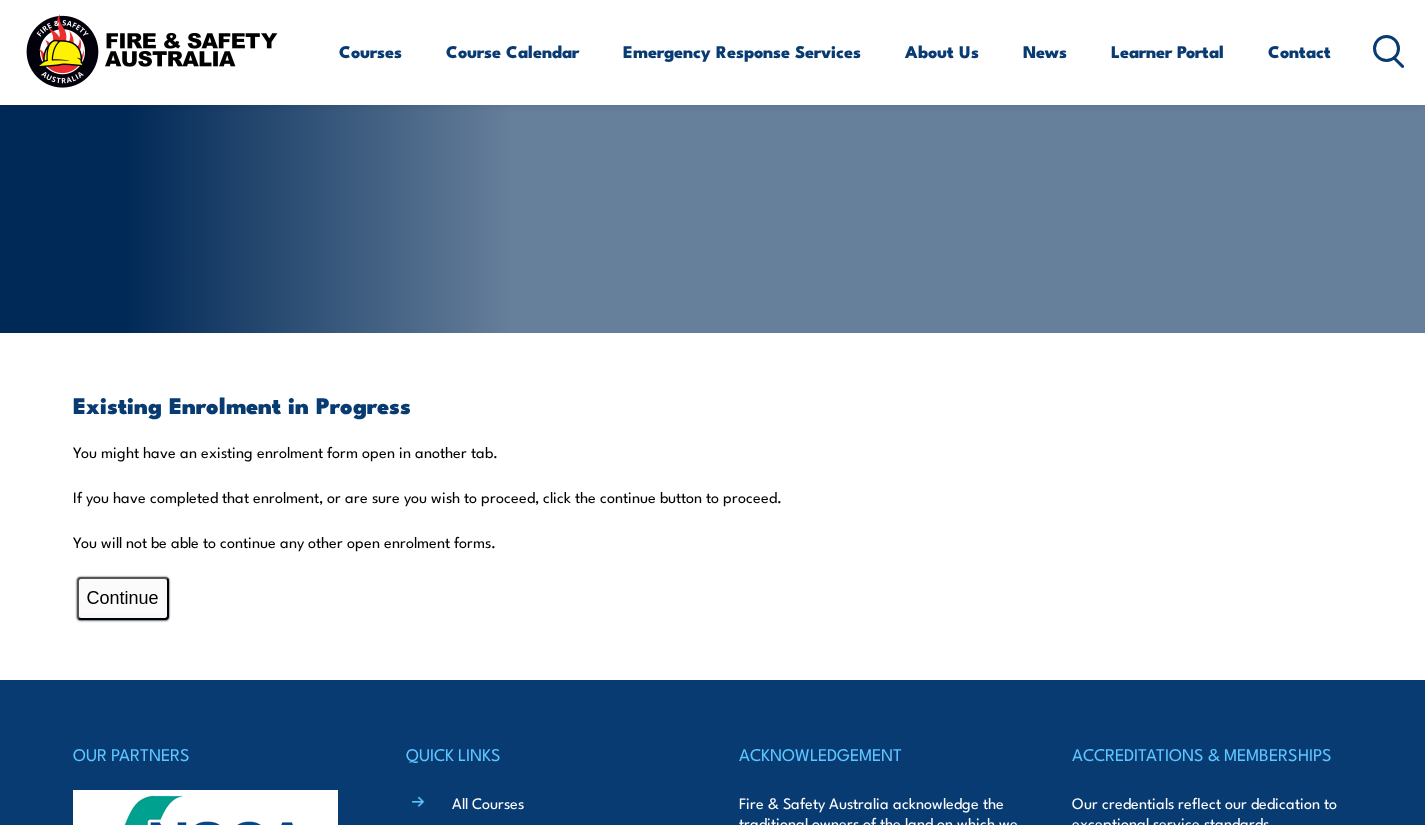 click on "Continue" at bounding box center (123, 598) 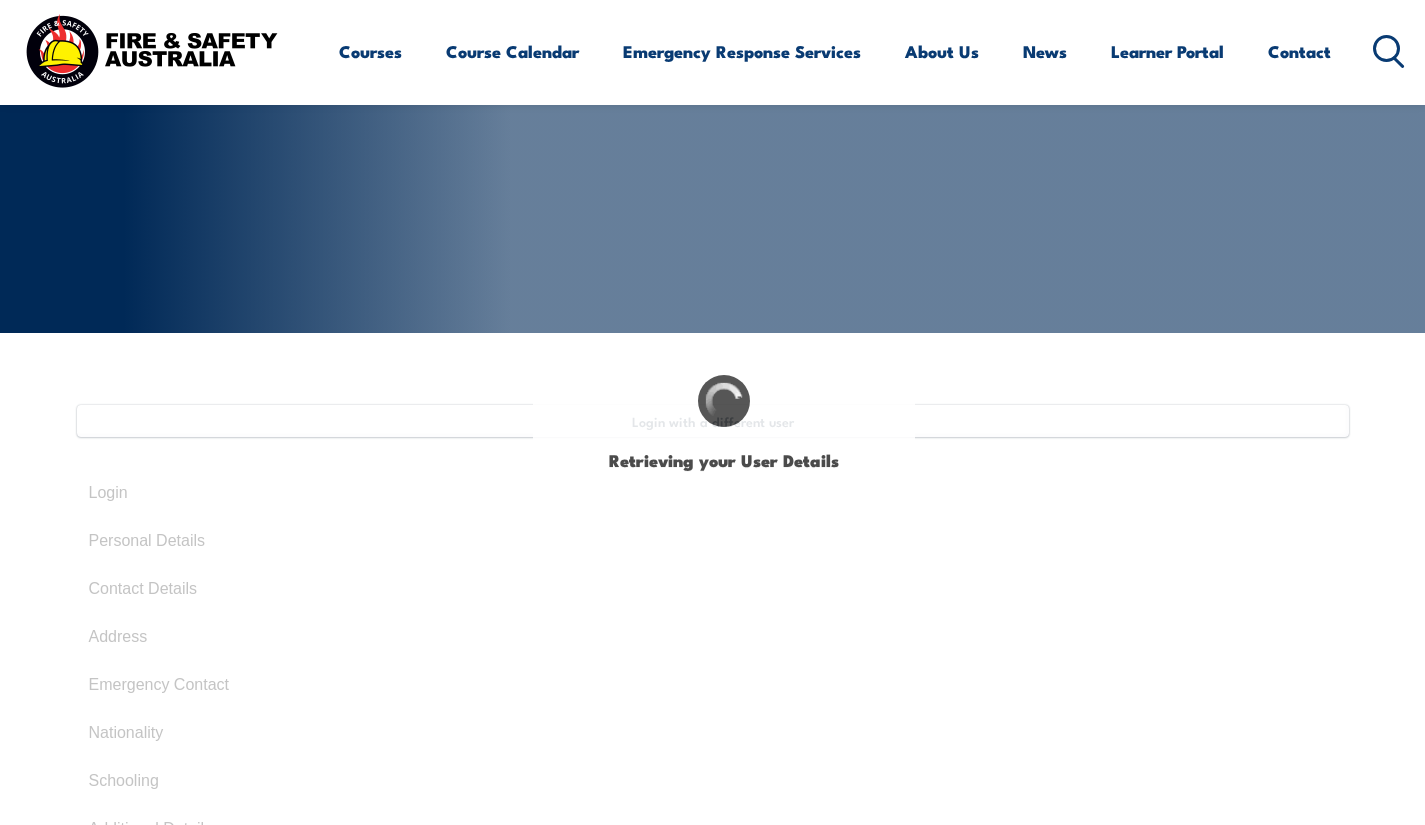 type on "[FIRST]" 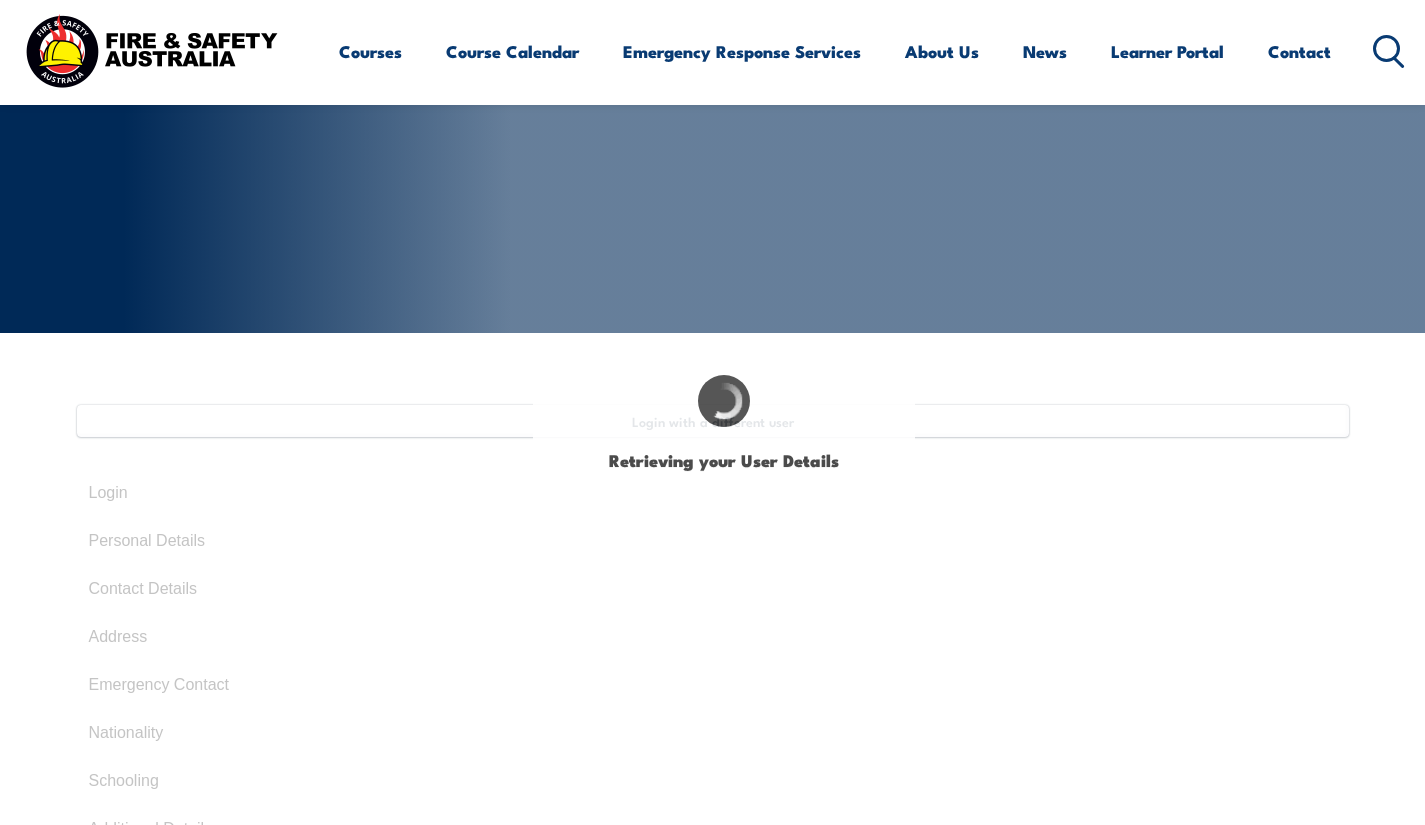 type on "[LAST]" 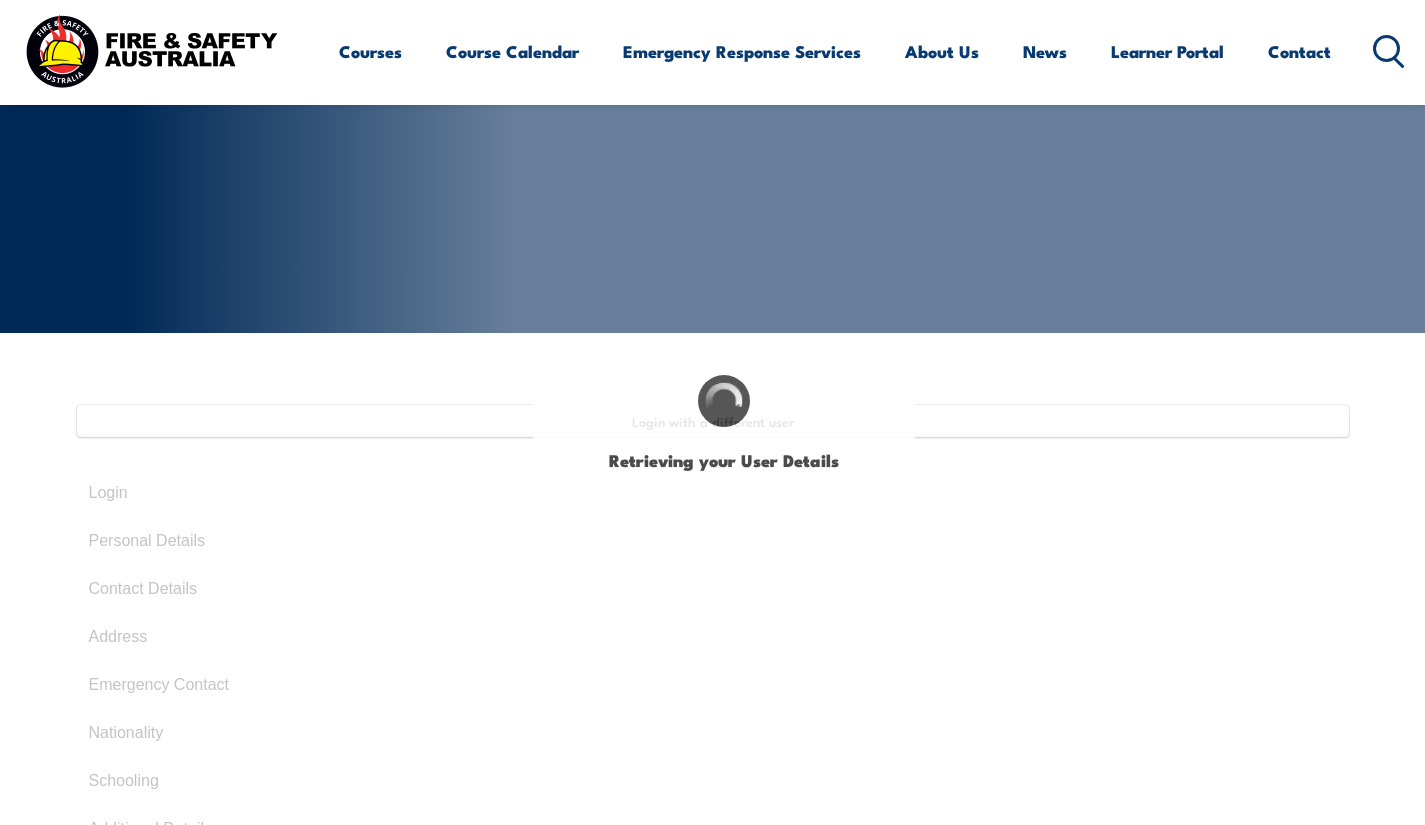 type on "[DATE]" 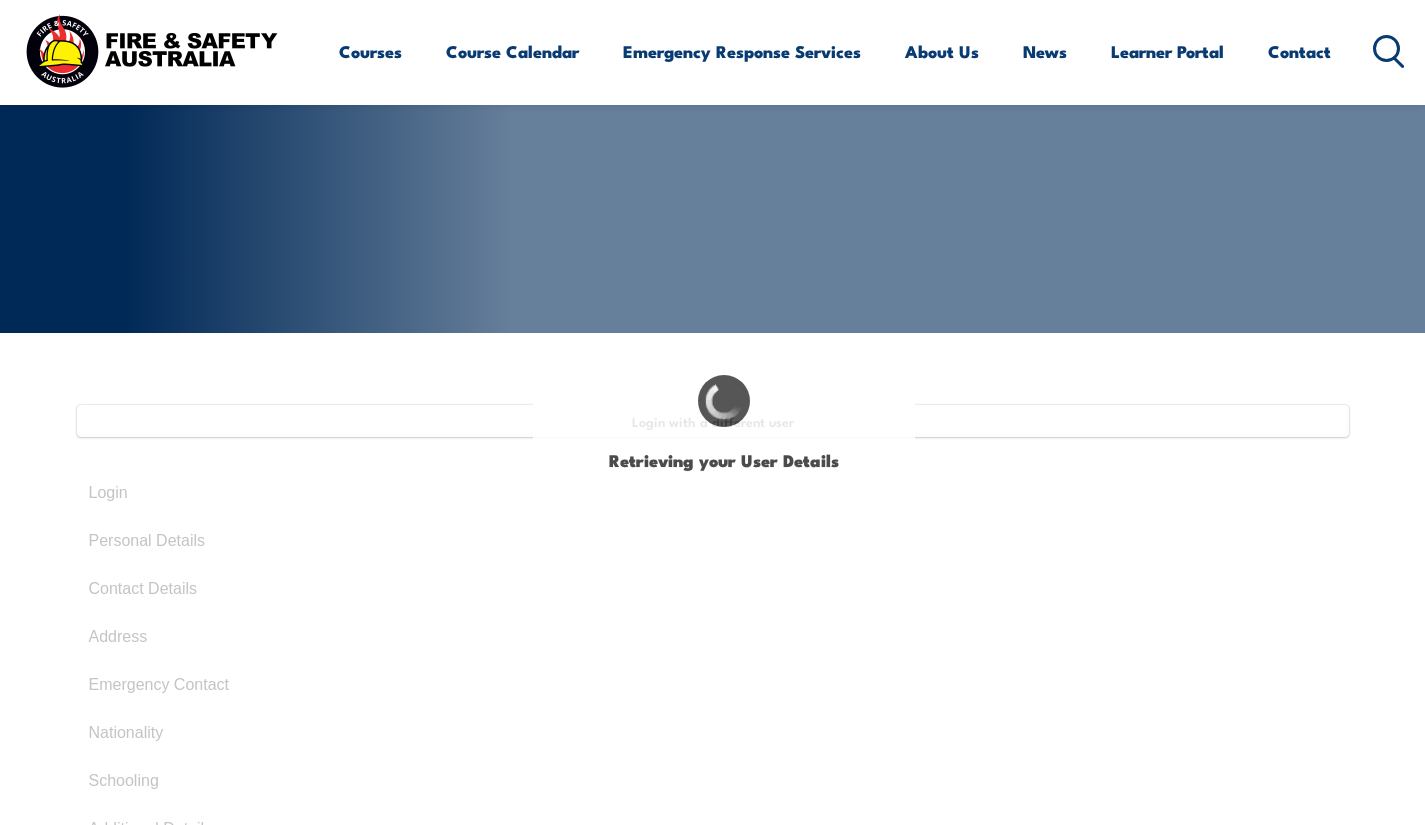 type on "TJFR8TZ8J3" 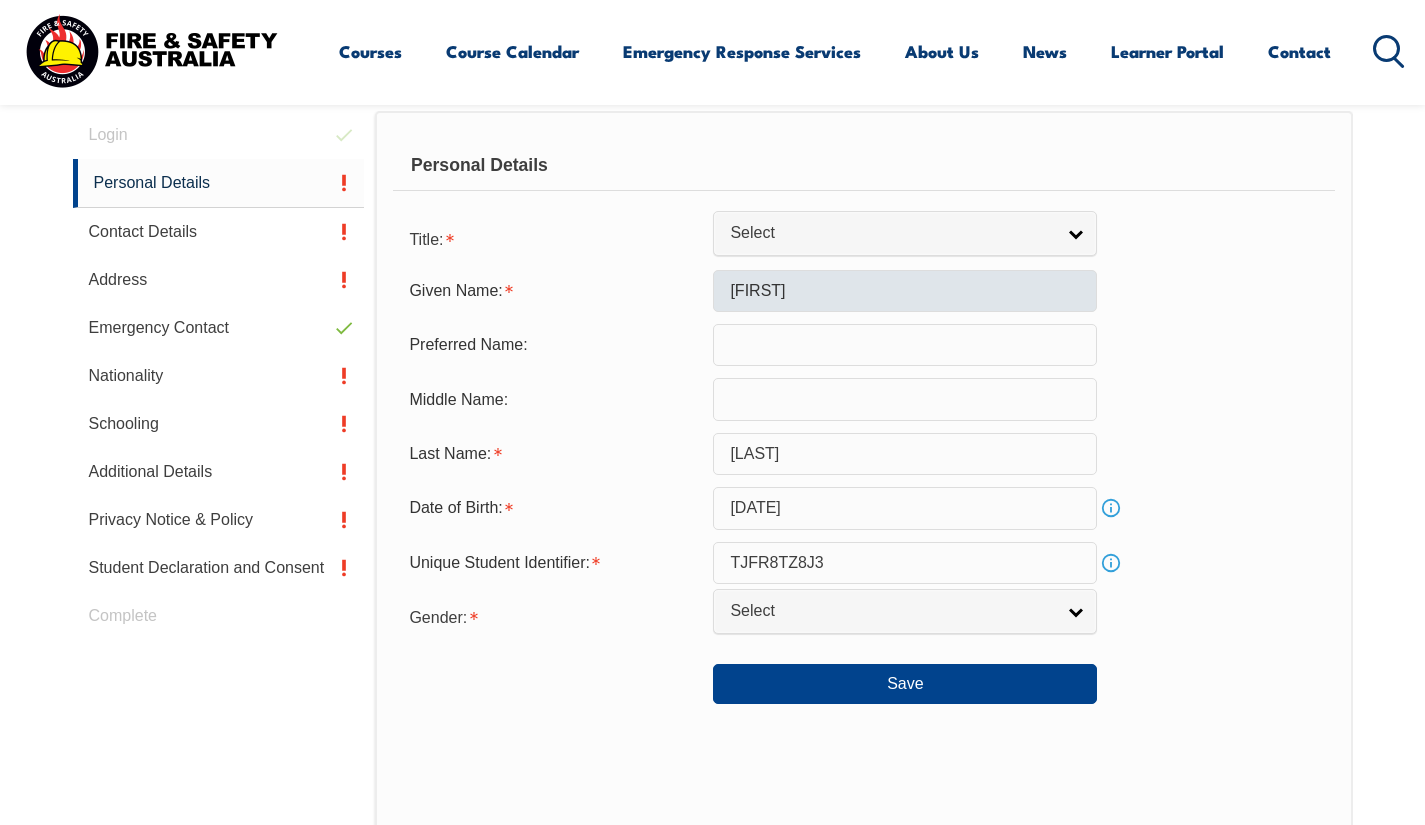 scroll, scrollTop: 600, scrollLeft: 0, axis: vertical 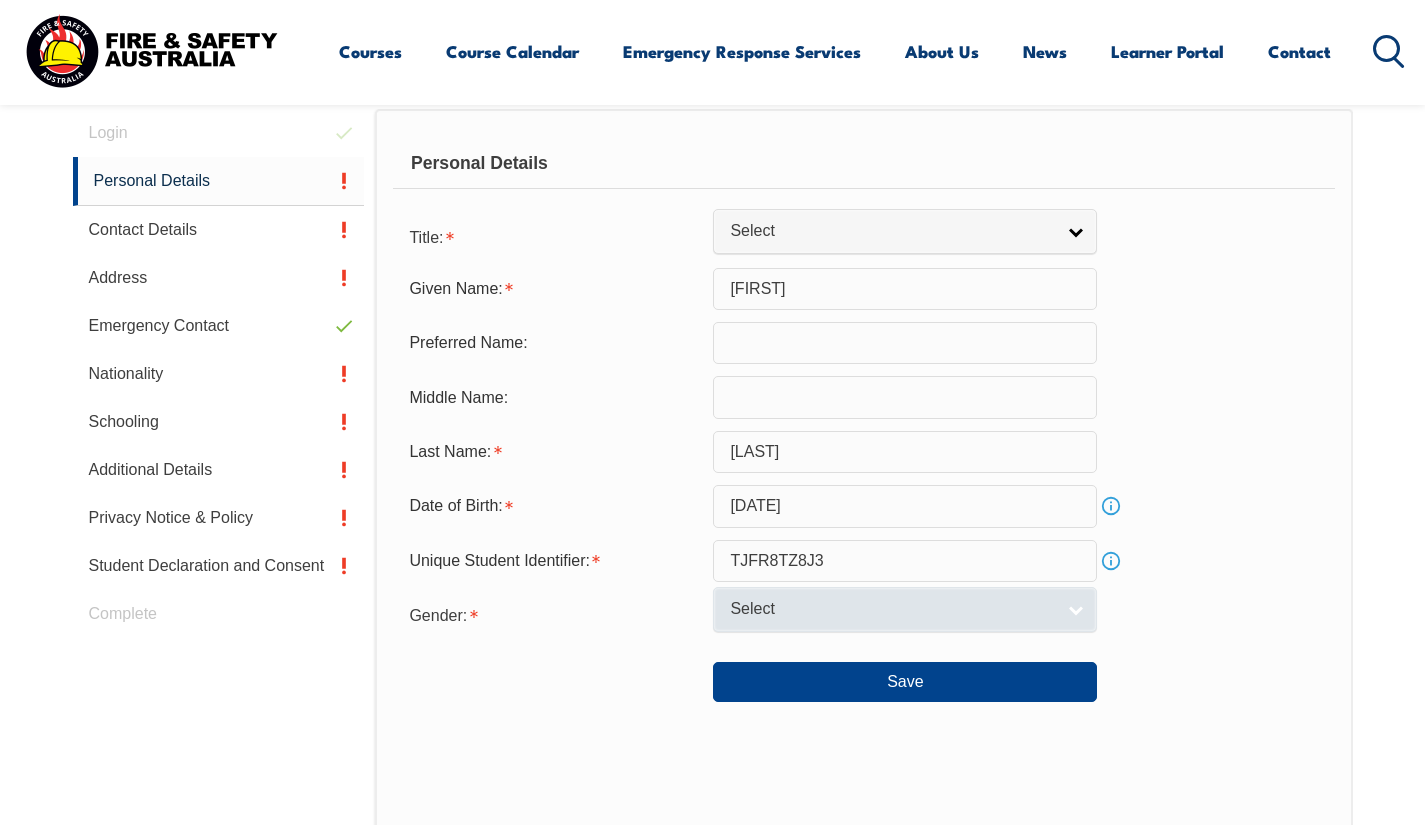 click on "Select" at bounding box center (892, 609) 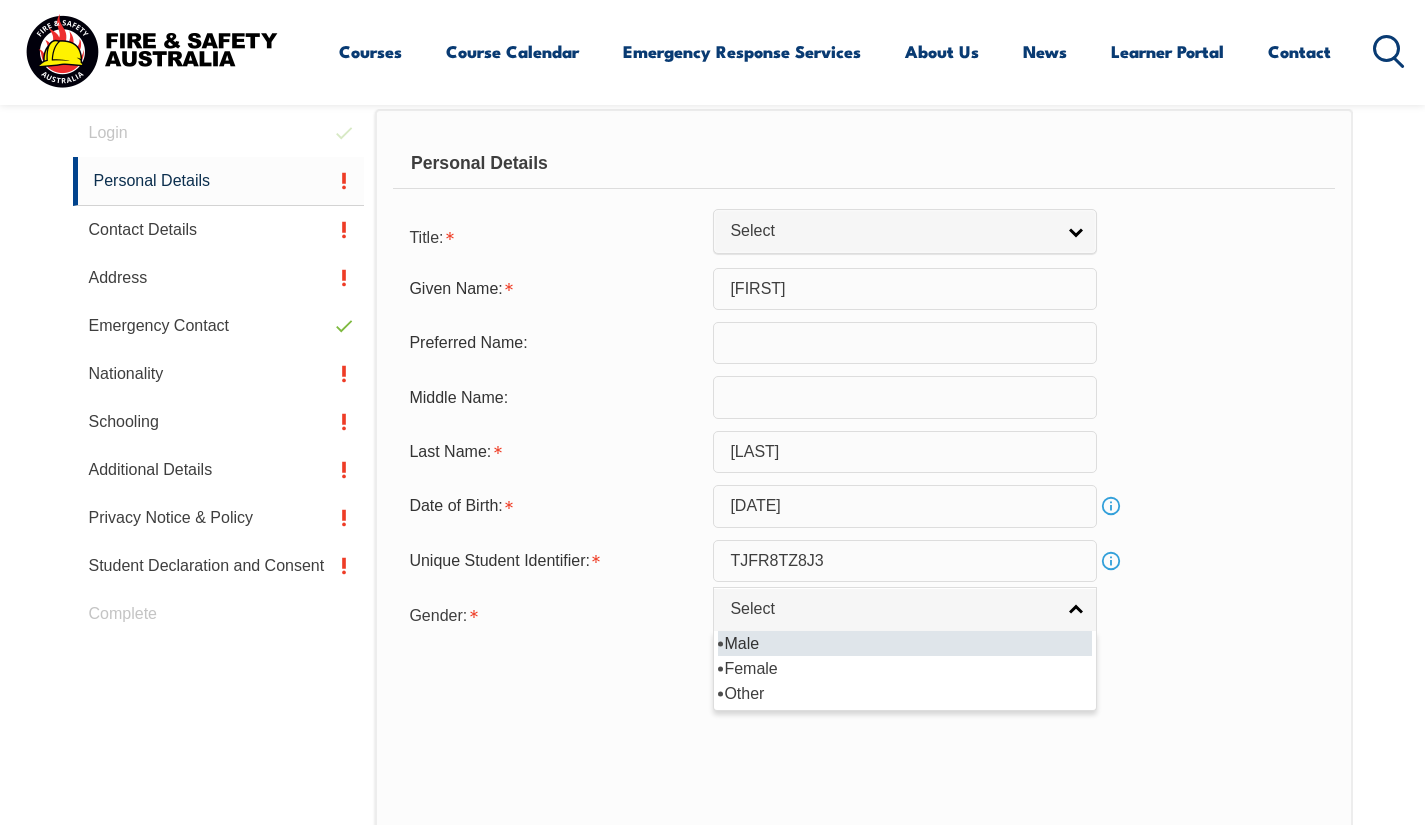 click on "Male" at bounding box center [905, 643] 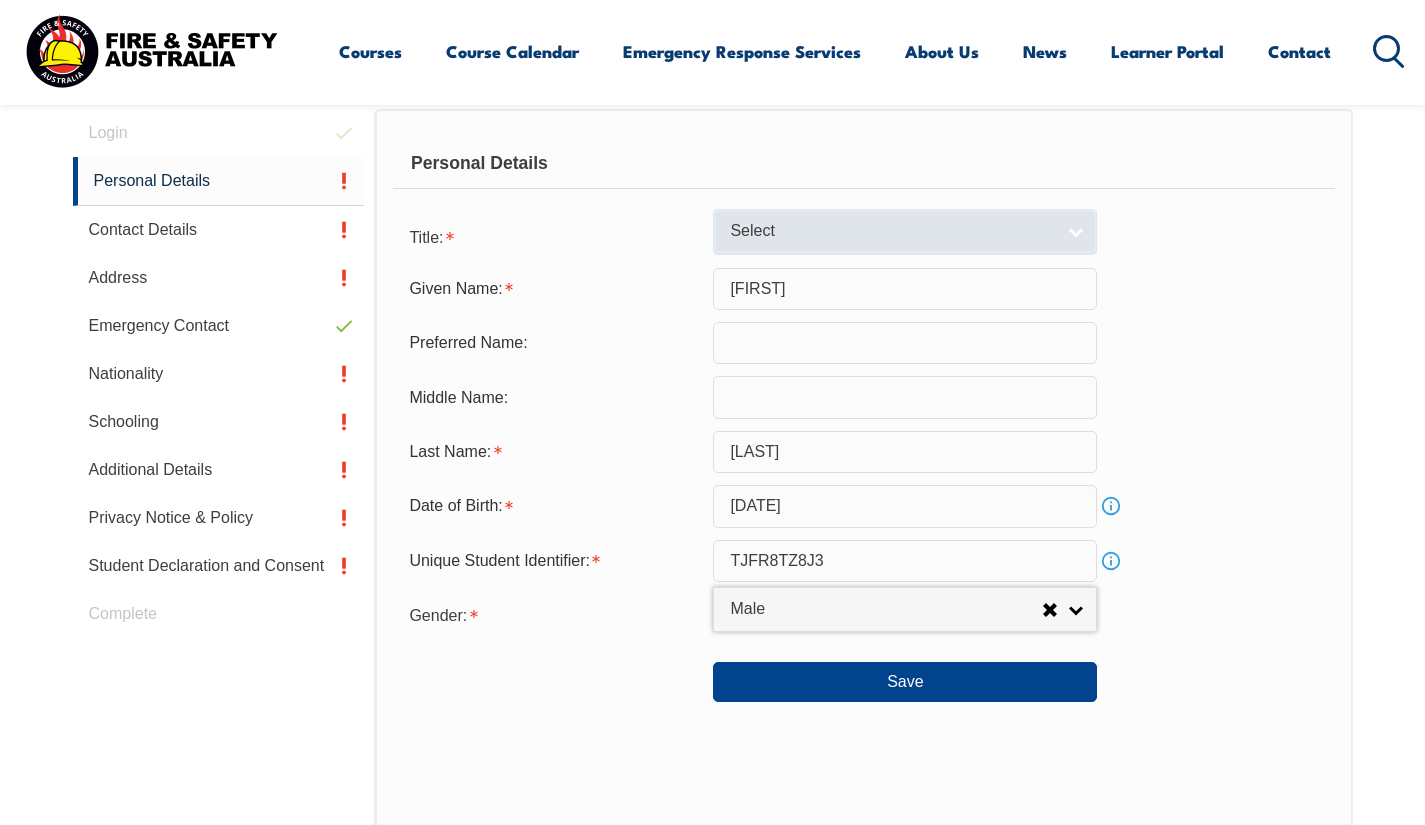 click on "Select" at bounding box center [892, 231] 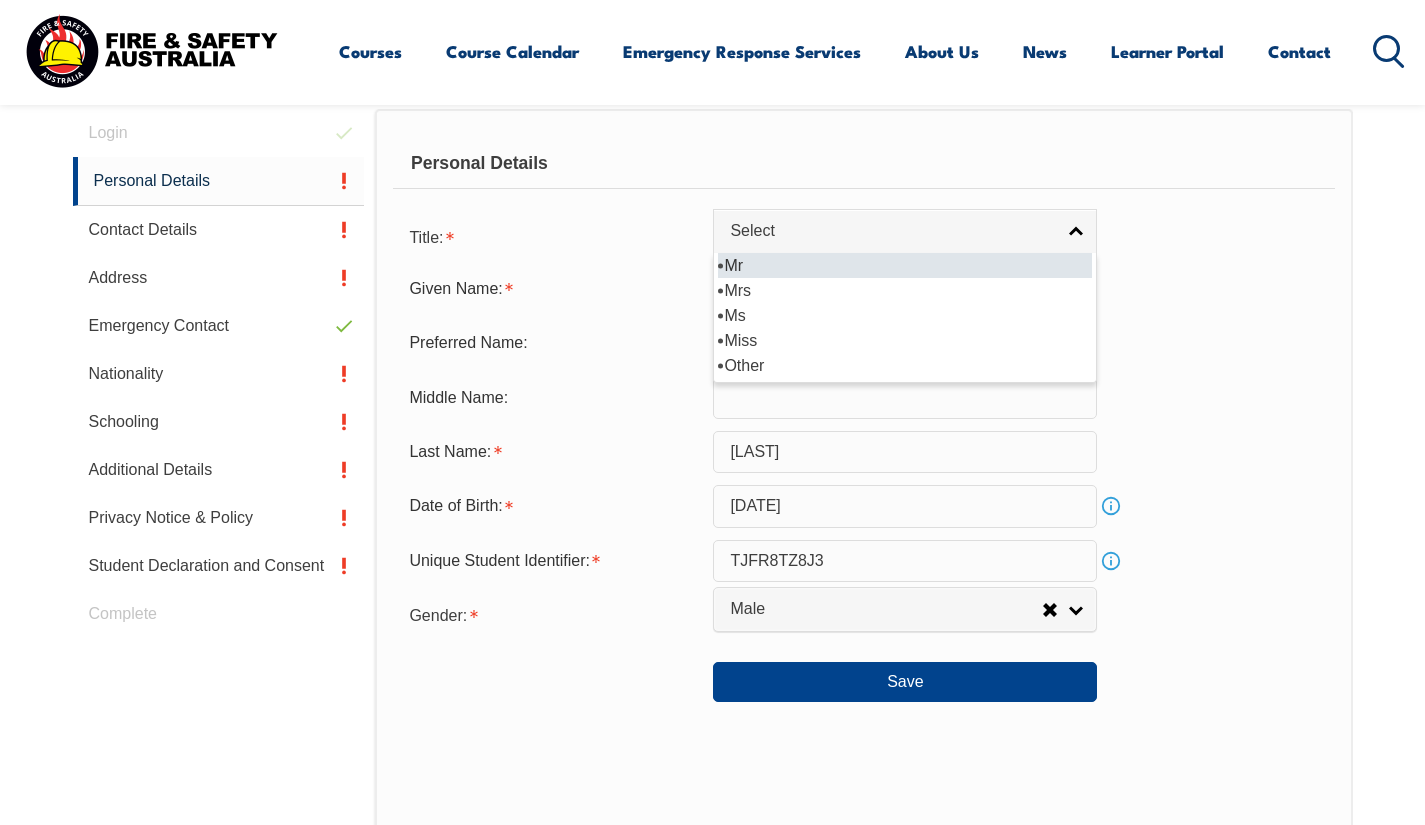 click on "Mr" at bounding box center [905, 265] 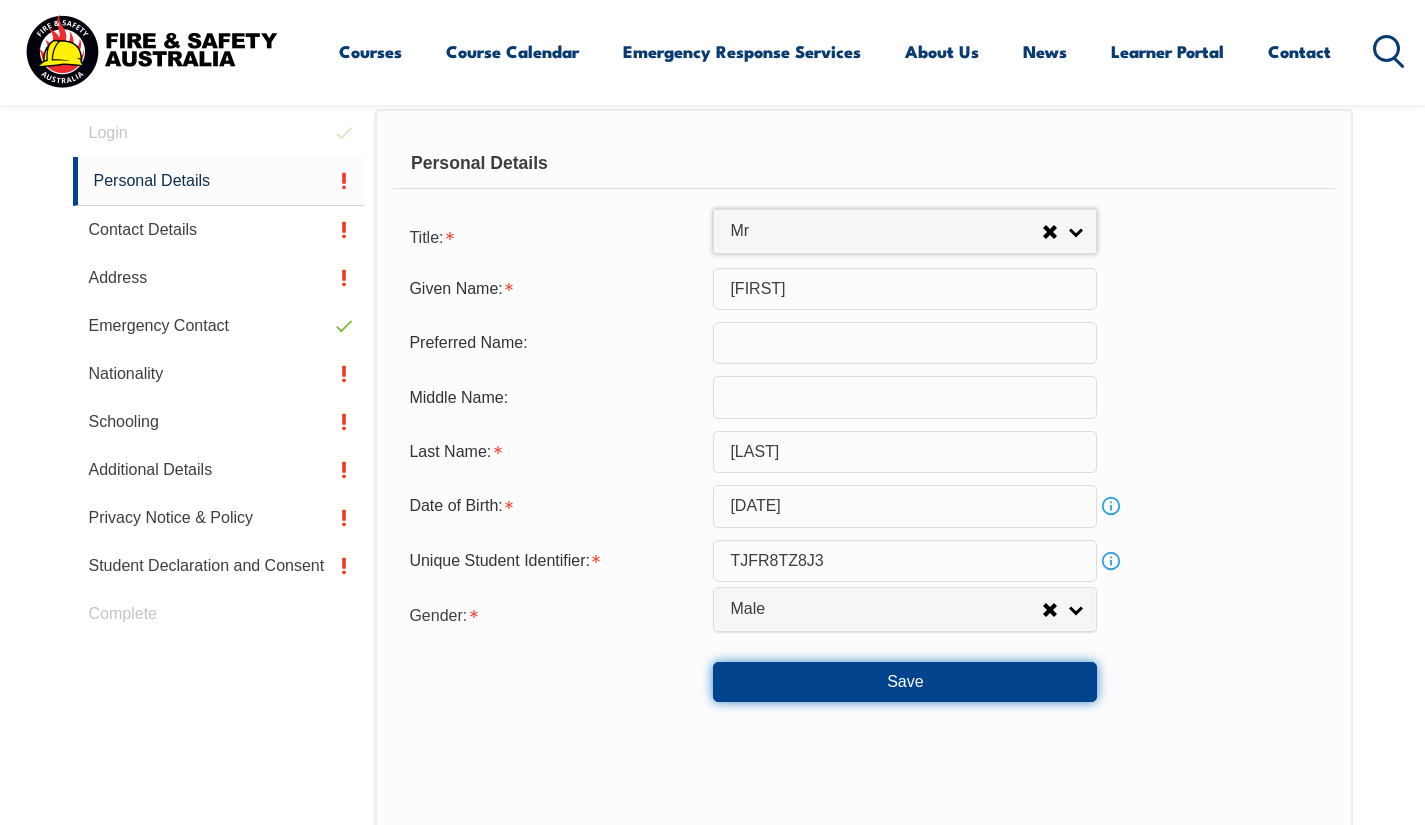 click on "Save" at bounding box center [905, 682] 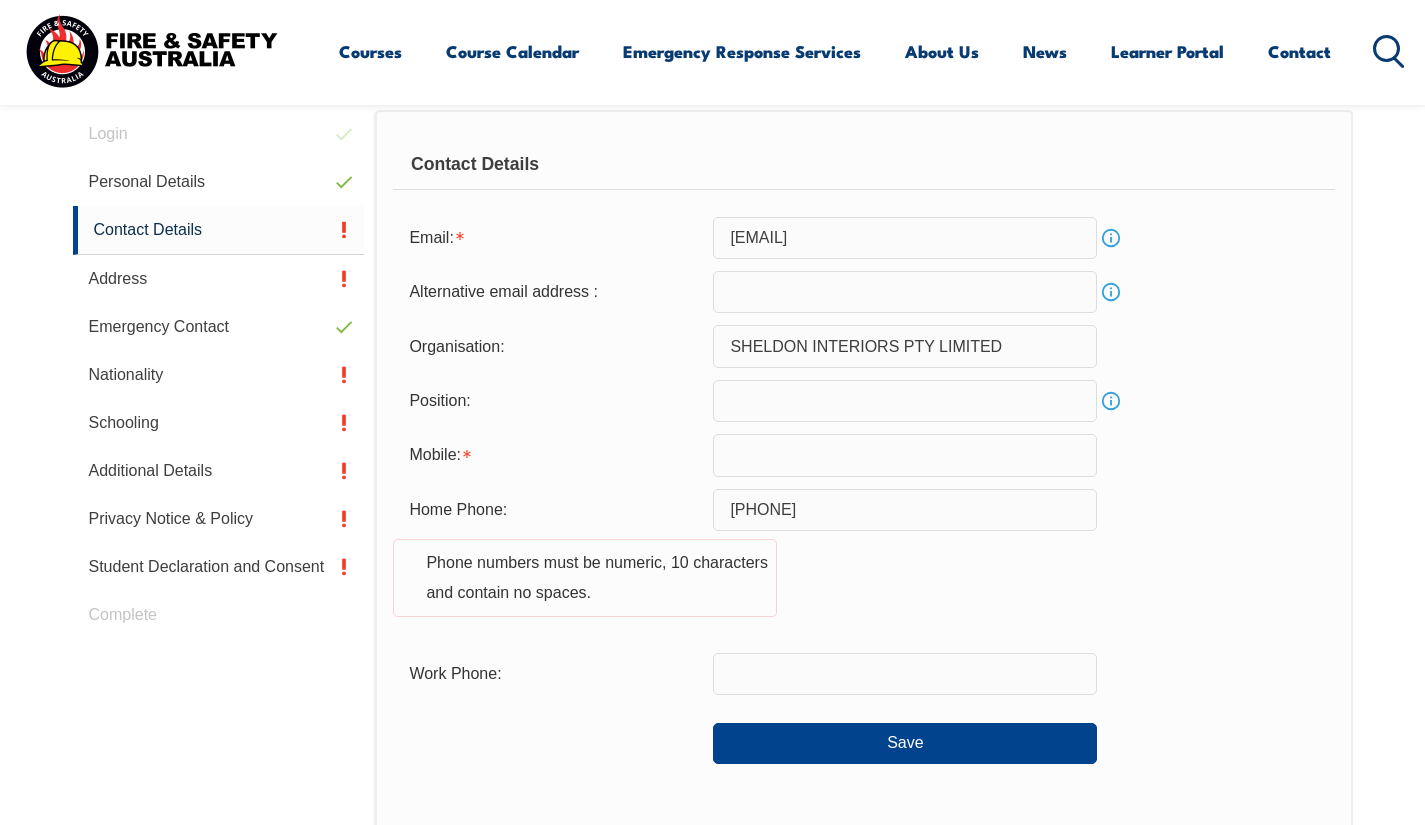 scroll, scrollTop: 545, scrollLeft: 0, axis: vertical 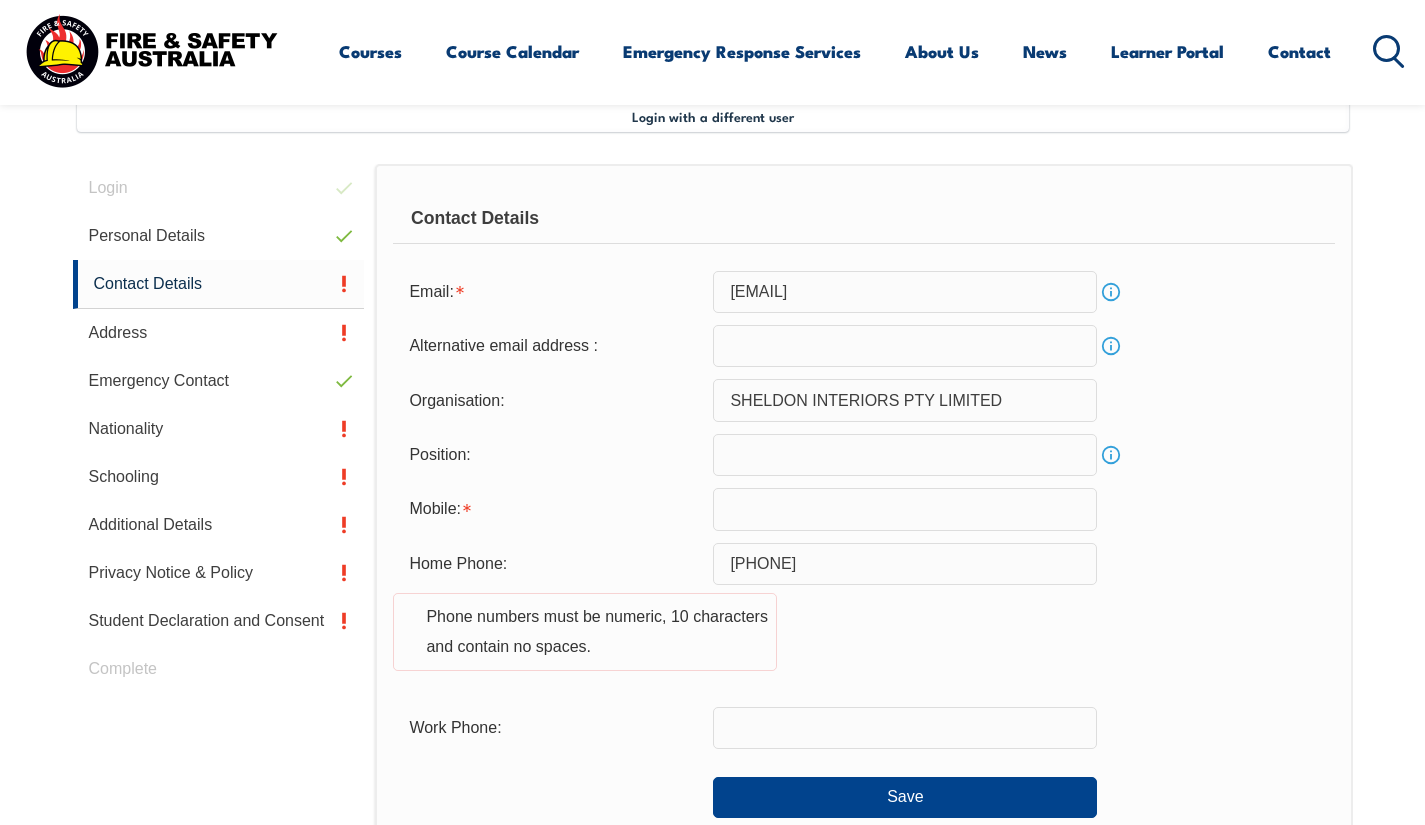 click on "Position: Info" at bounding box center [863, 455] 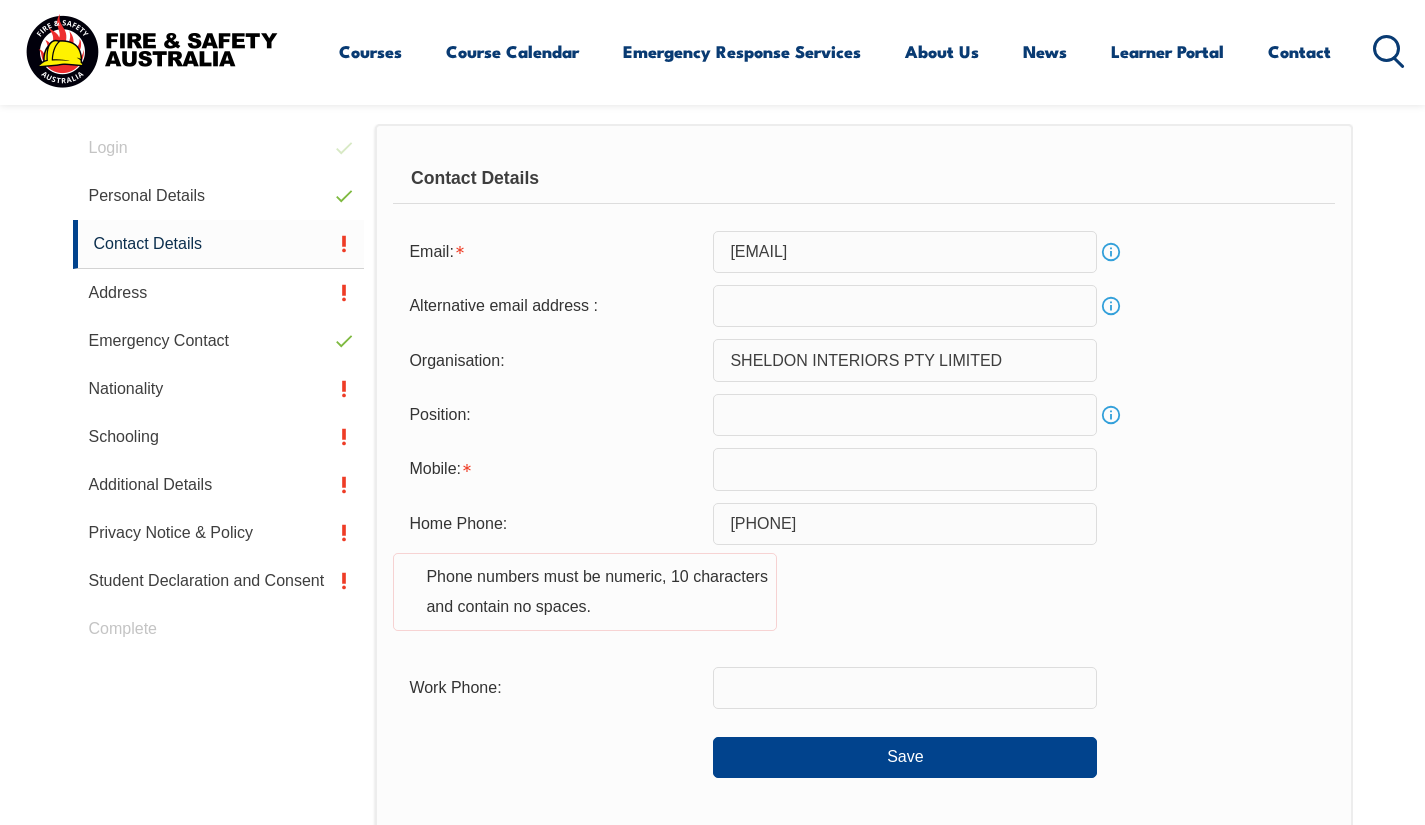 scroll, scrollTop: 625, scrollLeft: 0, axis: vertical 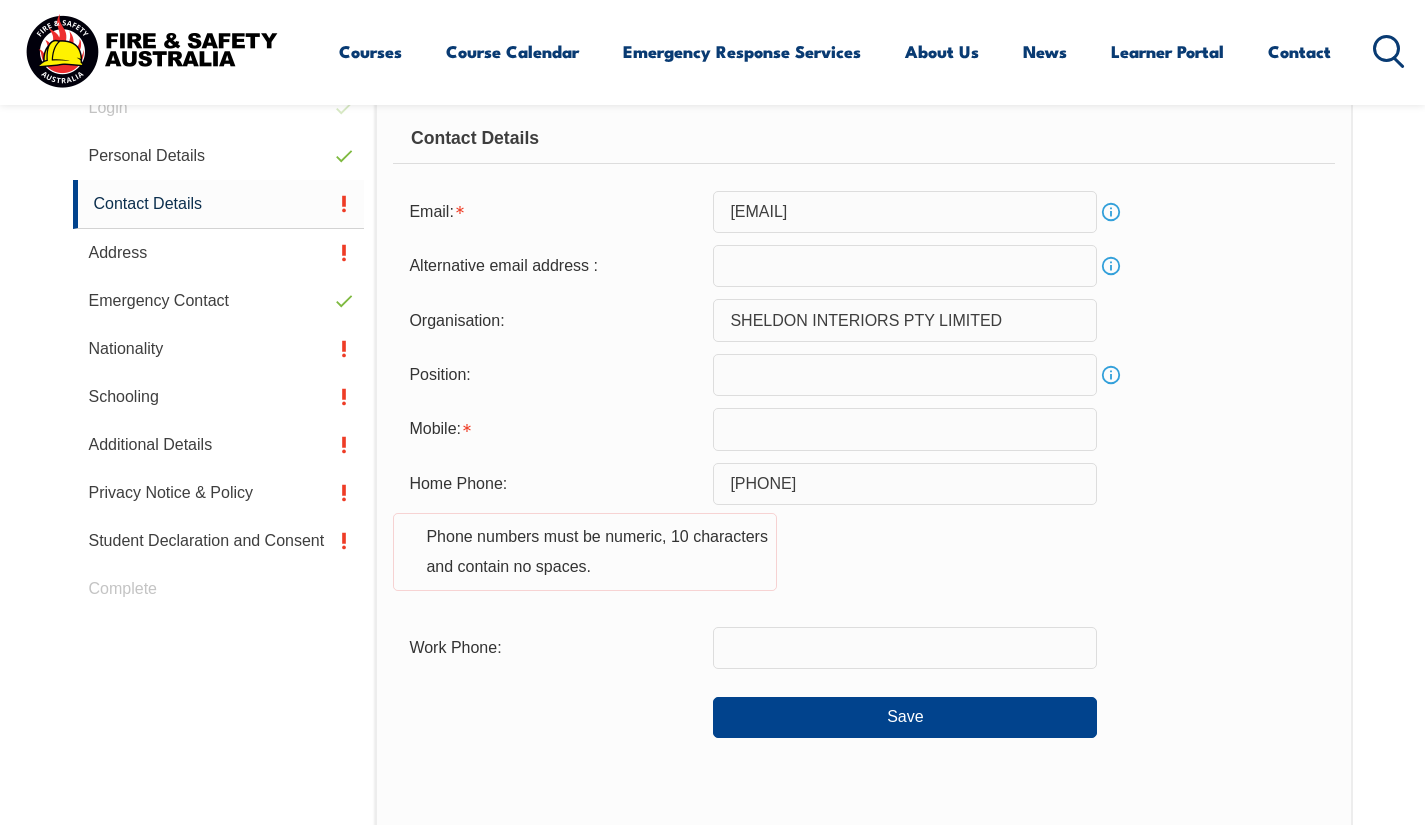 click at bounding box center (905, 429) 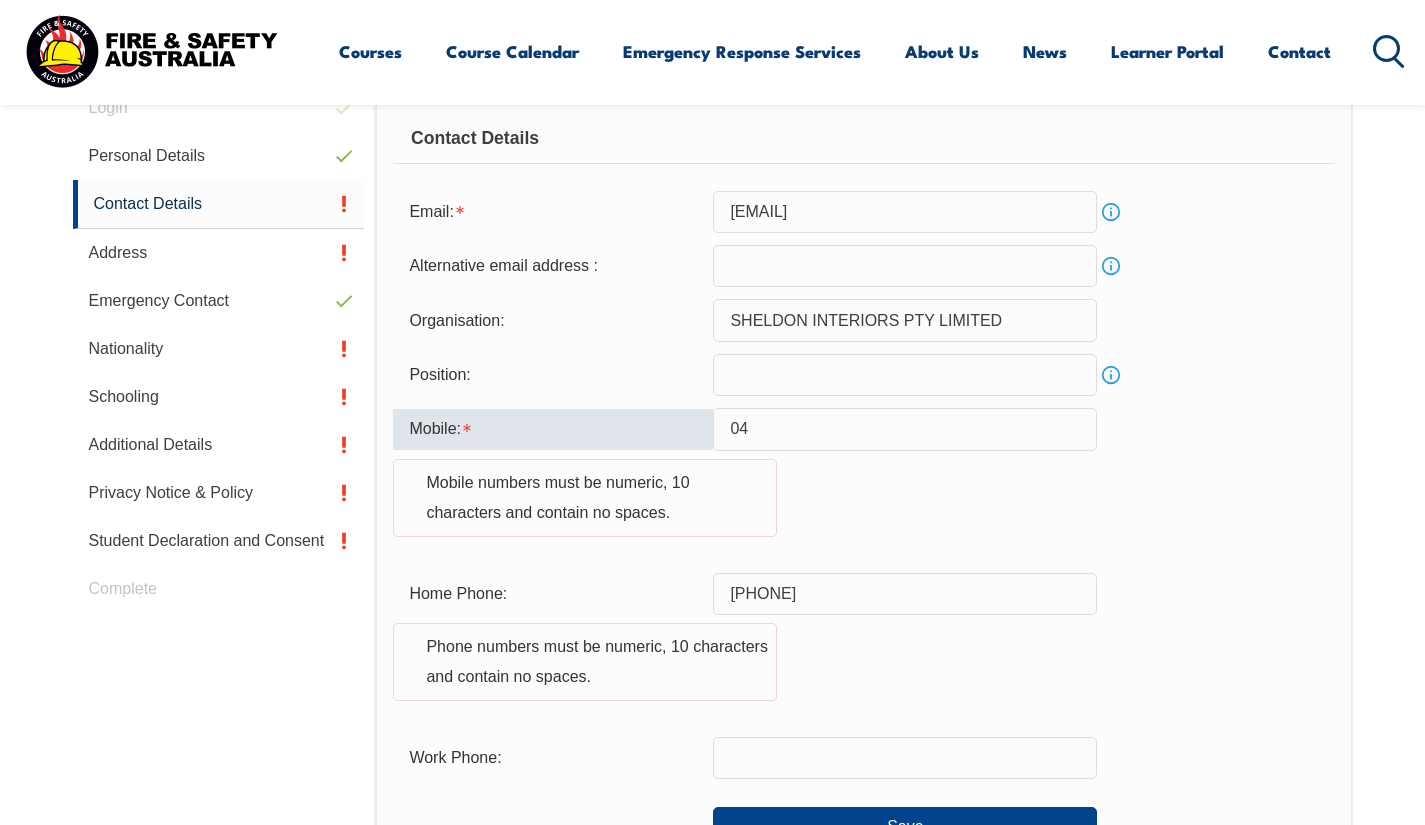 type on "0434101634" 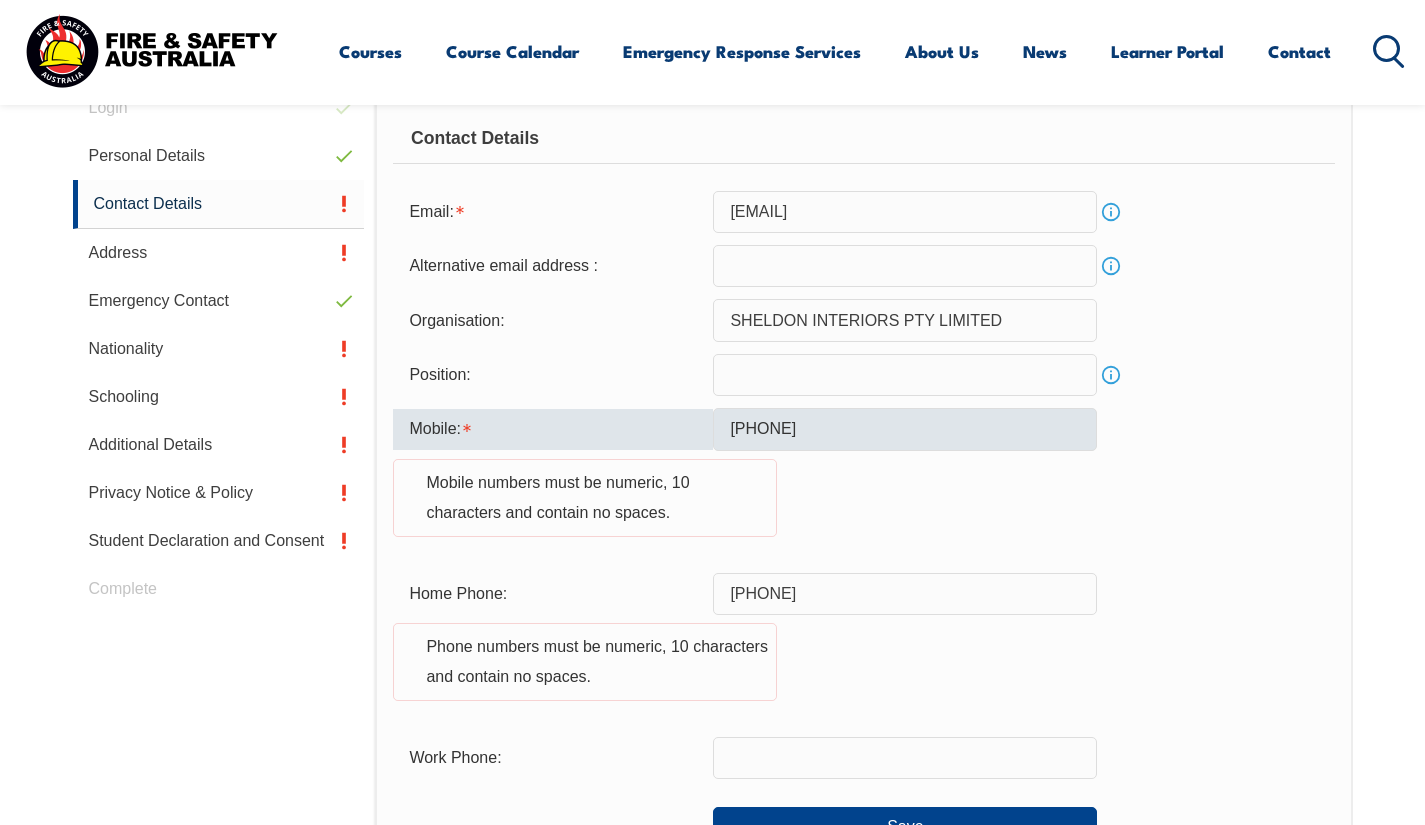 type on "jakehillyard@hotmail.co.uk" 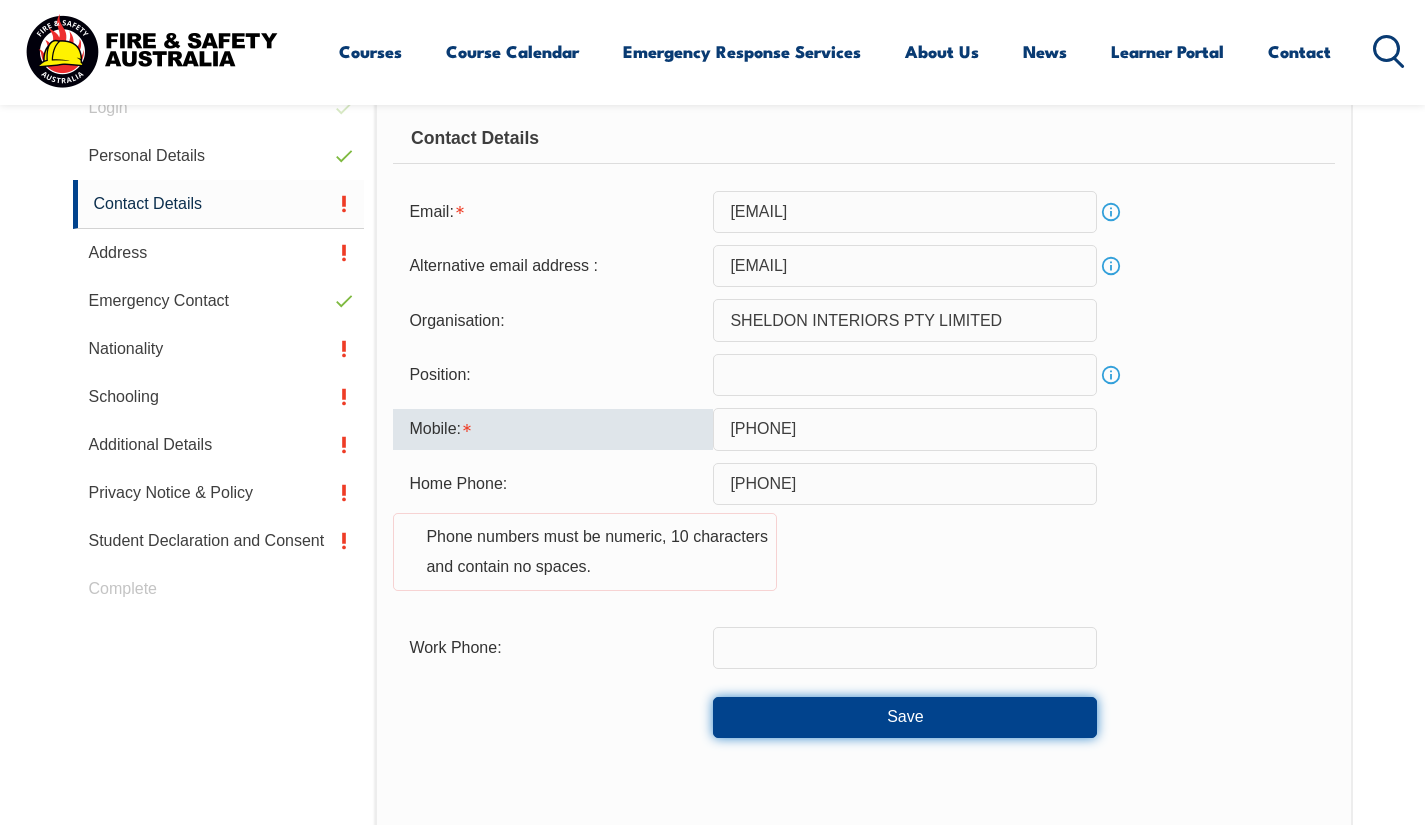 click on "Save" at bounding box center [905, 717] 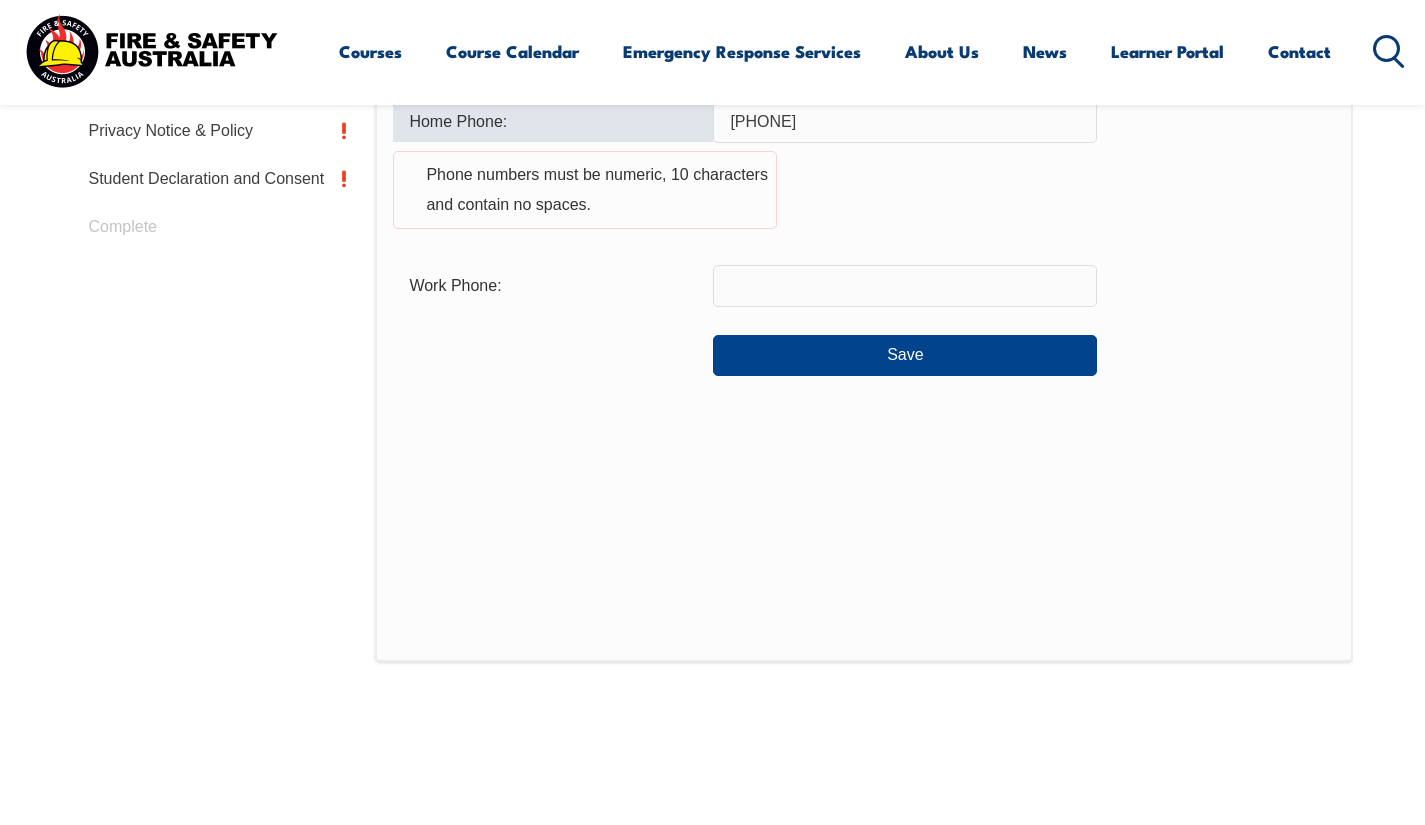 scroll, scrollTop: 990, scrollLeft: 0, axis: vertical 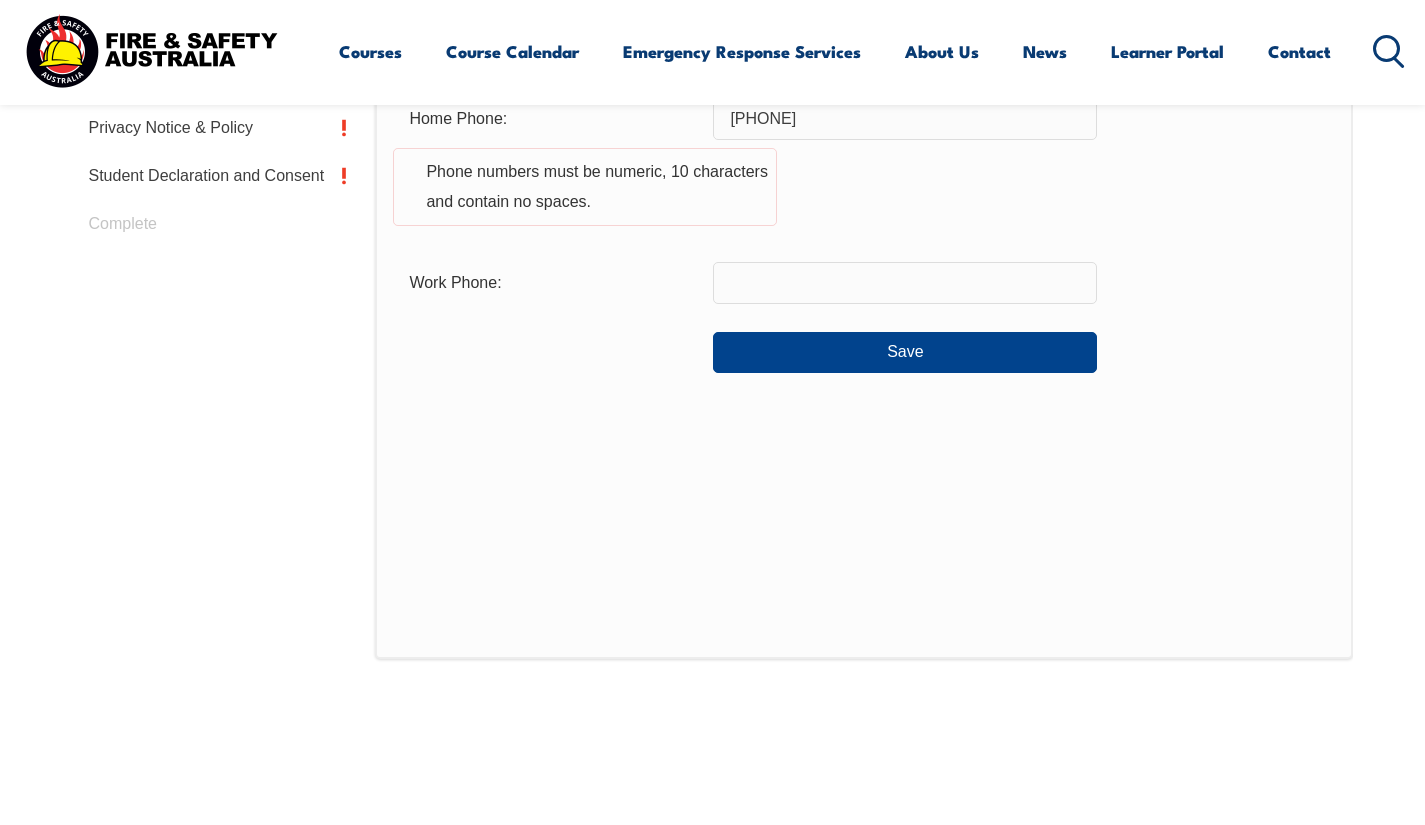 click on "Contact Details Email: jakehillyard@hotmail.co.uk Info Alternative email address : jakehillyard@hotmail.co.uk Info Organisation: SHELDON INTERIORS PTY LIMITED Position: Info Mobile: 0434101634 Home Phone: 0434 101 634 Phone numbers must be numeric, 10 characters and contain no spaces. Work Phone: Save" at bounding box center [863, 189] 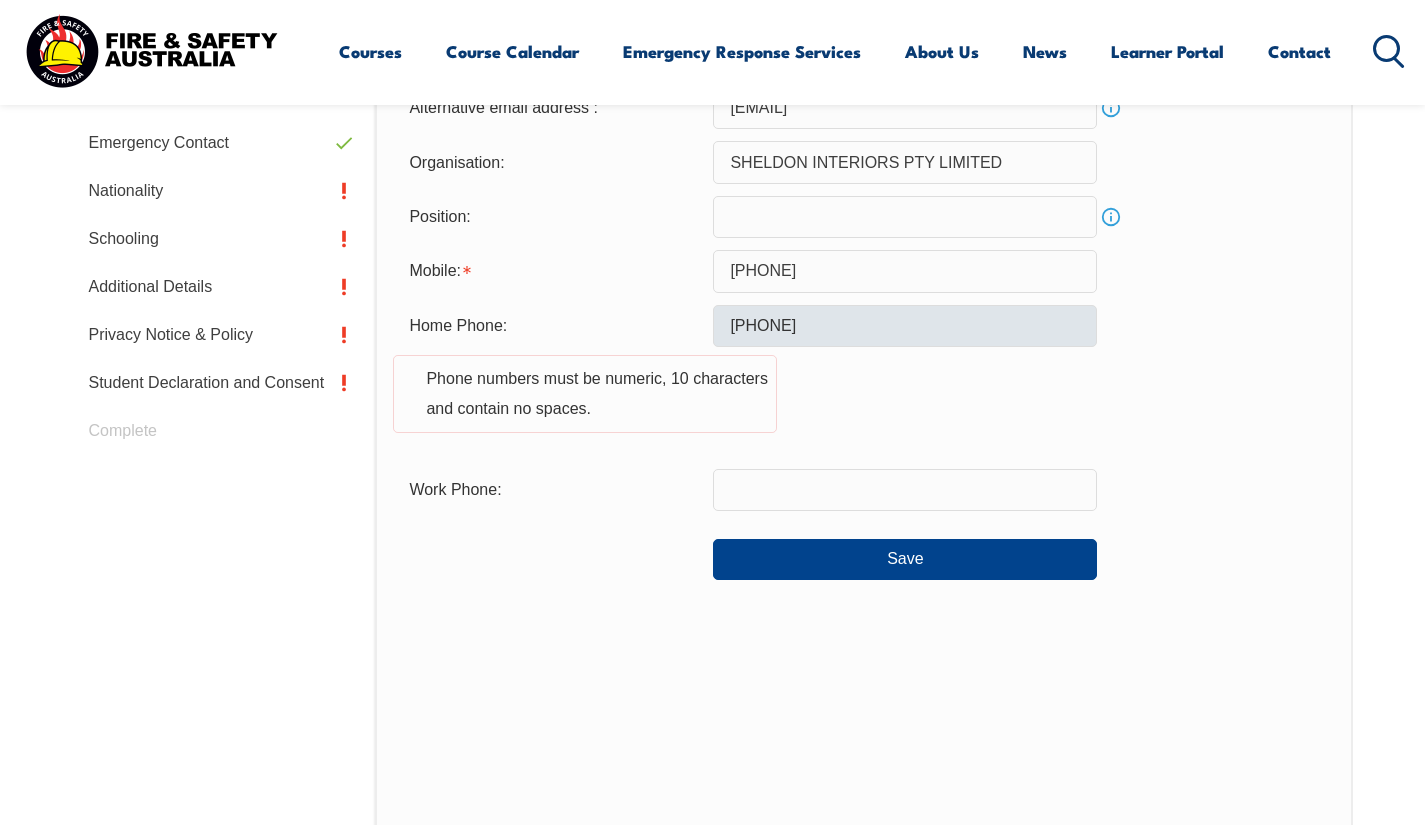 scroll, scrollTop: 750, scrollLeft: 0, axis: vertical 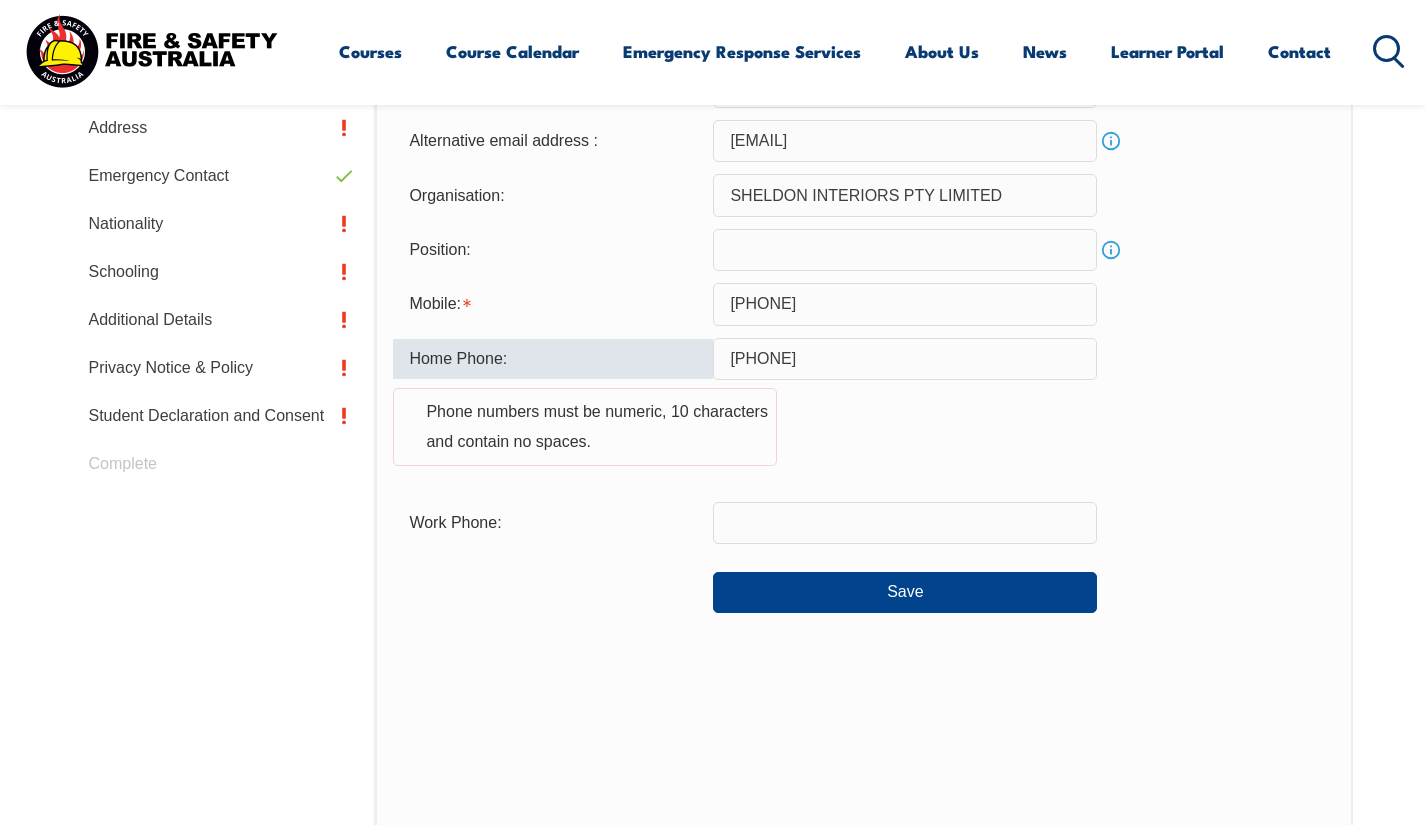 click on "0434 101 634" at bounding box center (905, 359) 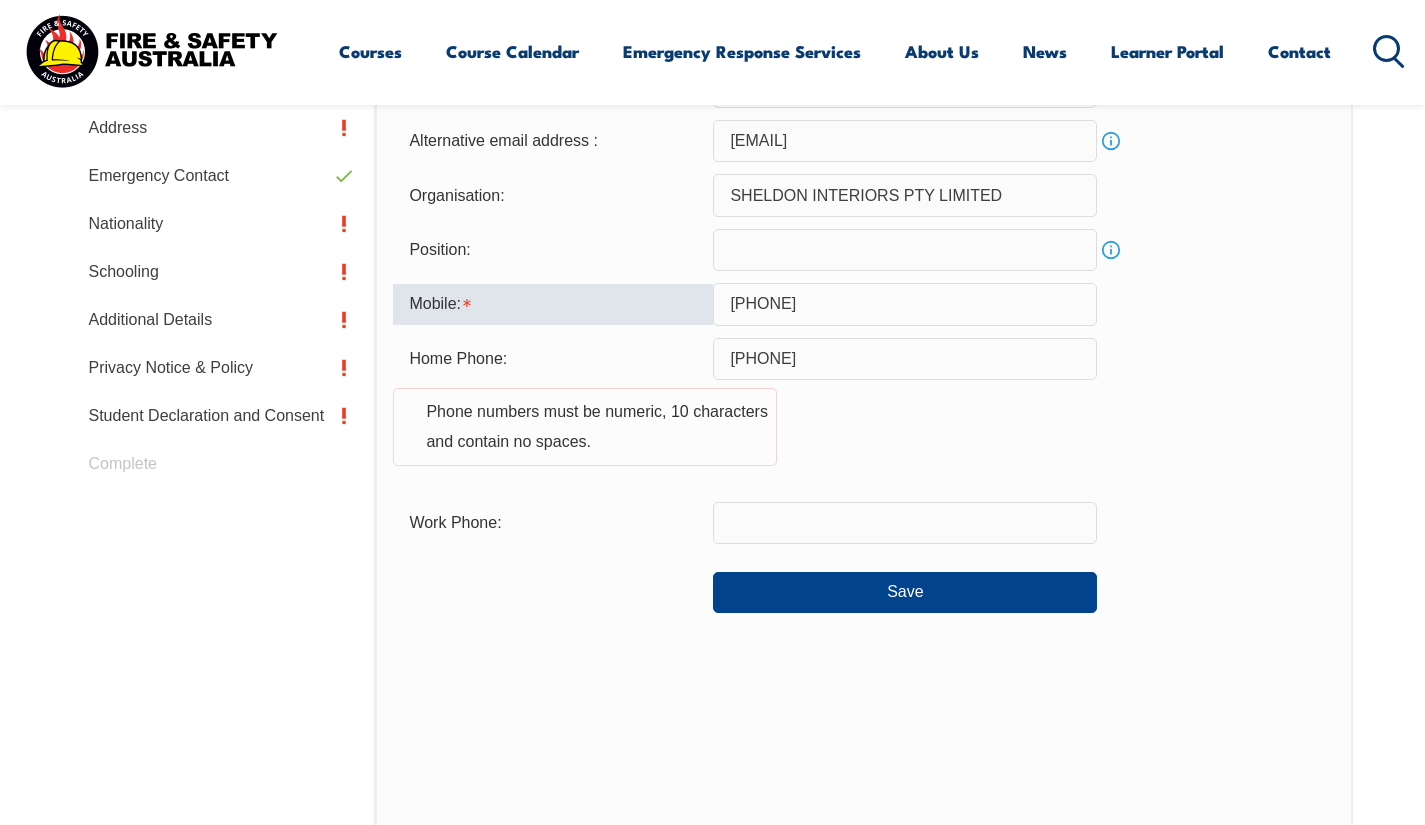 click on "0434101634" at bounding box center [905, 304] 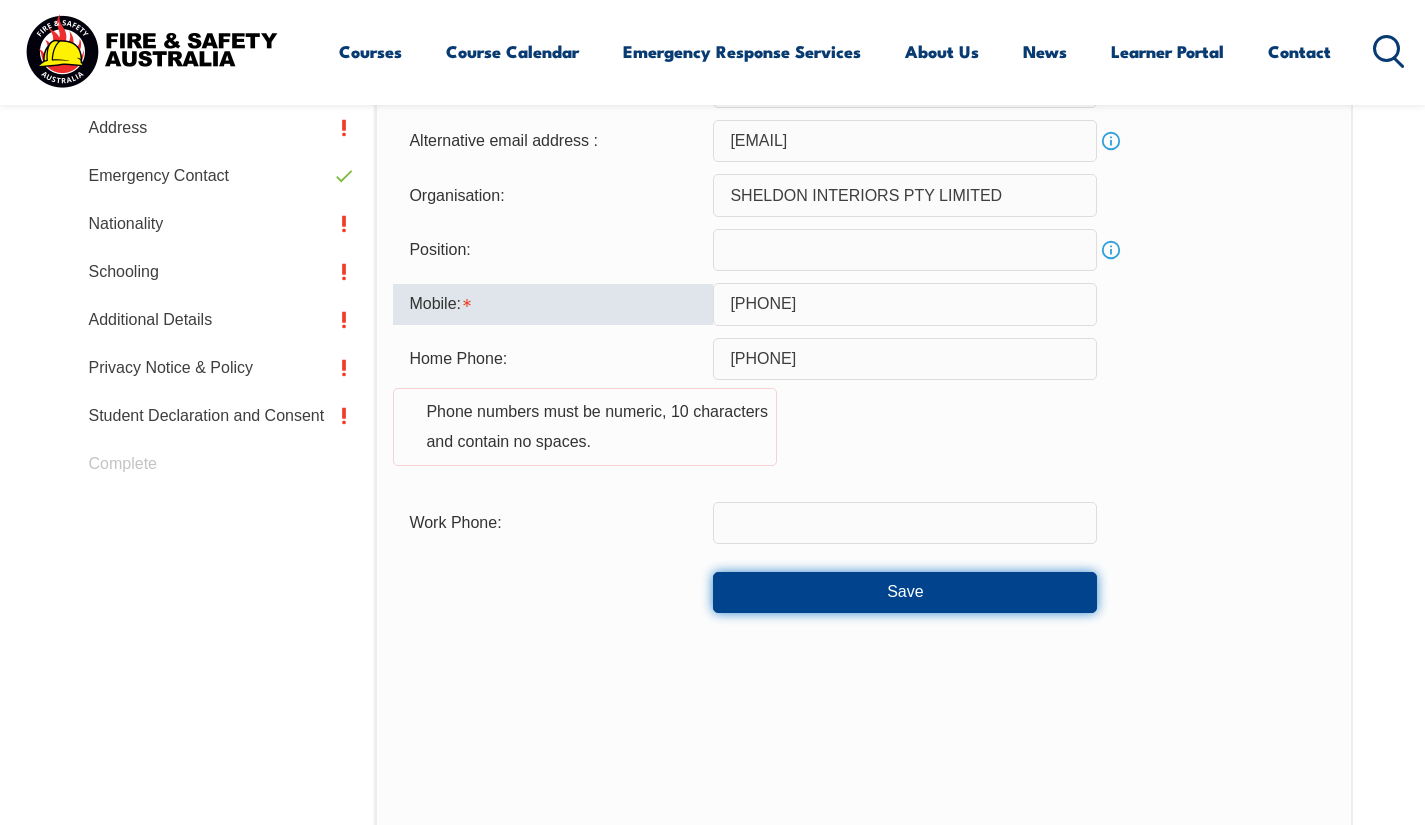 click on "Save" at bounding box center [905, 592] 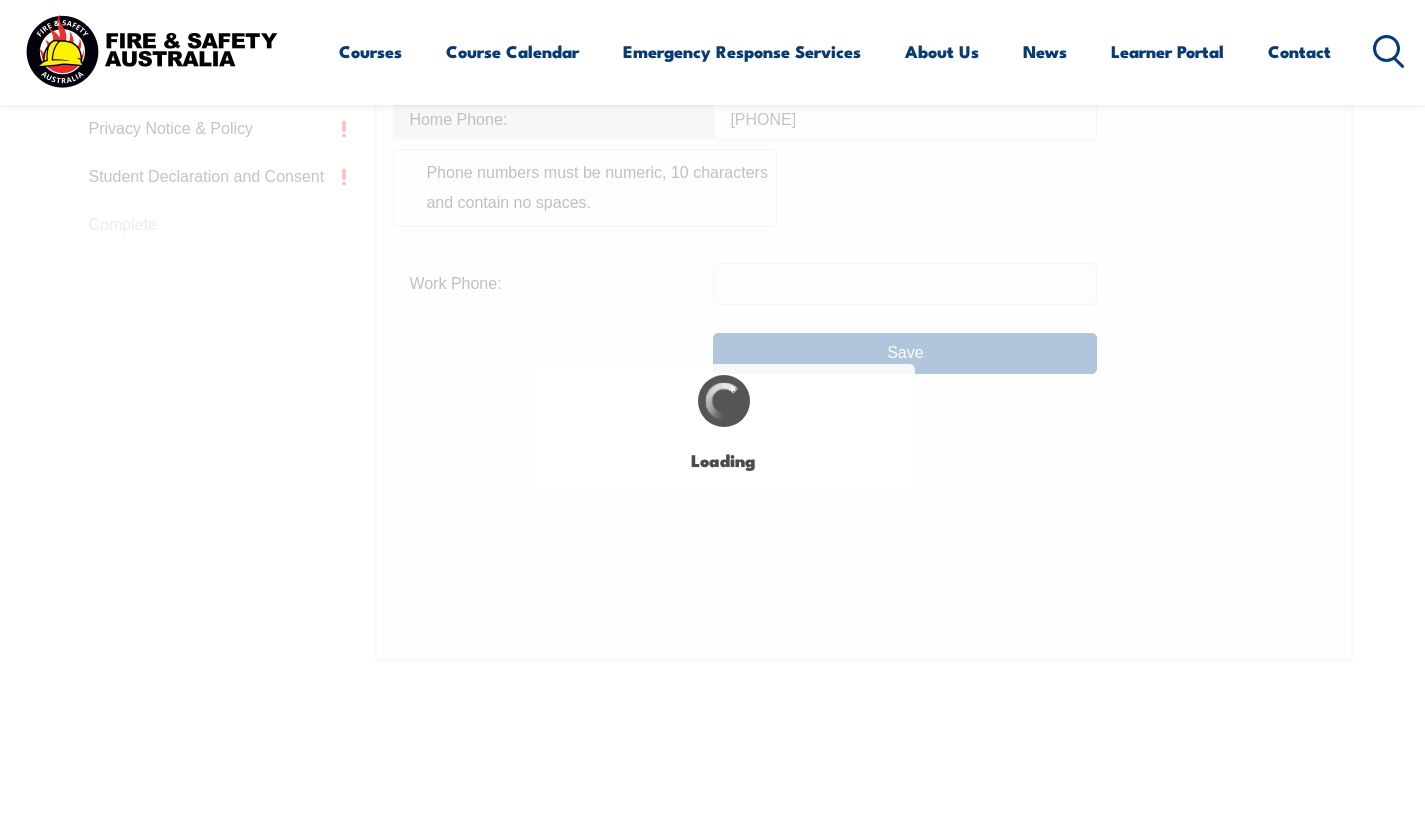 scroll, scrollTop: 990, scrollLeft: 0, axis: vertical 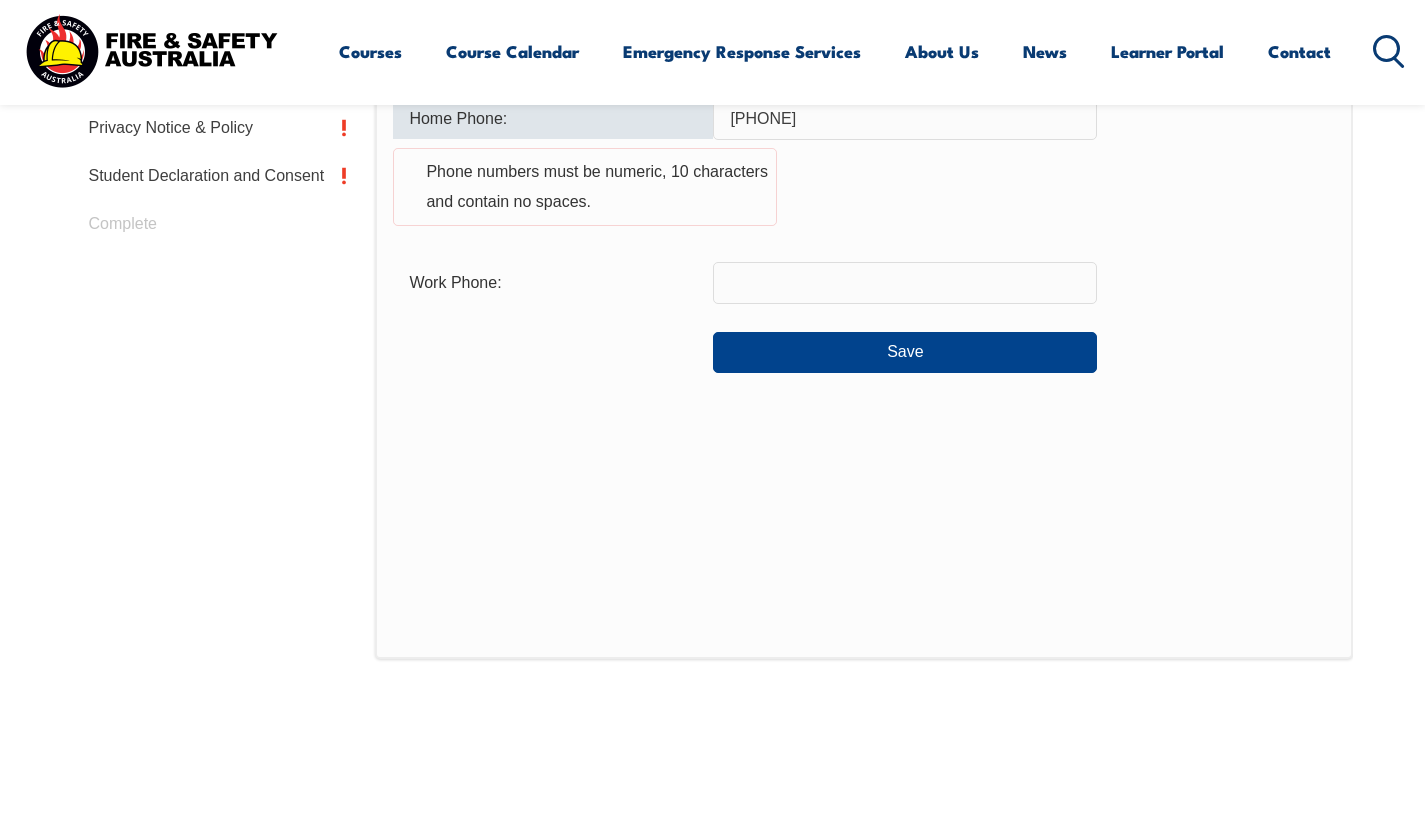 click on "Contact Details Email: jakehillyard@hotmail.co.uk Info Alternative email address : jakehillyard@hotmail.co.uk Info Organisation: SHELDON INTERIORS PTY LIMITED Position: Info Mobile: 0434101634 Home Phone: 0434 101 634 Phone numbers must be numeric, 10 characters and contain no spaces. Work Phone: Save" at bounding box center [863, 189] 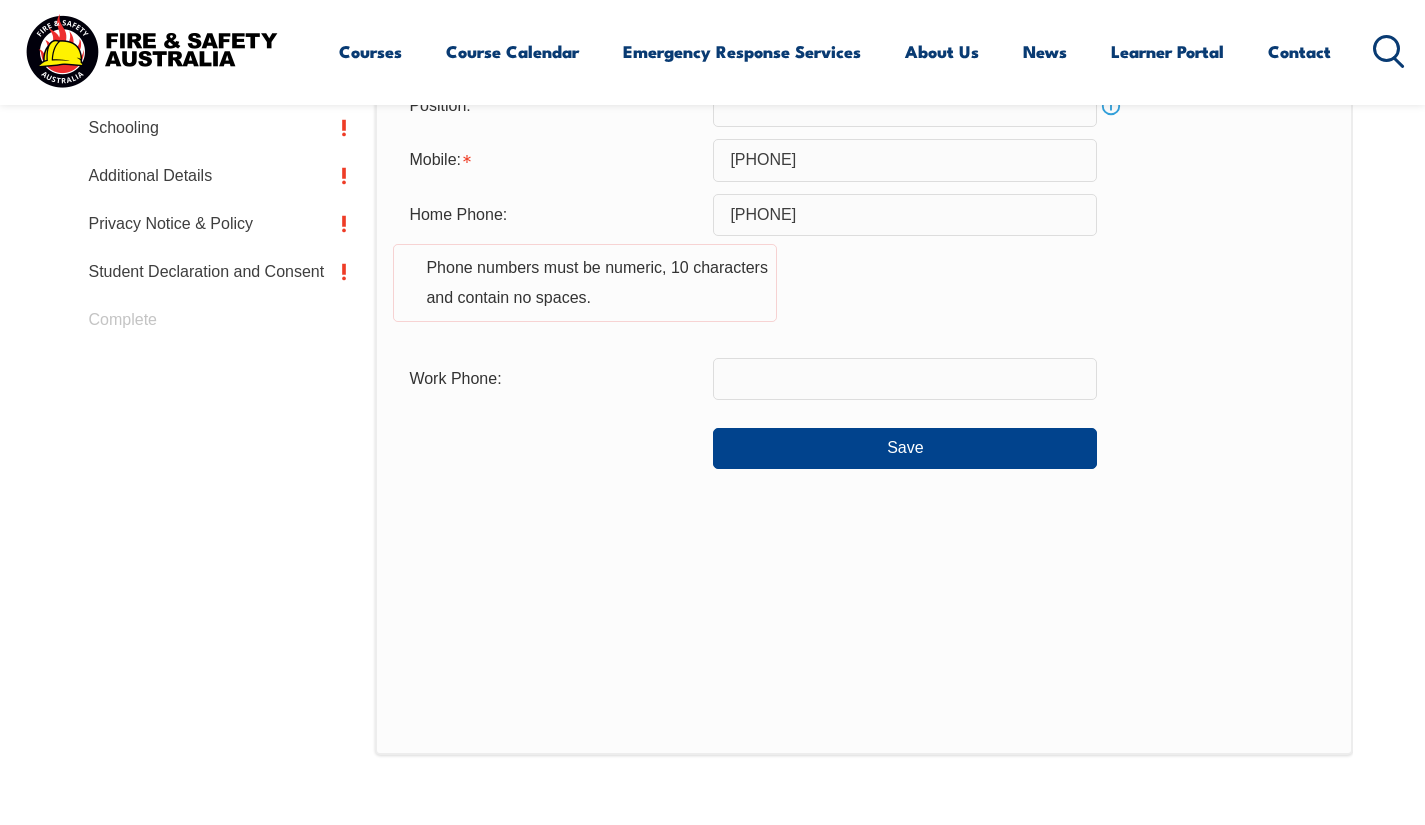 scroll, scrollTop: 870, scrollLeft: 0, axis: vertical 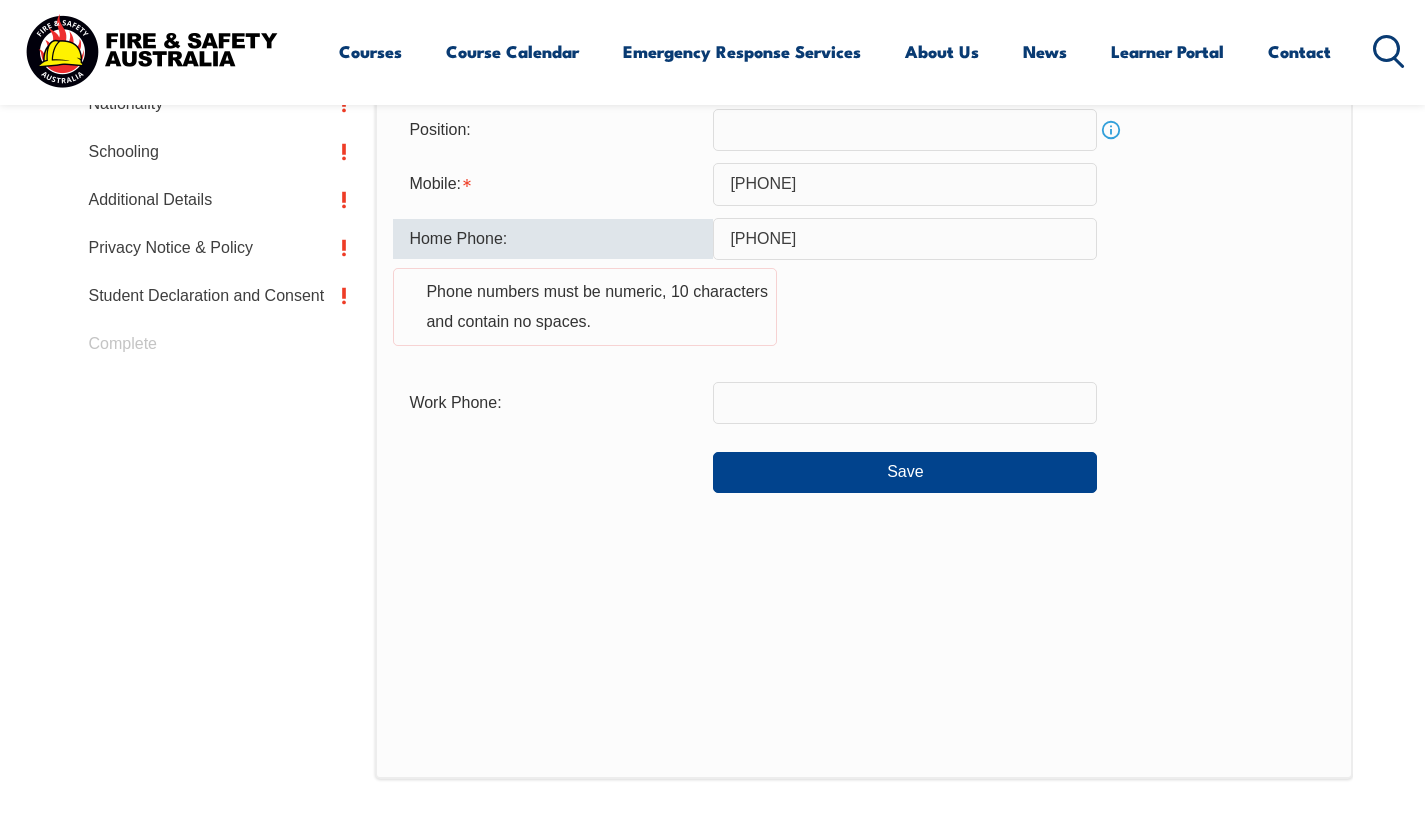 drag, startPoint x: 850, startPoint y: 251, endPoint x: 626, endPoint y: 235, distance: 224.5707 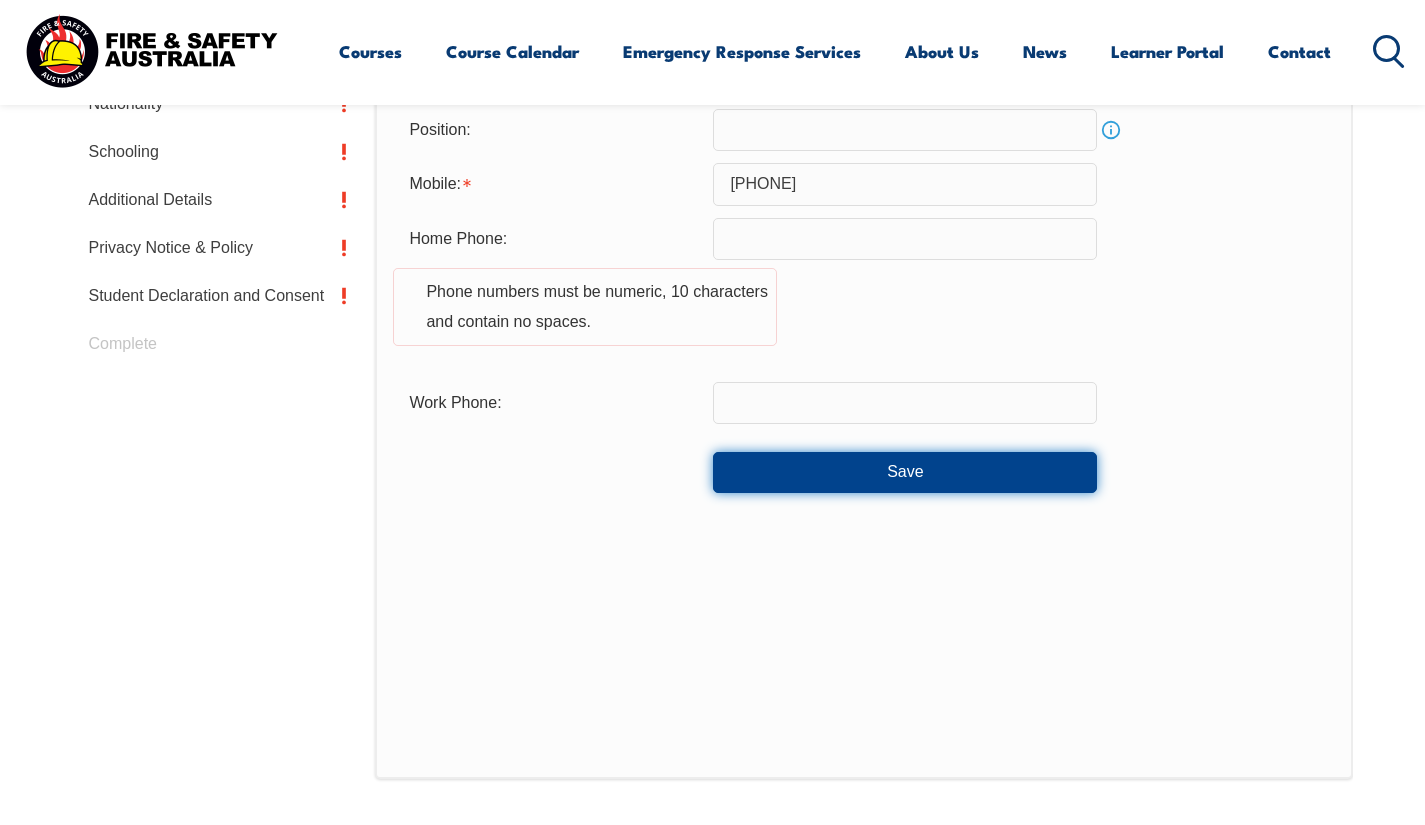click on "Save" at bounding box center [905, 472] 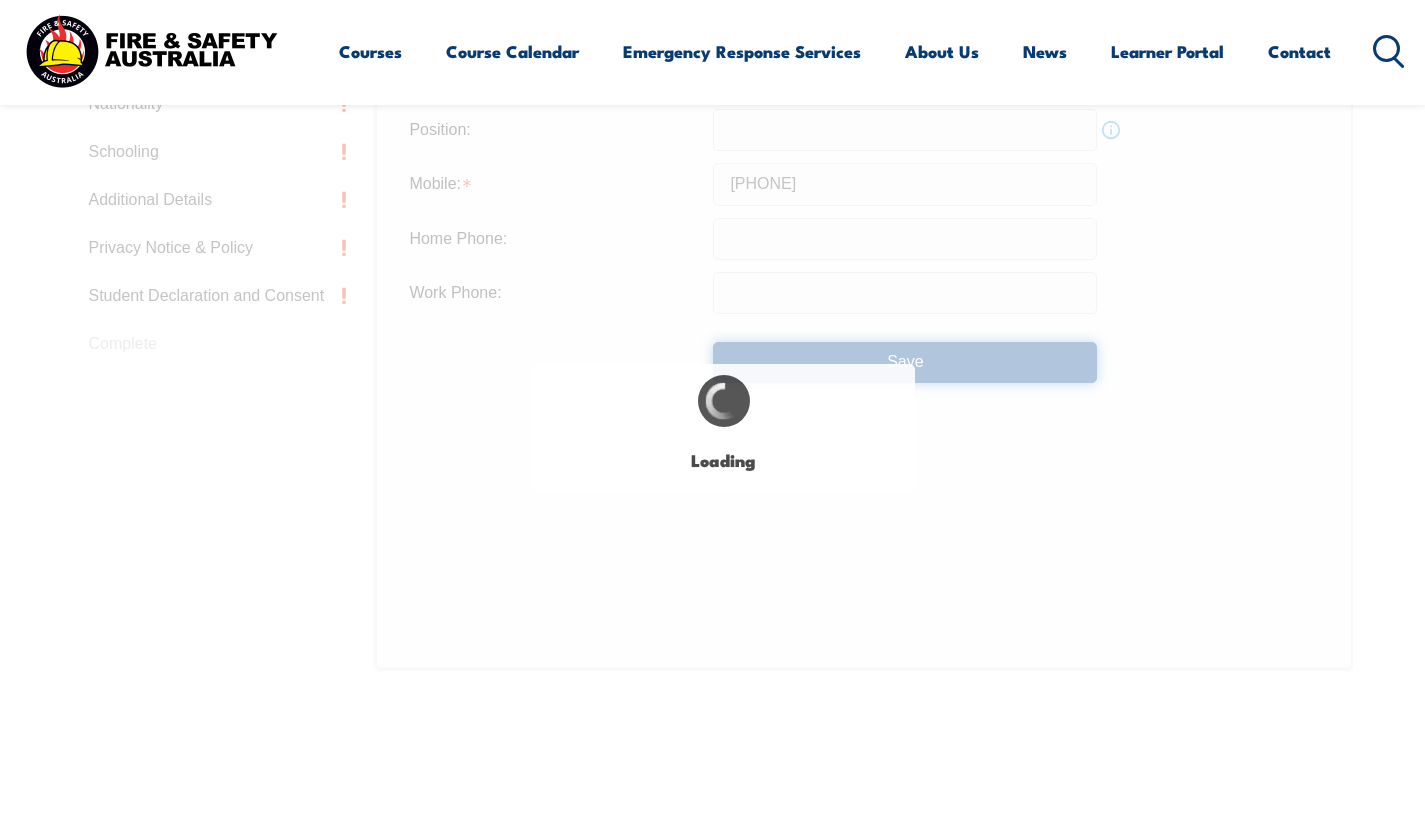 type on "0434 101 634" 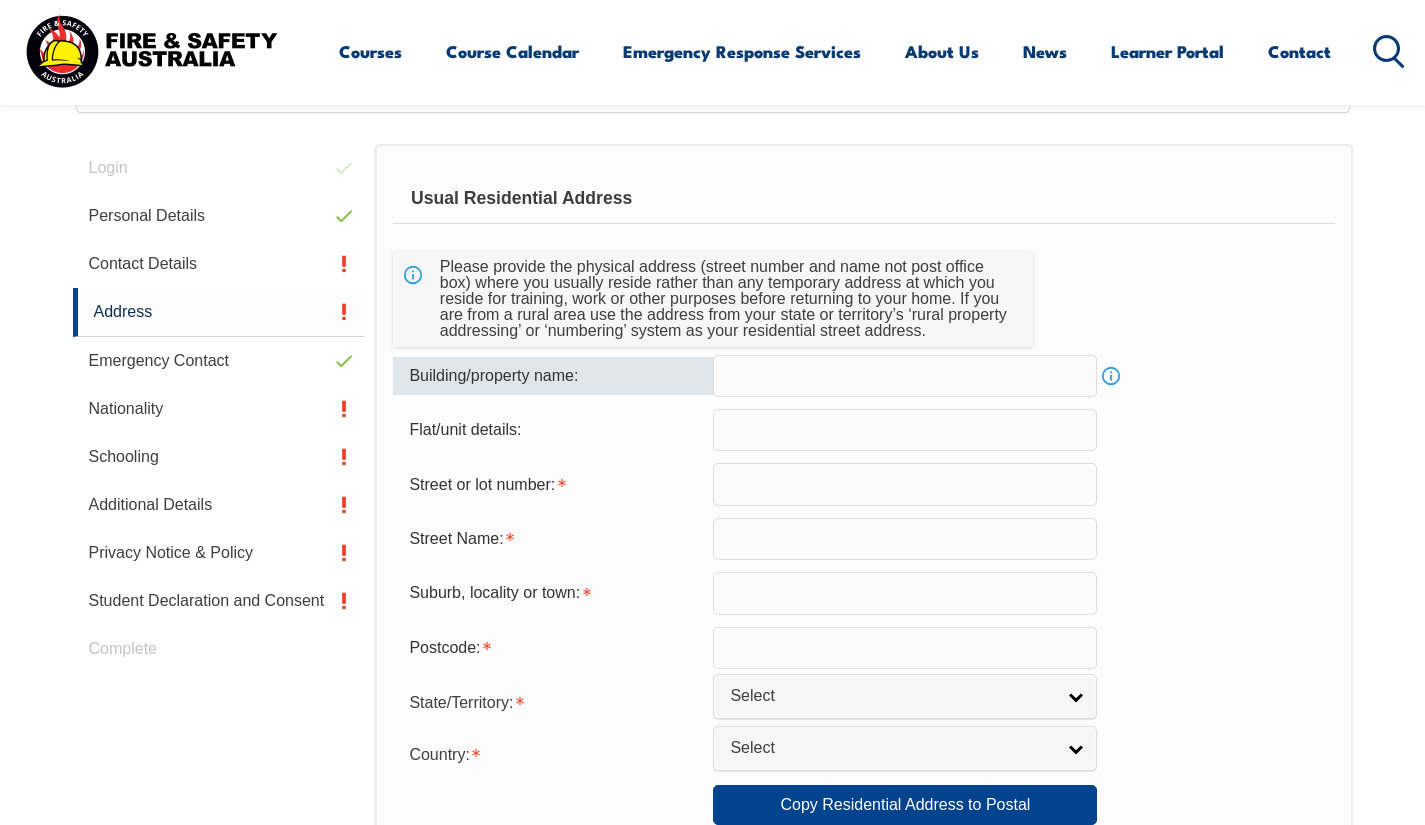 scroll, scrollTop: 545, scrollLeft: 0, axis: vertical 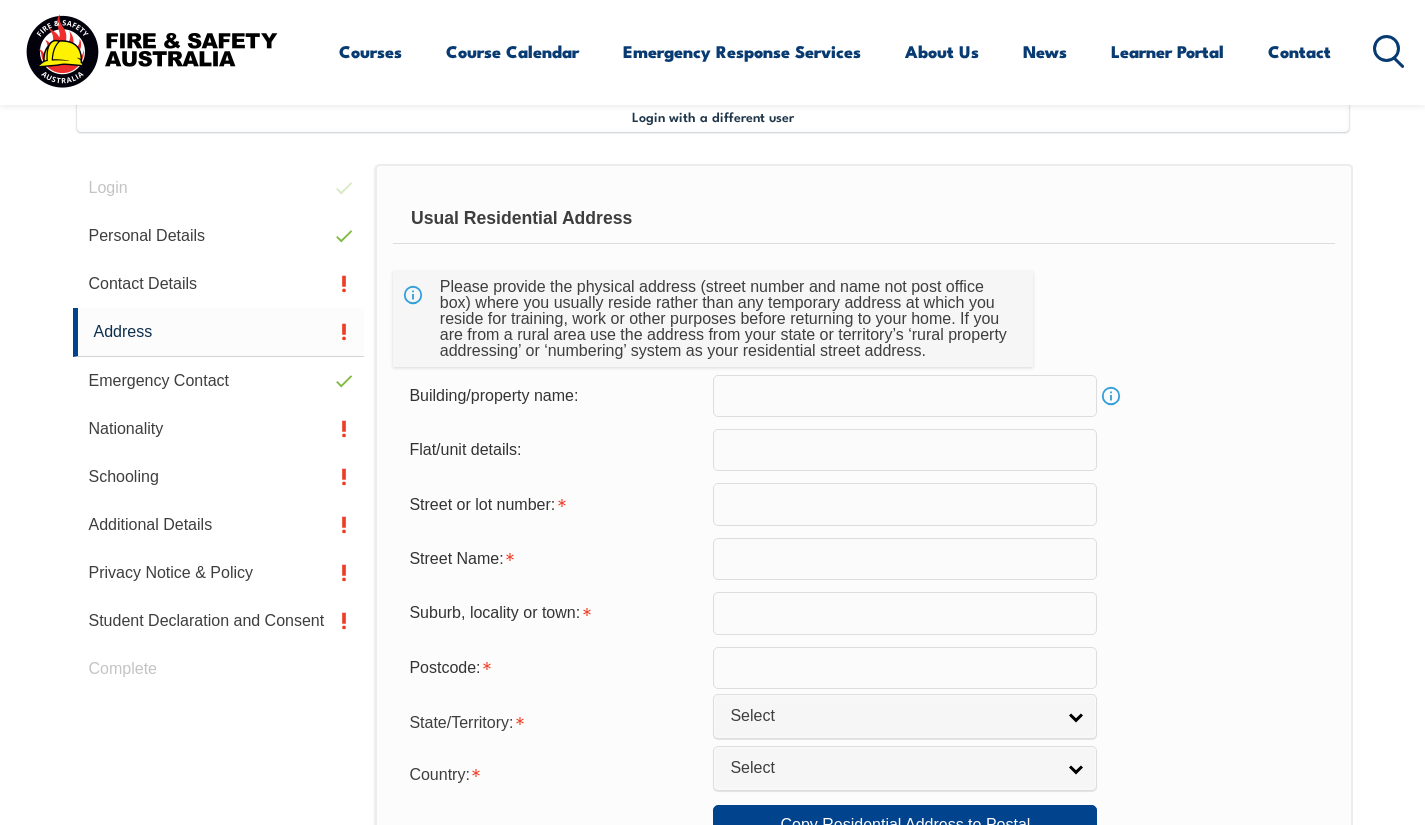 click at bounding box center (905, 396) 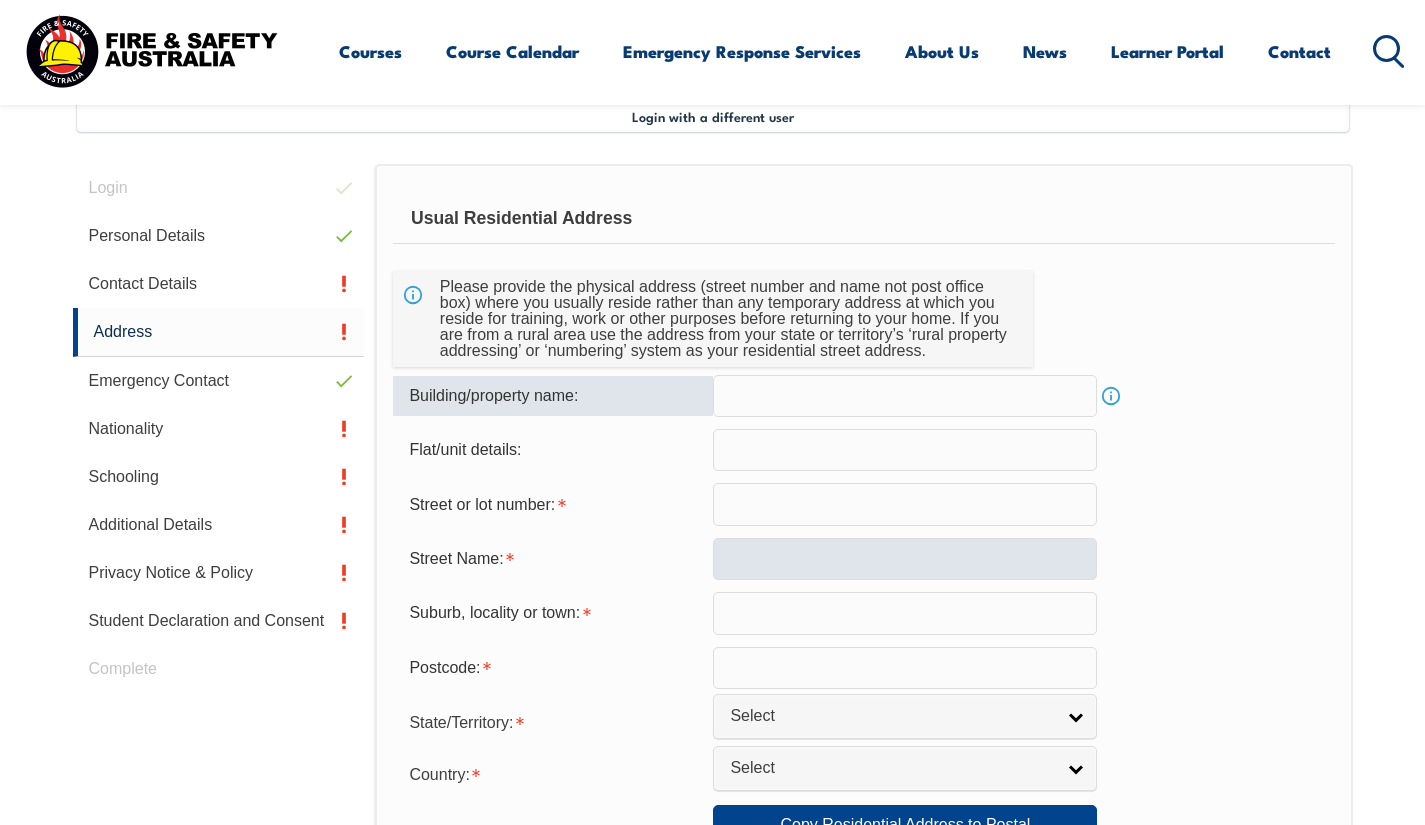 type on "40/4 New Mclean Street" 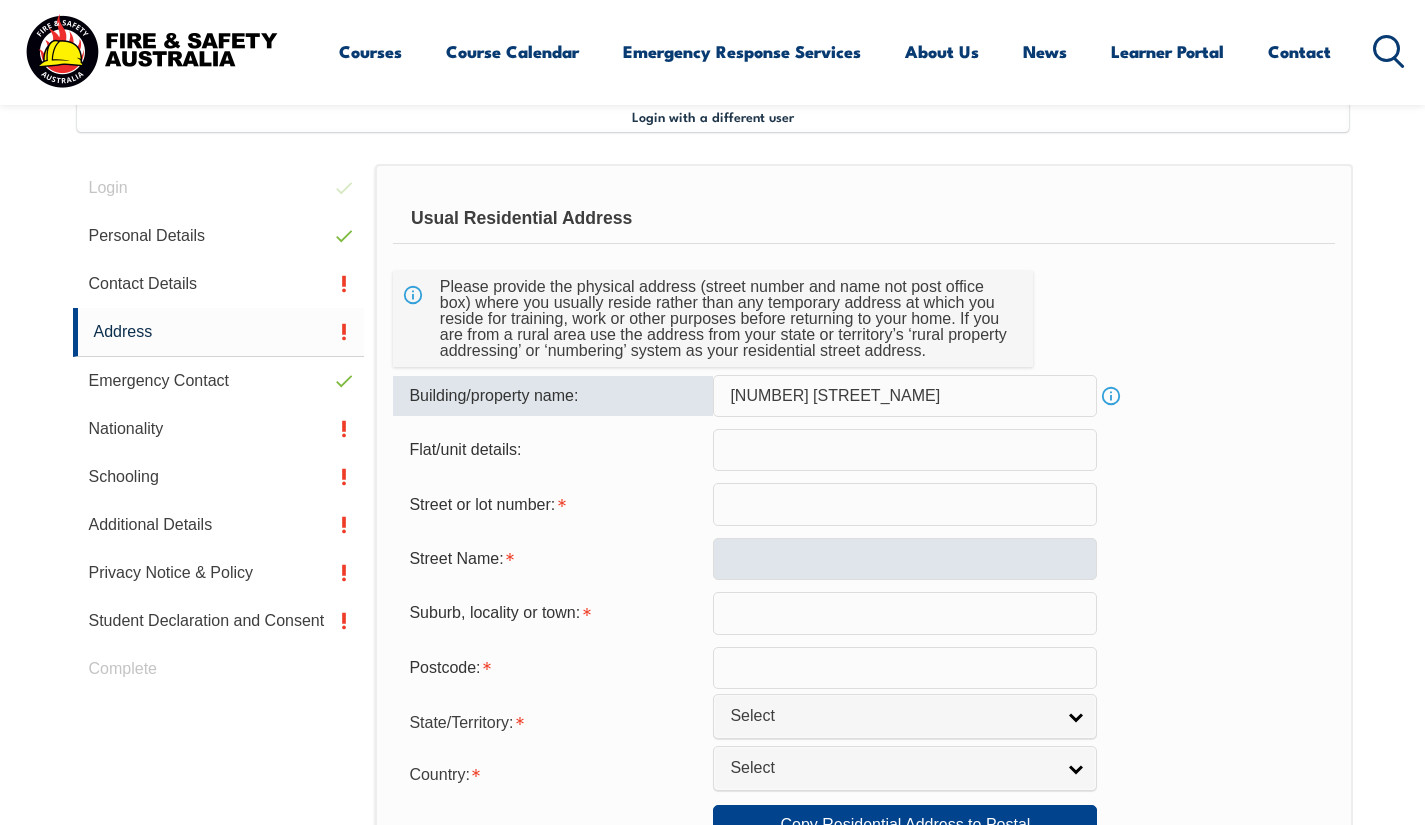 type on "4" 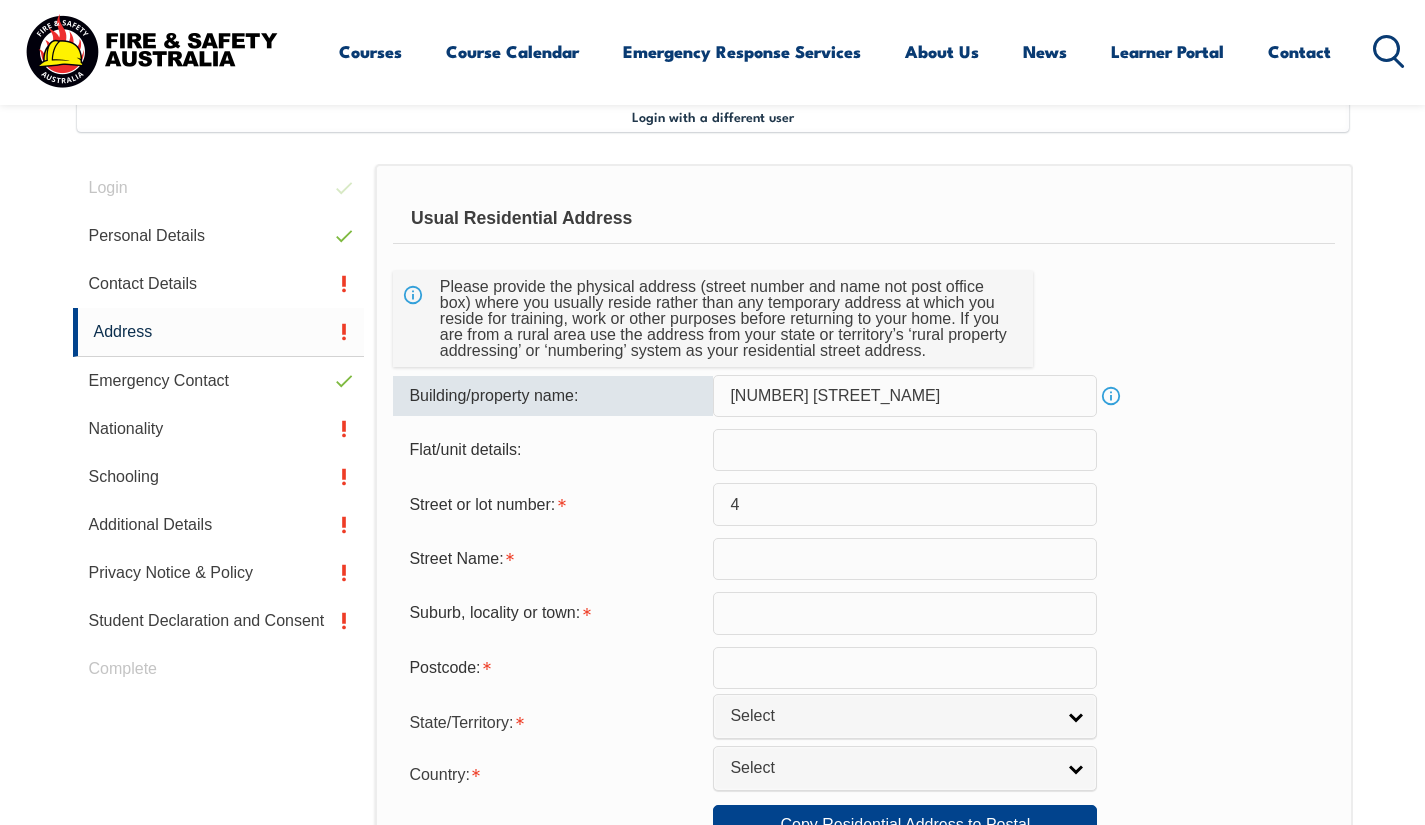 type on "New Mclean Street" 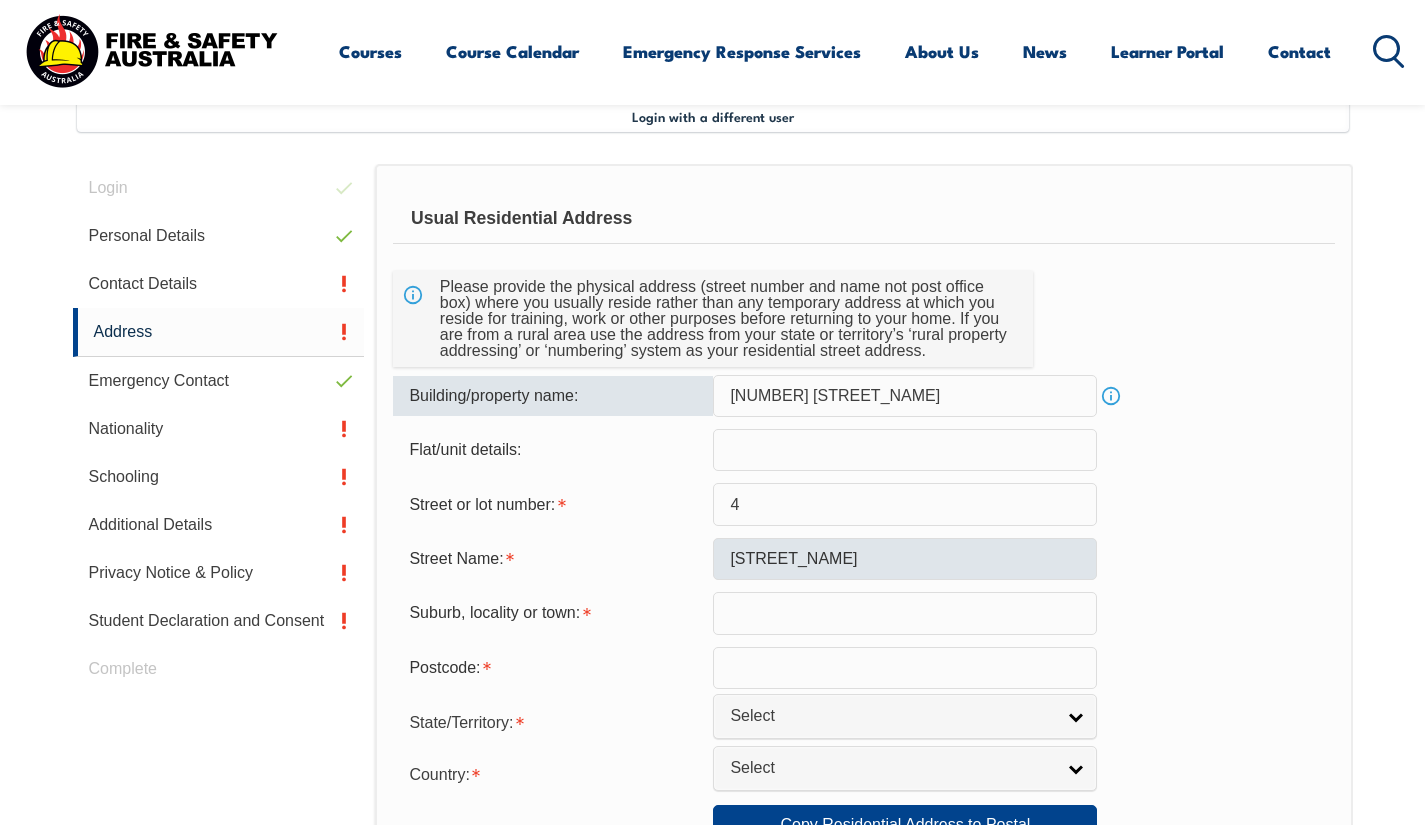 type on "Edgecliff" 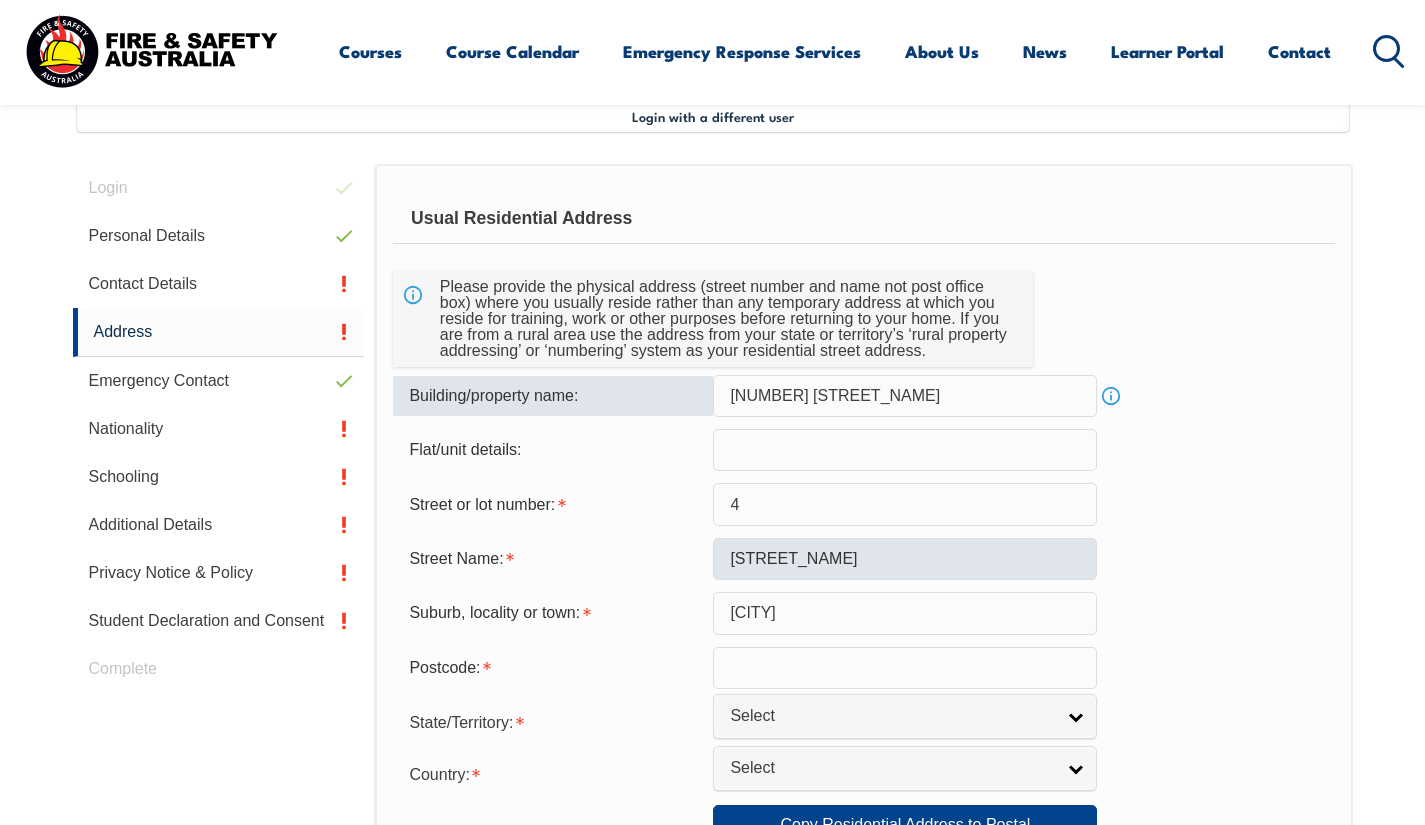 type on "2027" 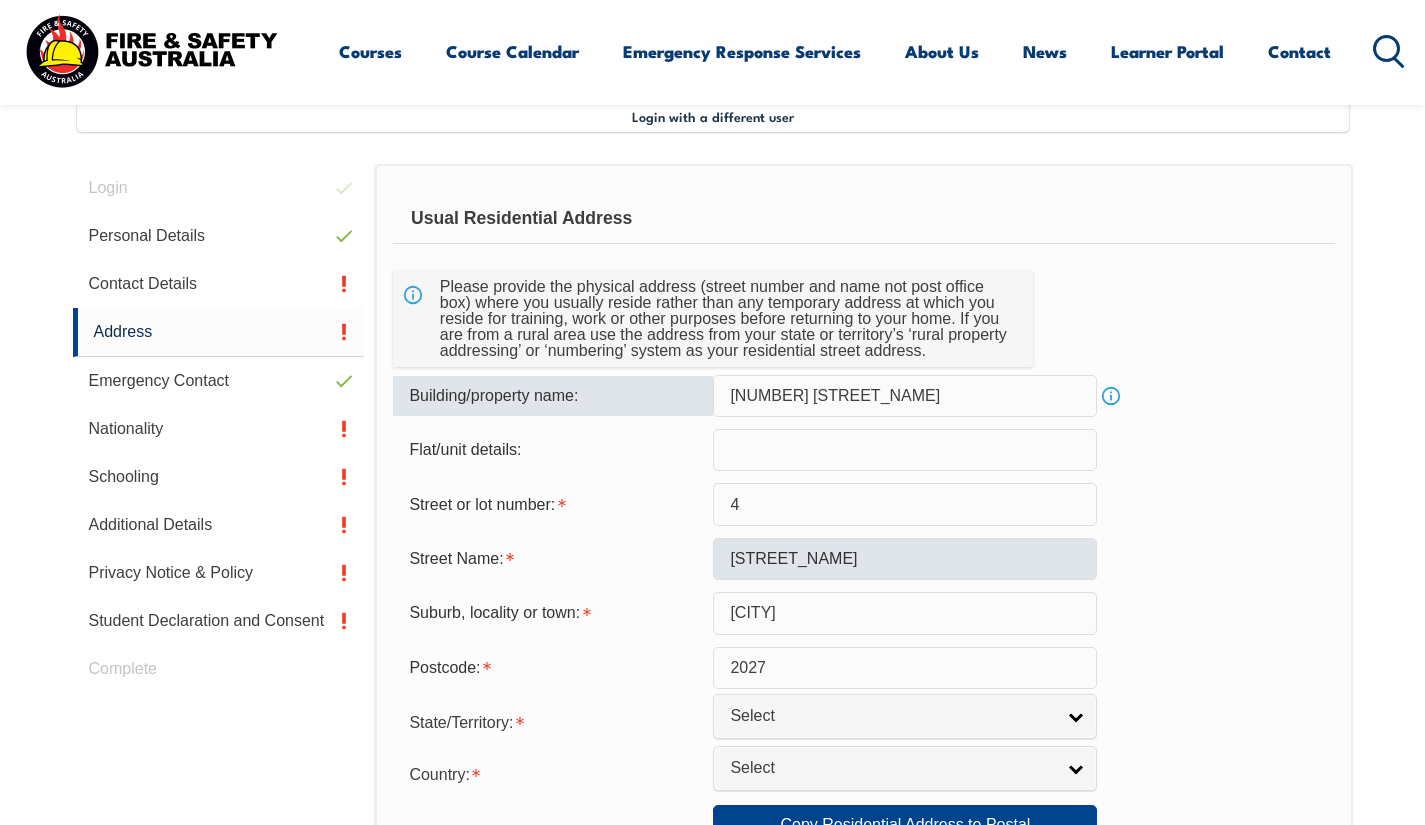 select on "NSW" 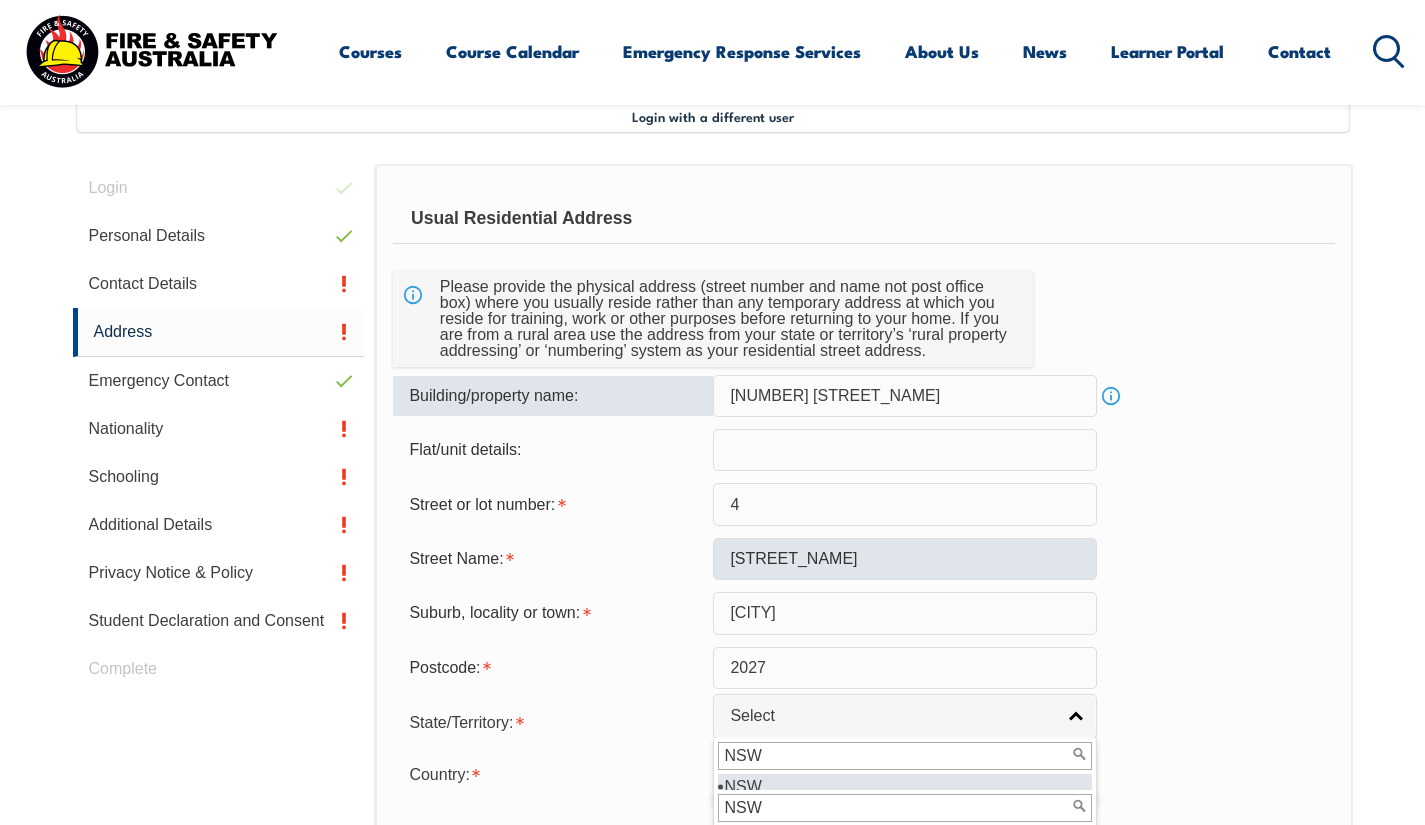 scroll, scrollTop: 546, scrollLeft: 0, axis: vertical 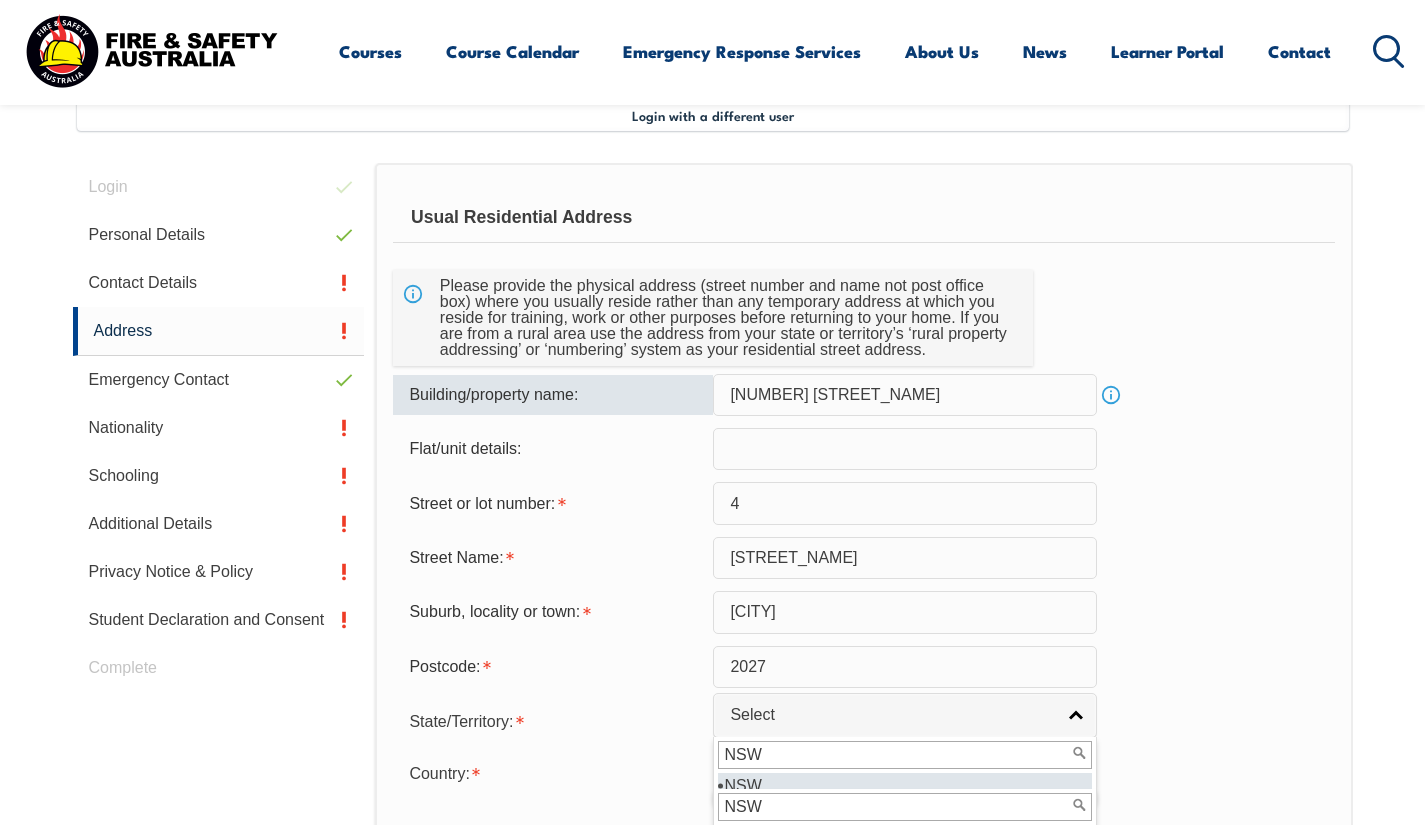 click on "Street or lot number: 4" at bounding box center (863, 503) 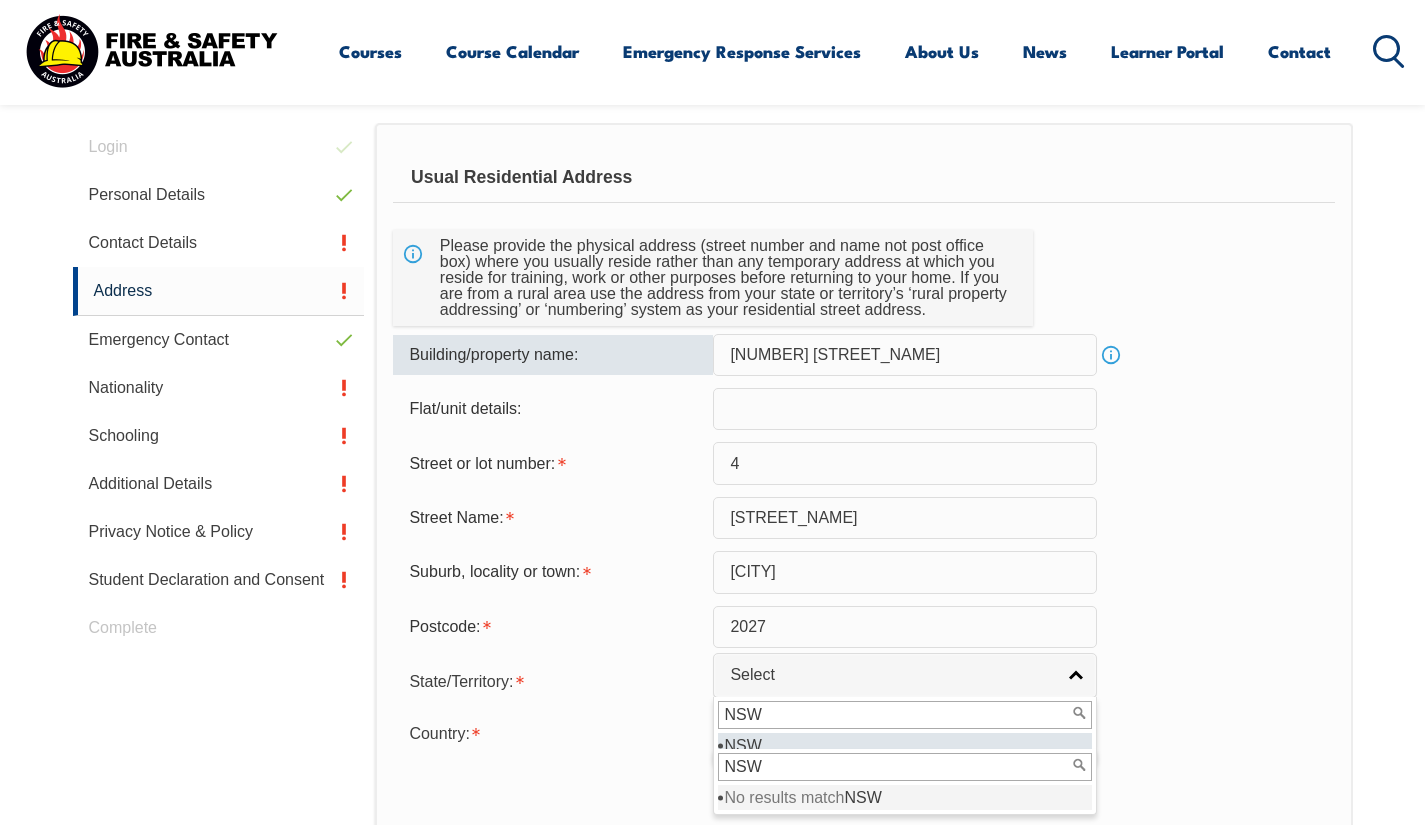 click at bounding box center [905, 409] 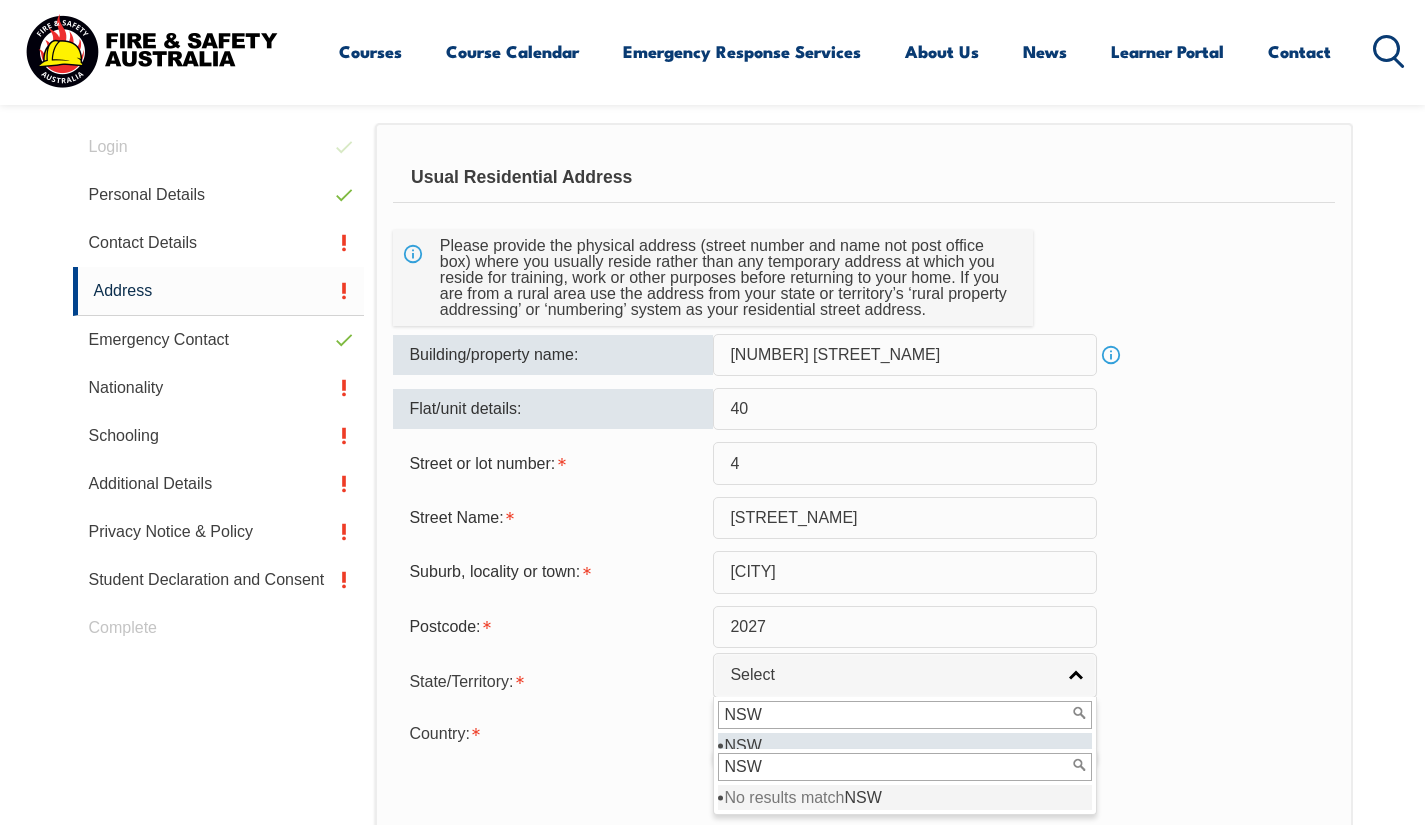 type on "40" 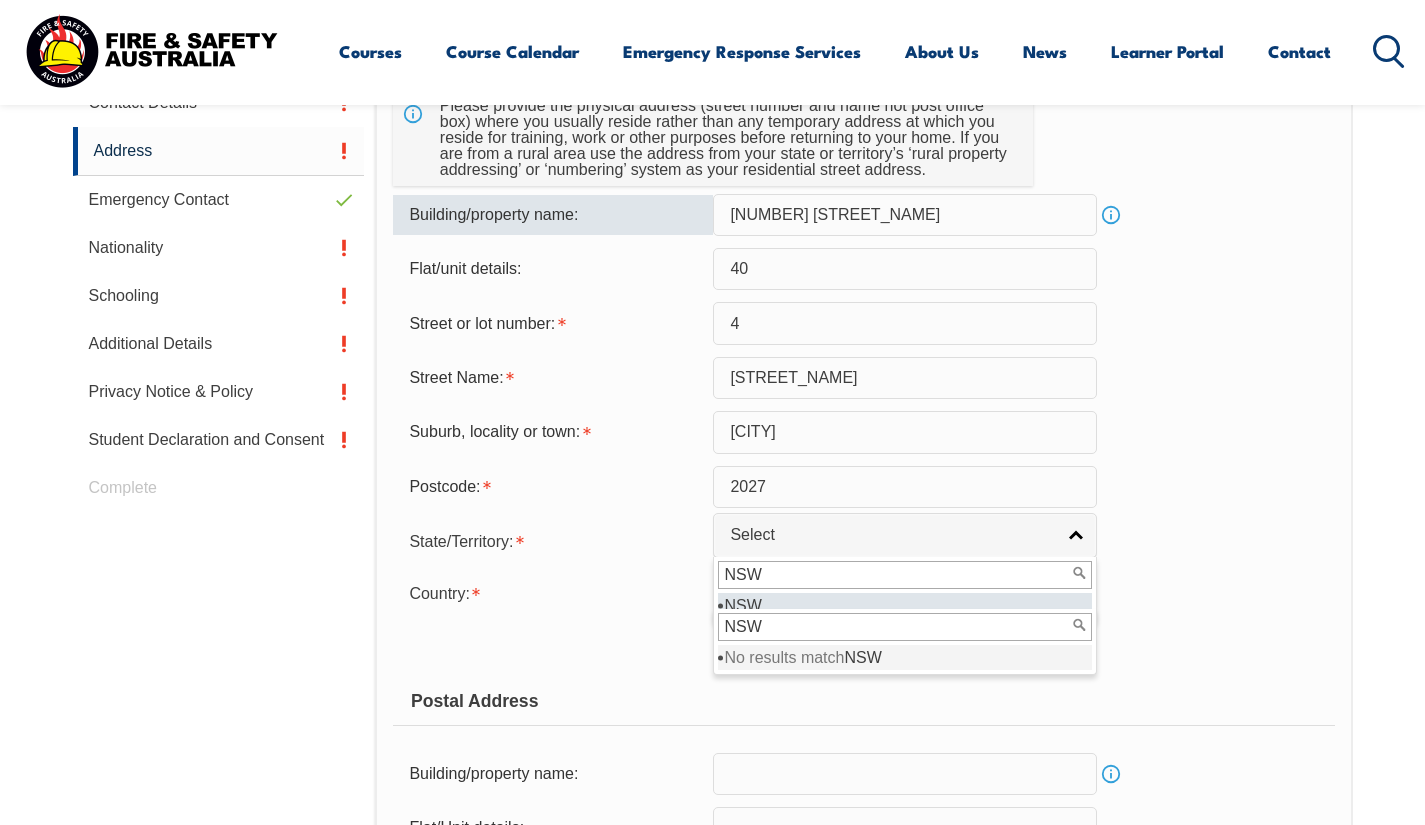 scroll, scrollTop: 826, scrollLeft: 0, axis: vertical 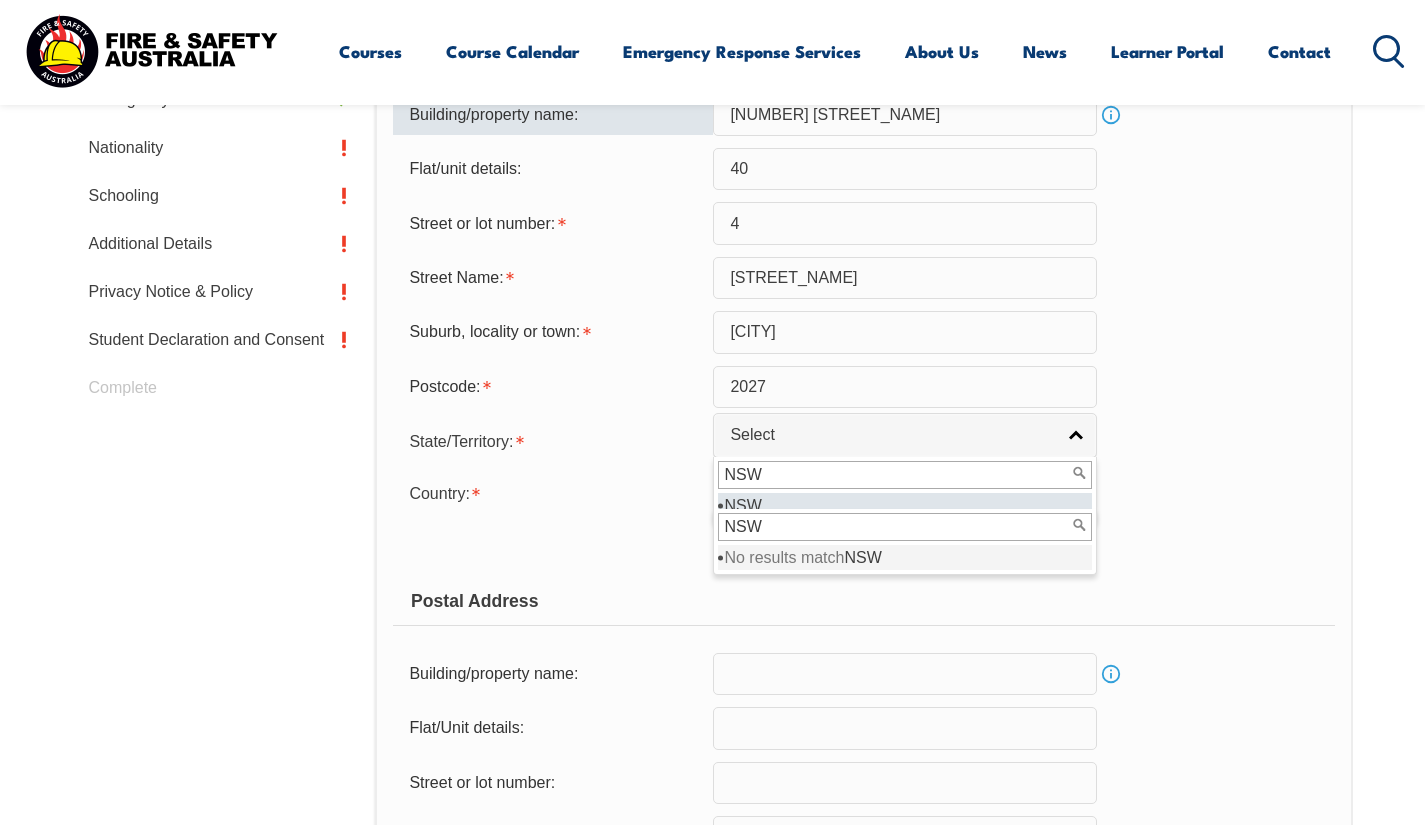 type 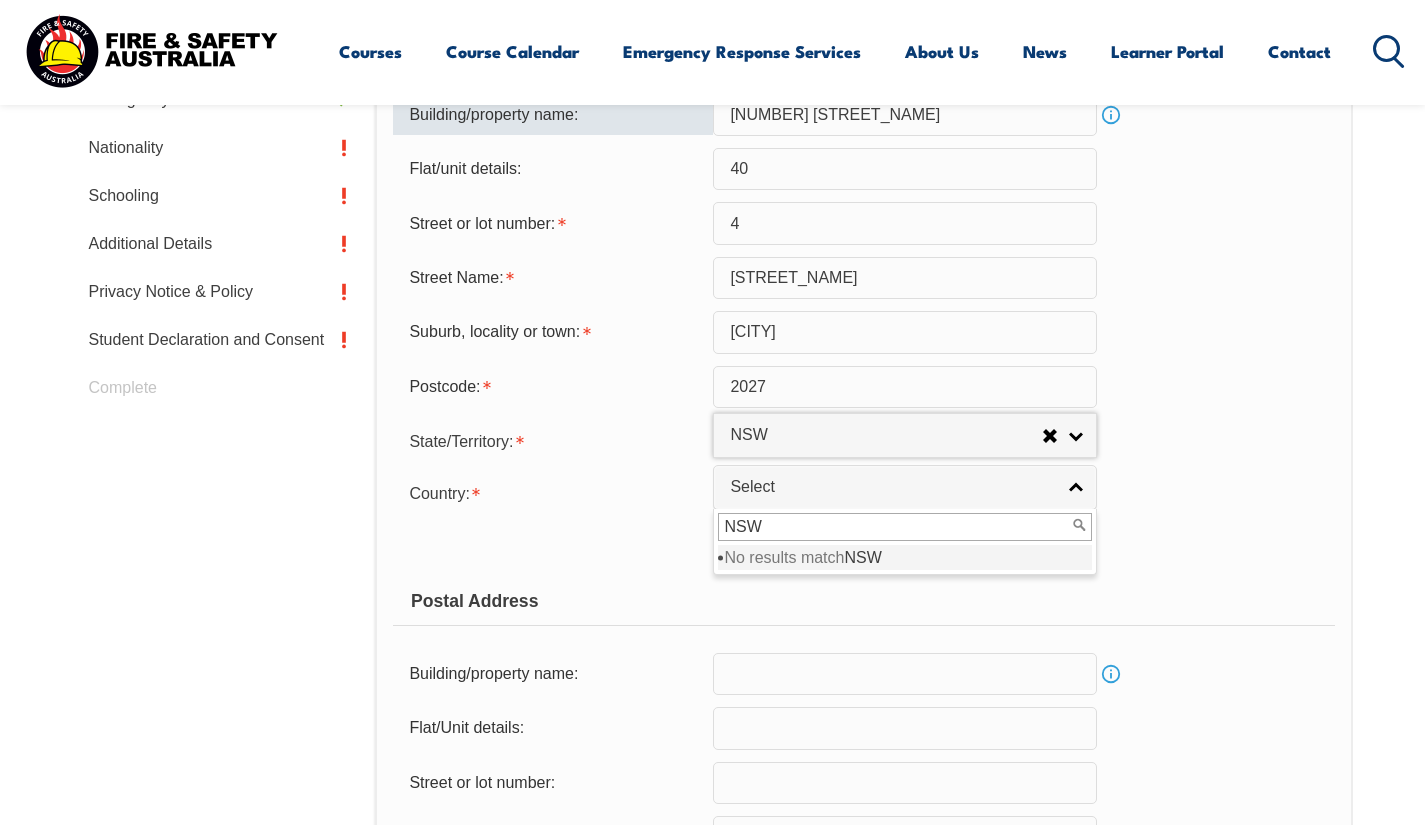 click on "State/Territory: NSW VIC QLD SA WA TAS NT ACT Other Australian Territory Overseas
NSW
NSW" at bounding box center (863, 440) 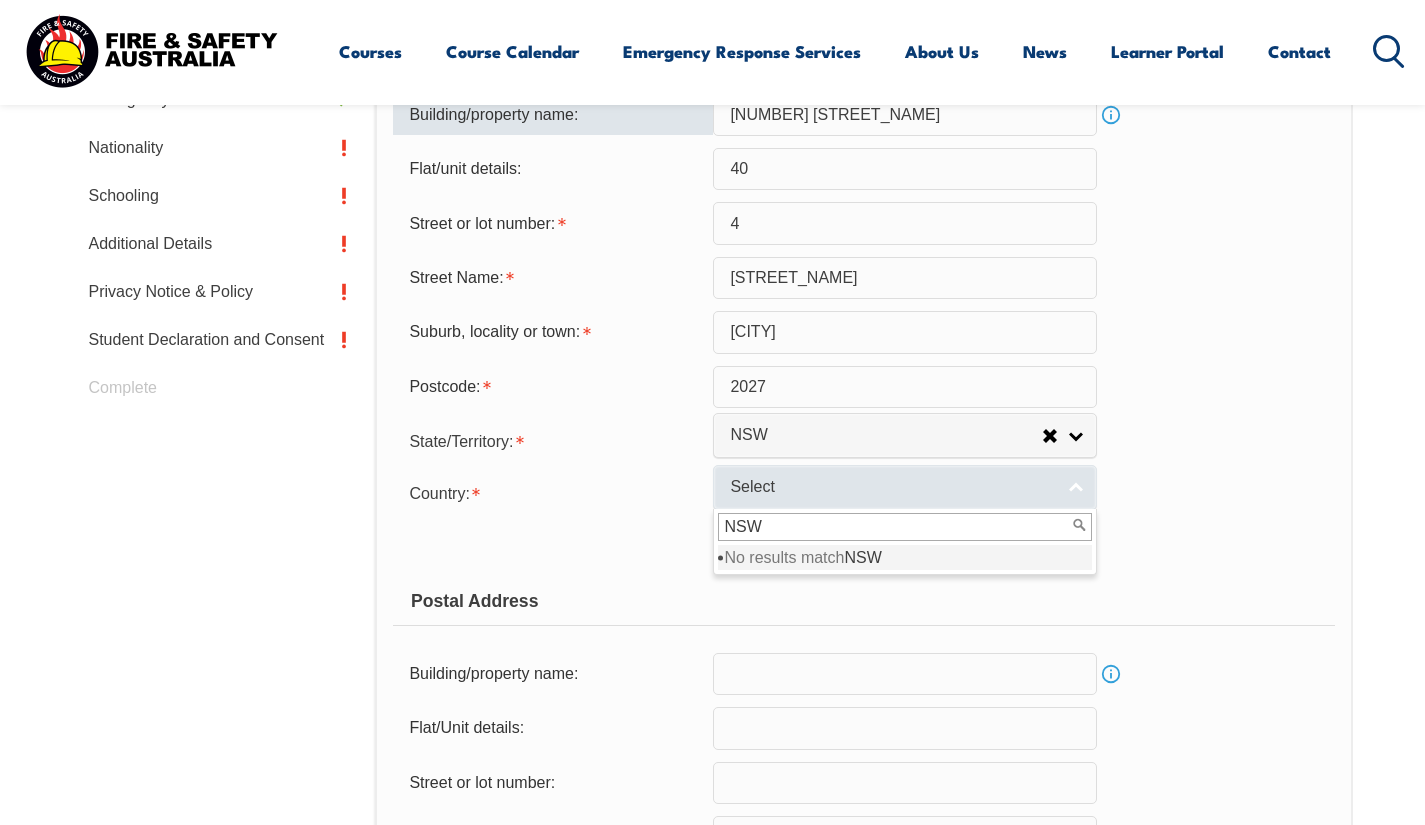 click on "Select" at bounding box center (905, 487) 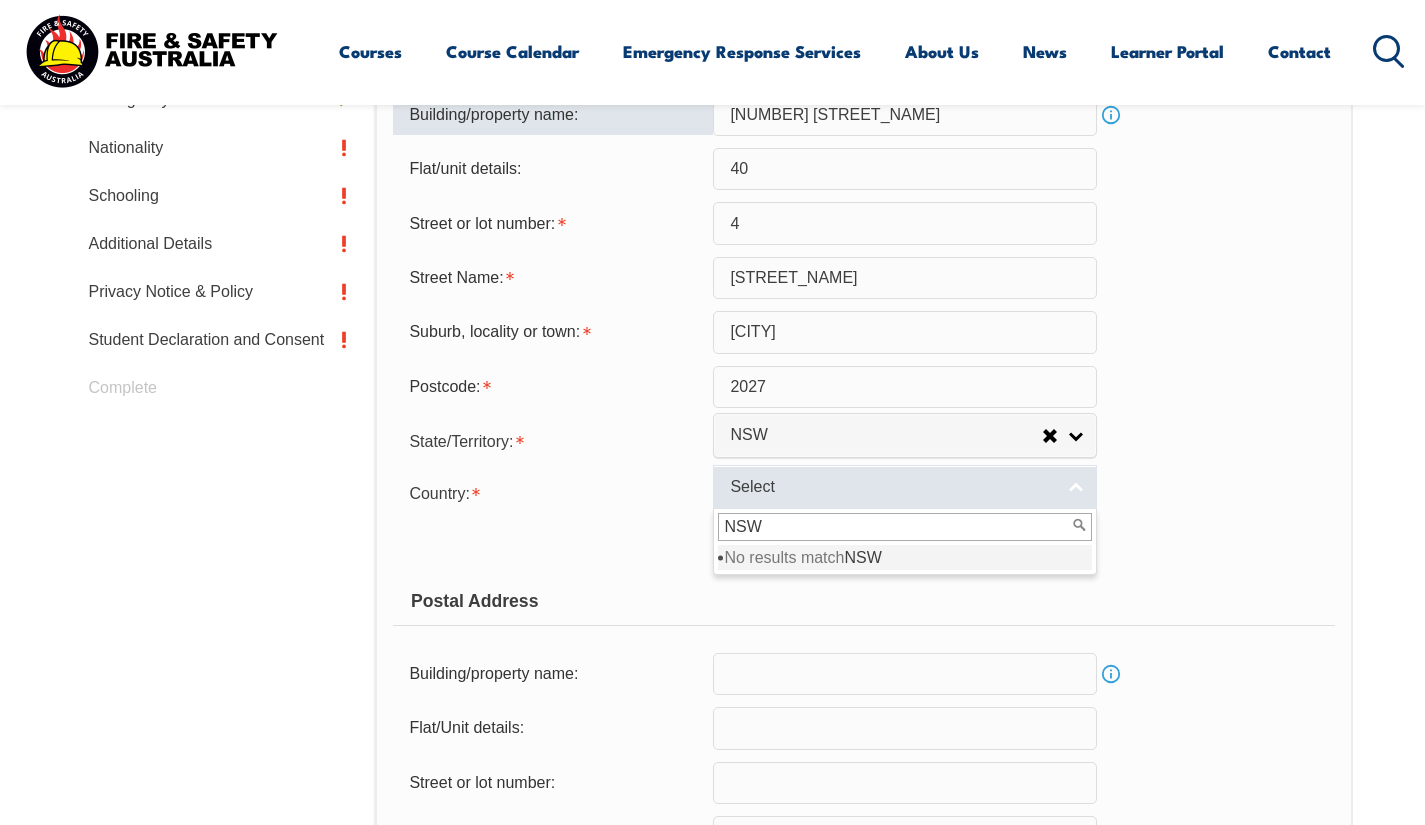click on "Select" at bounding box center (905, 487) 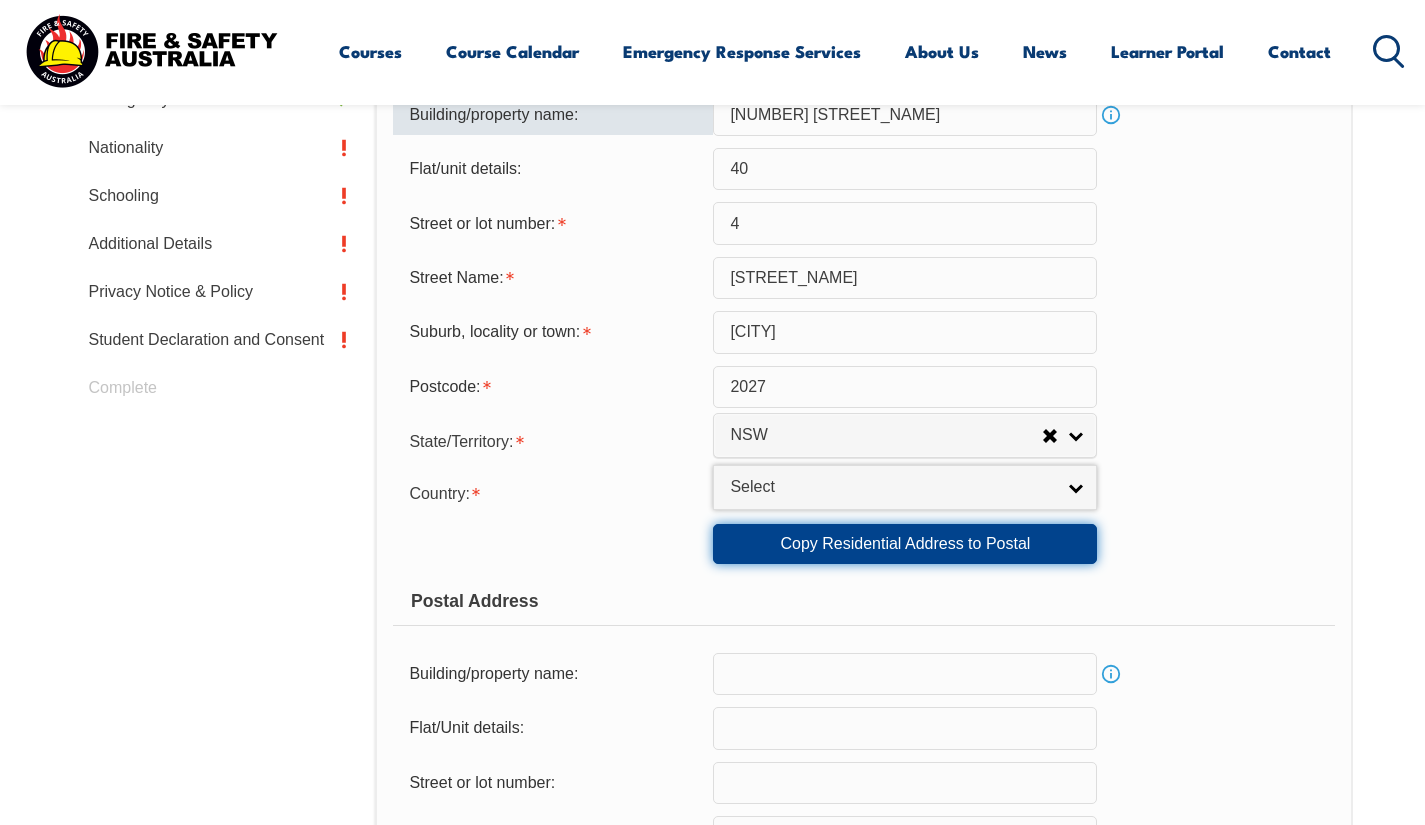 click on "Copy Residential Address to Postal" at bounding box center (905, 544) 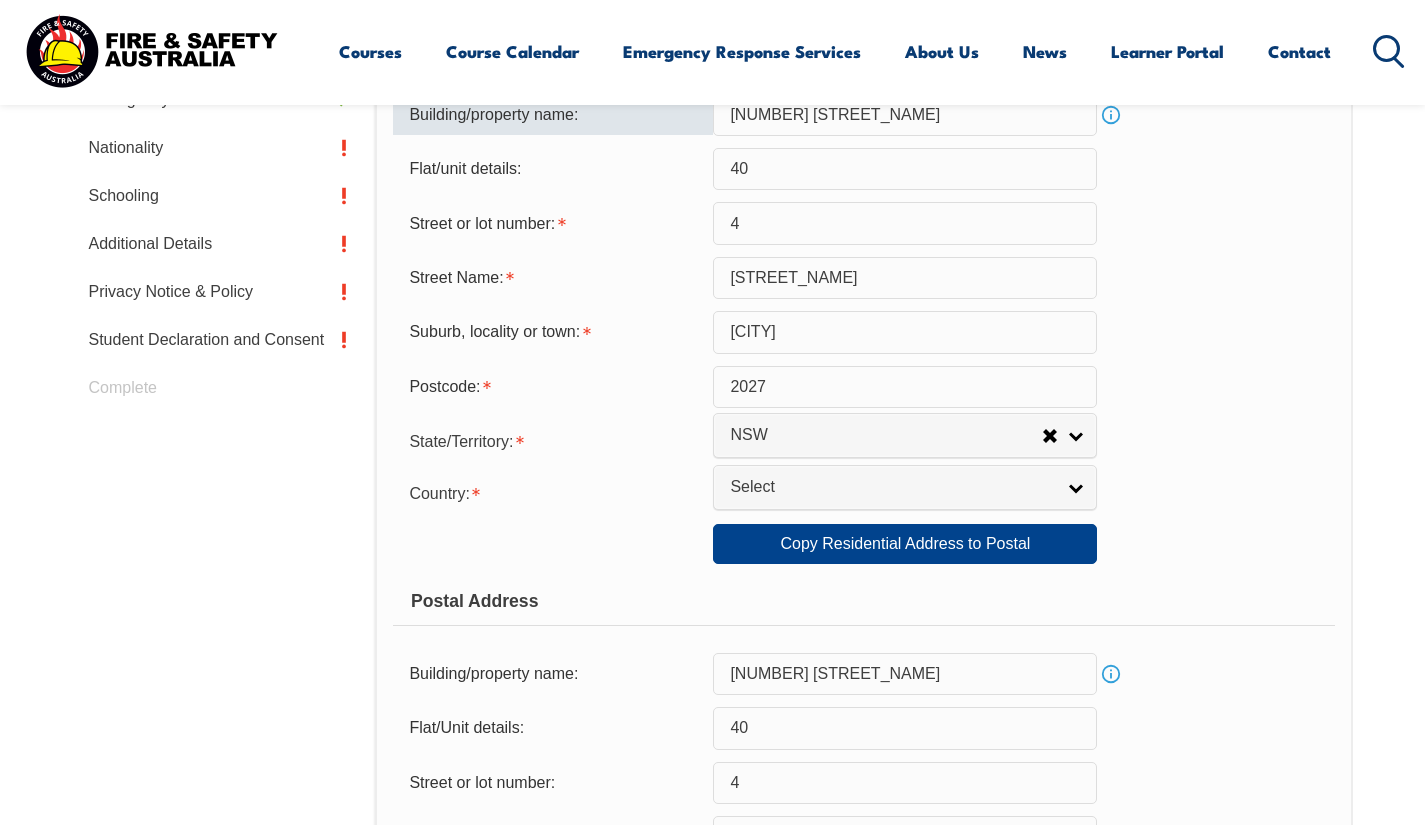 click on "Copy Residential Address to Postal: Copy Residential Address to Postal" at bounding box center (863, 544) 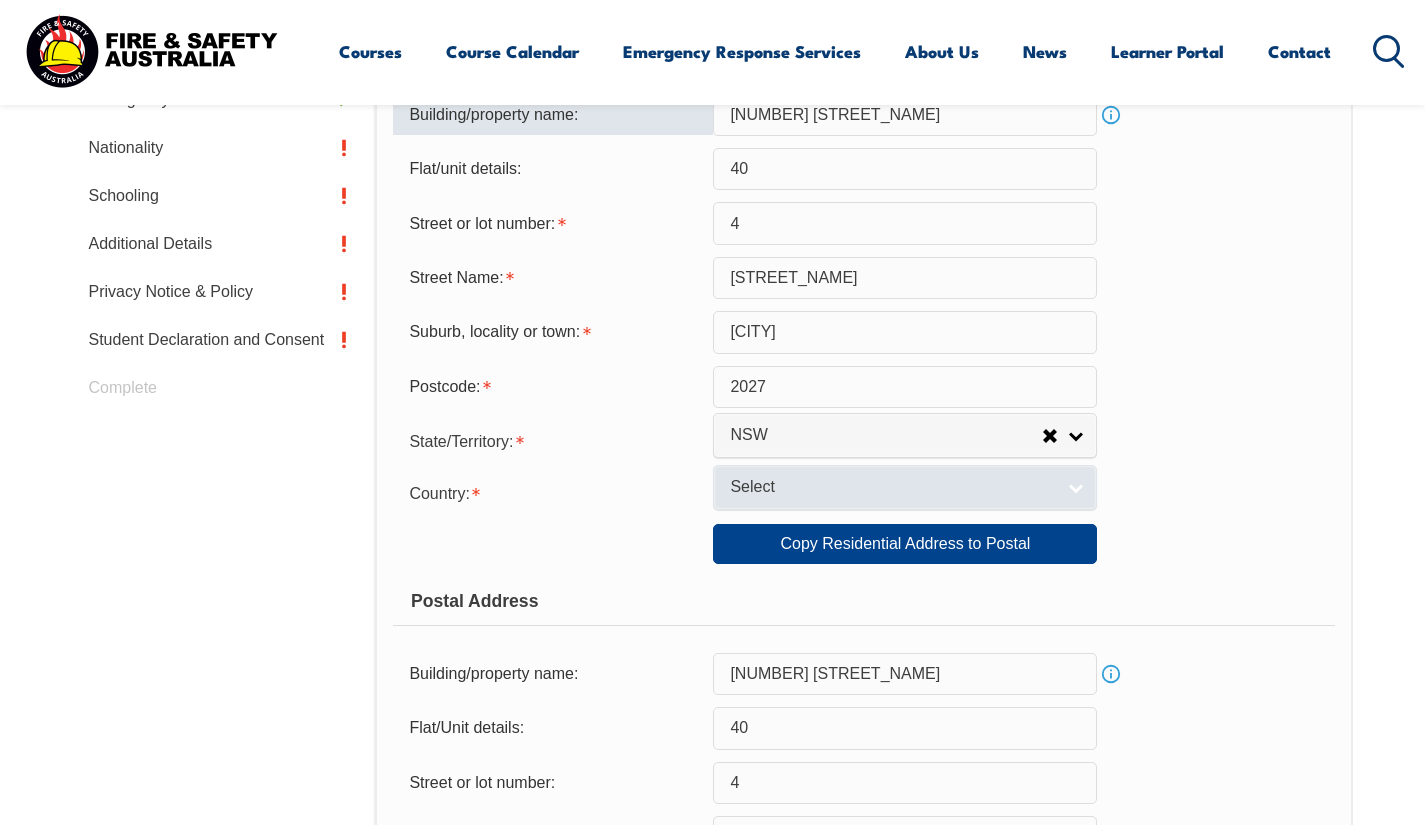 click on "Select" at bounding box center [892, 487] 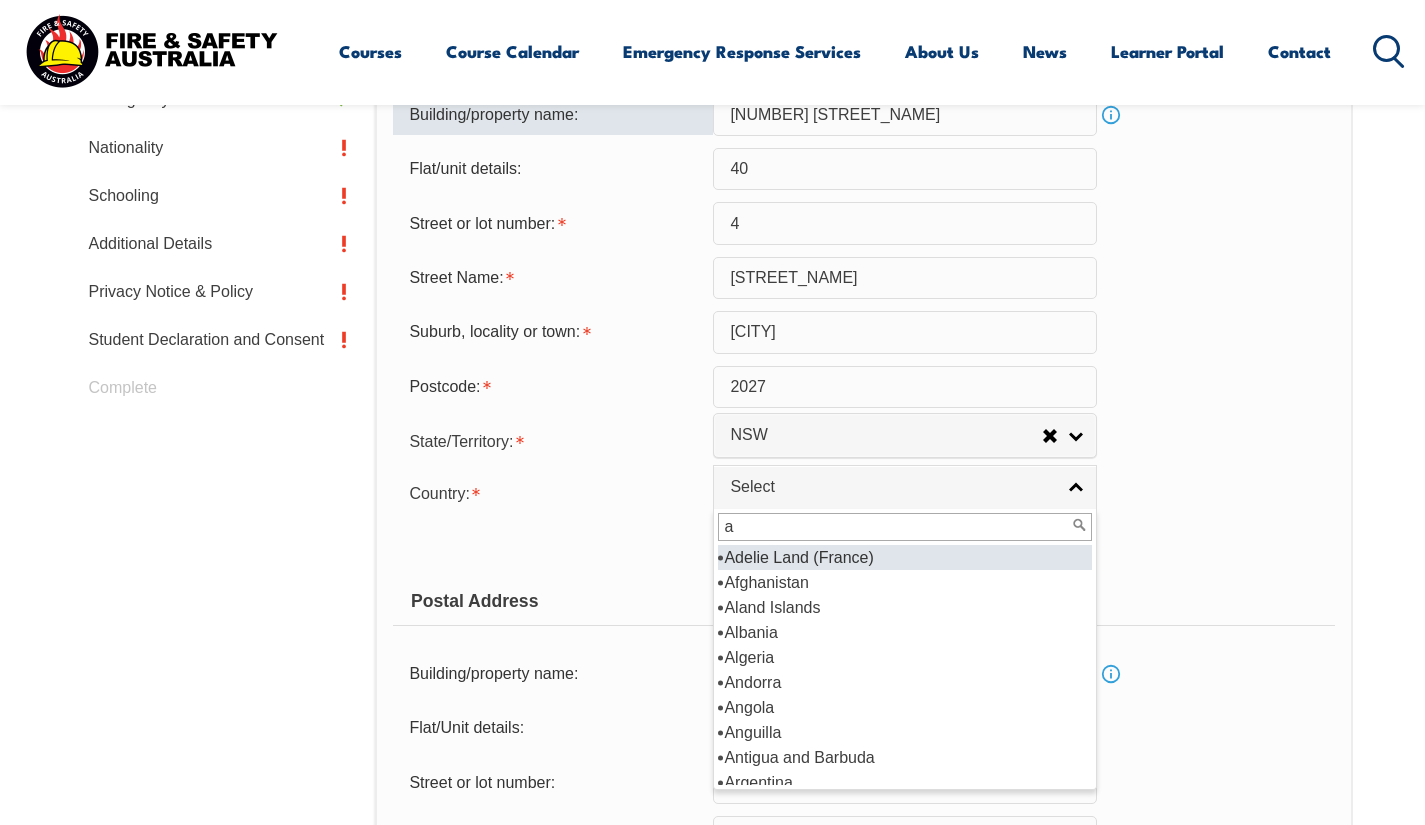 type on "au" 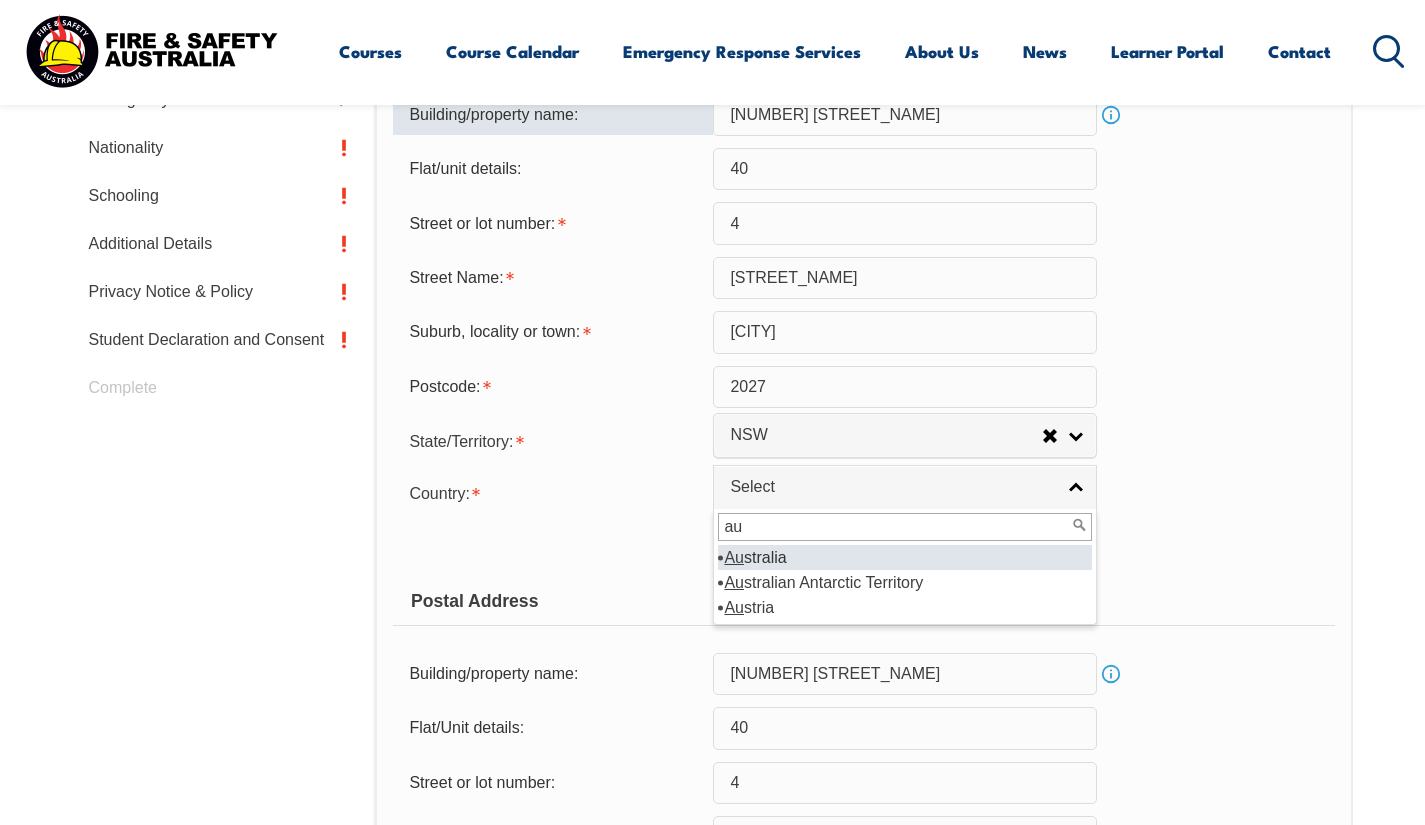 type 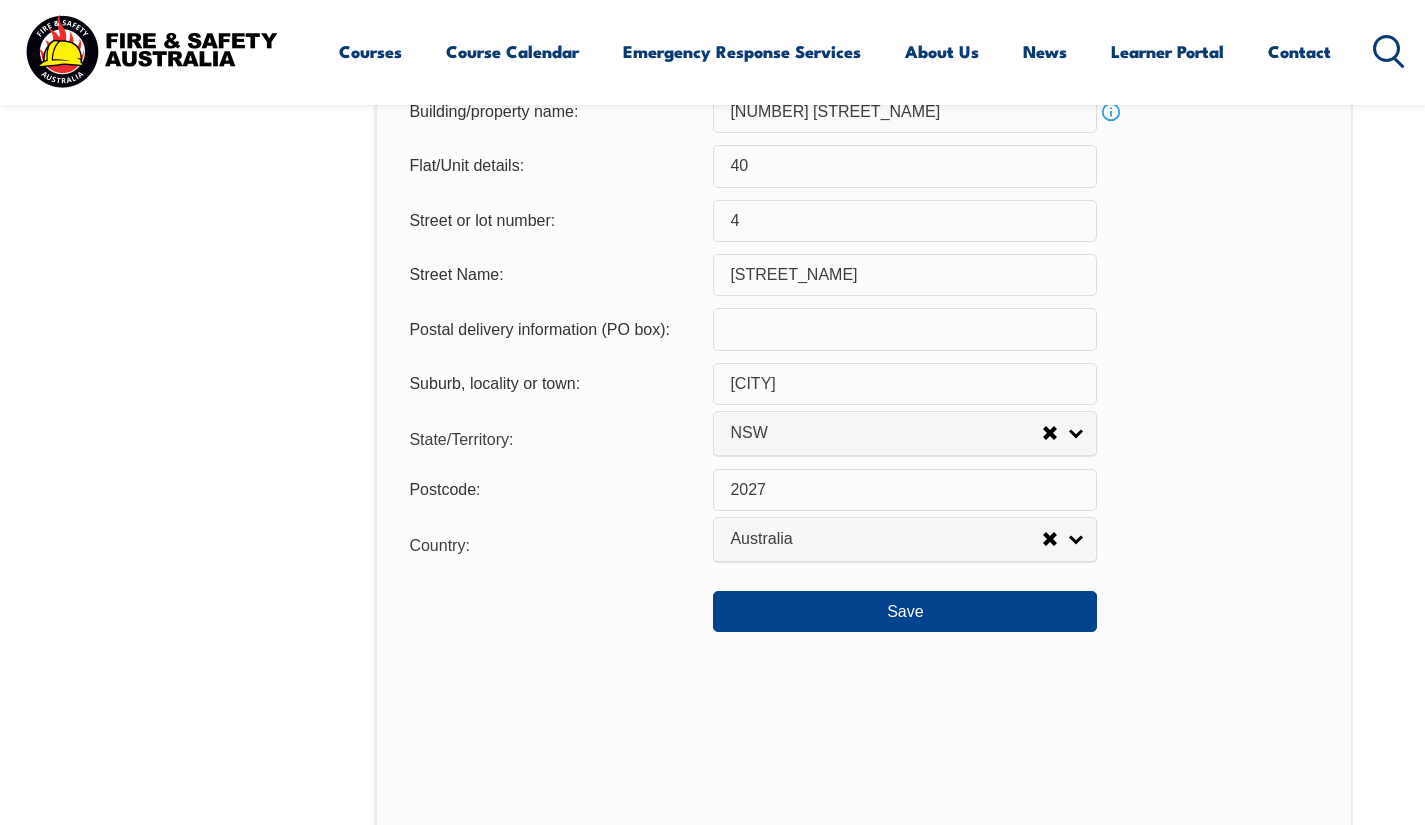 scroll, scrollTop: 1507, scrollLeft: 0, axis: vertical 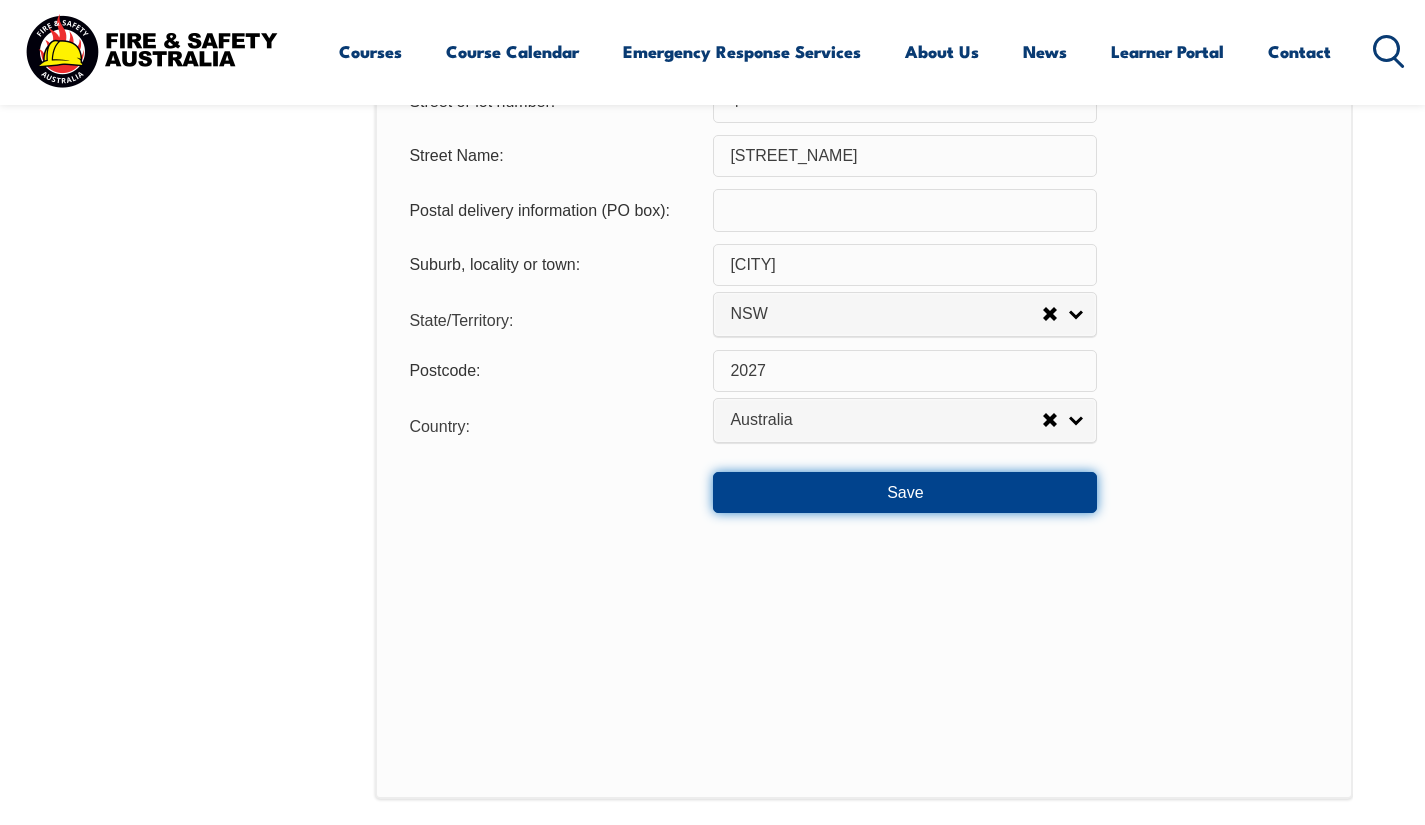 click on "Save" at bounding box center [905, 492] 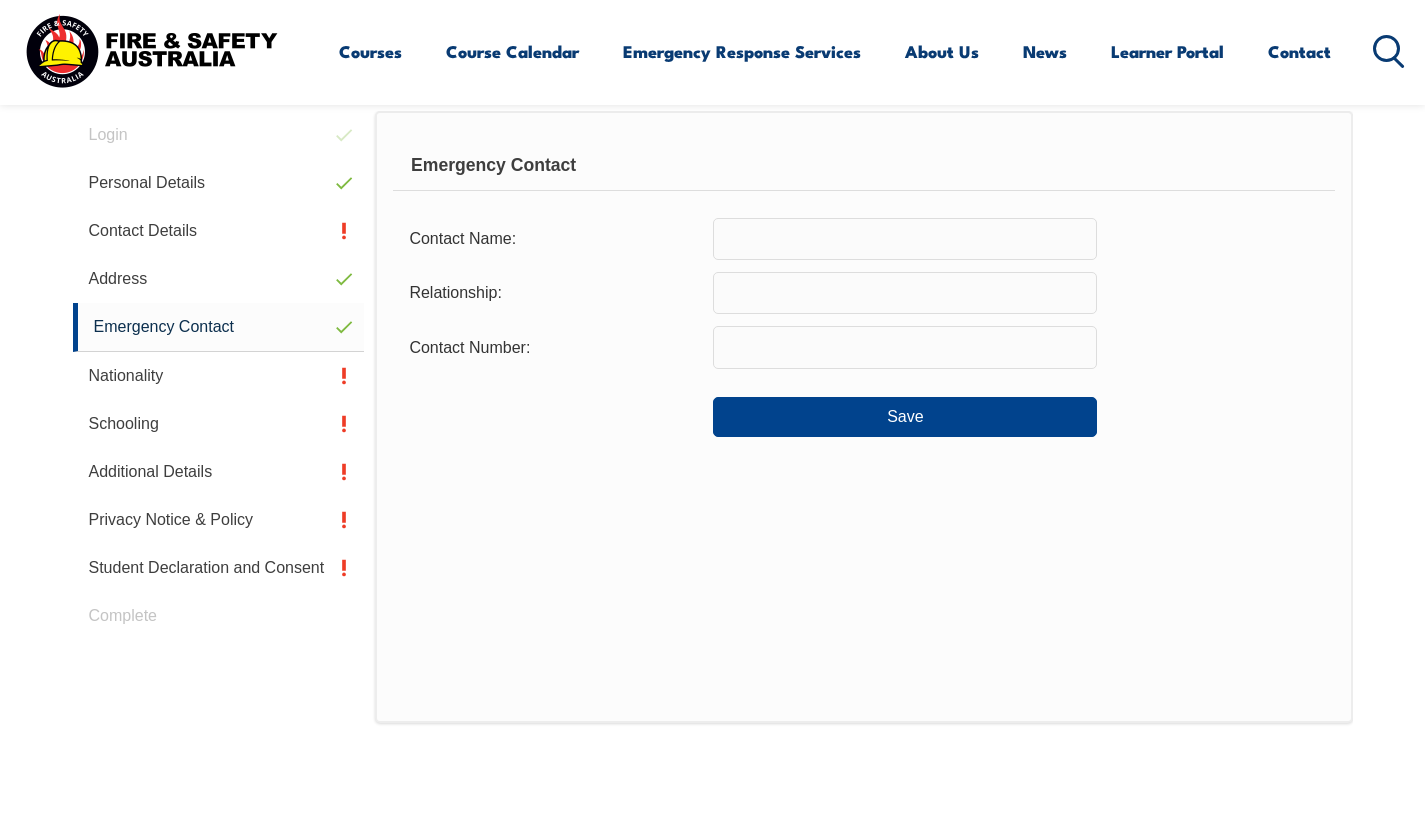 scroll, scrollTop: 545, scrollLeft: 0, axis: vertical 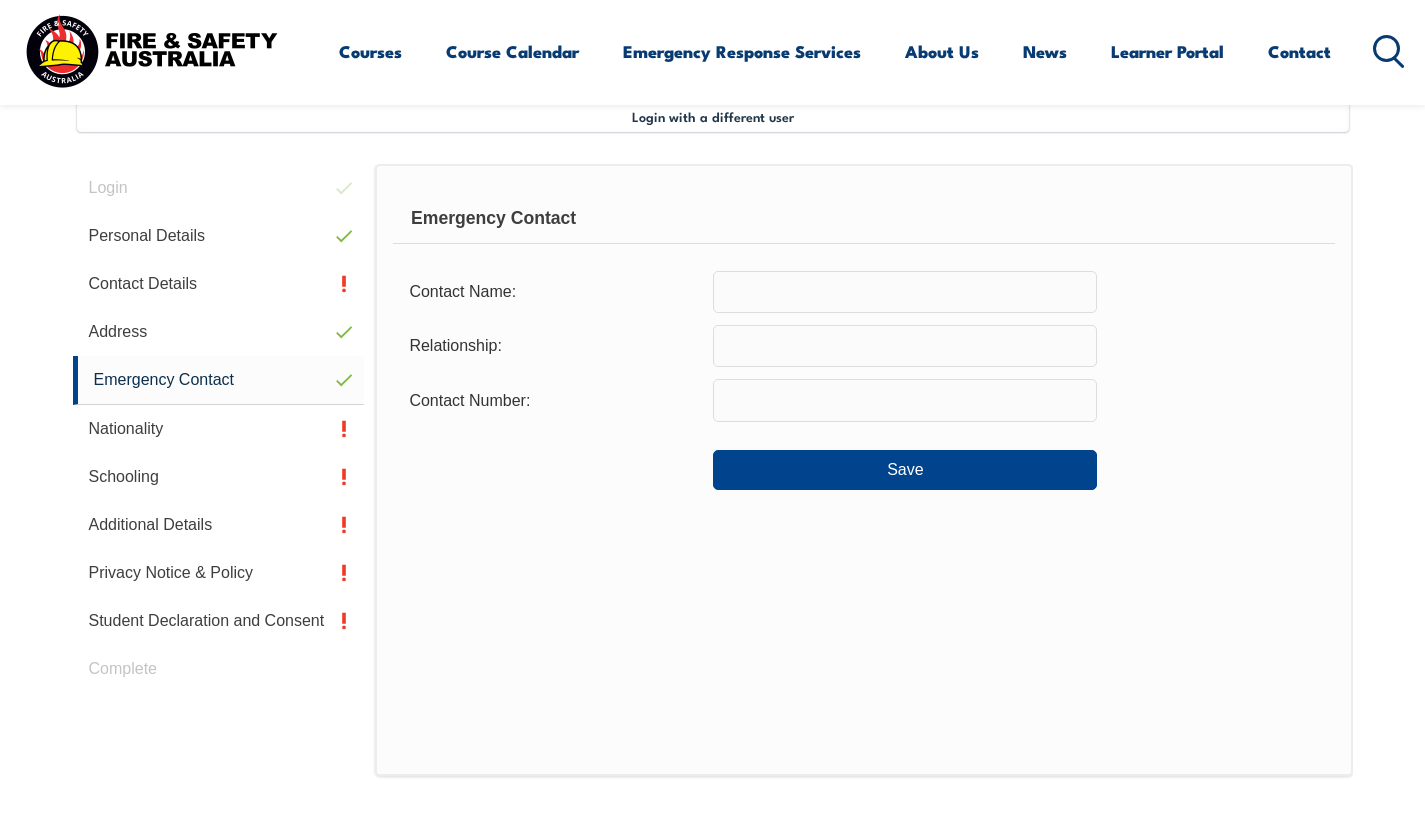 click at bounding box center [905, 292] 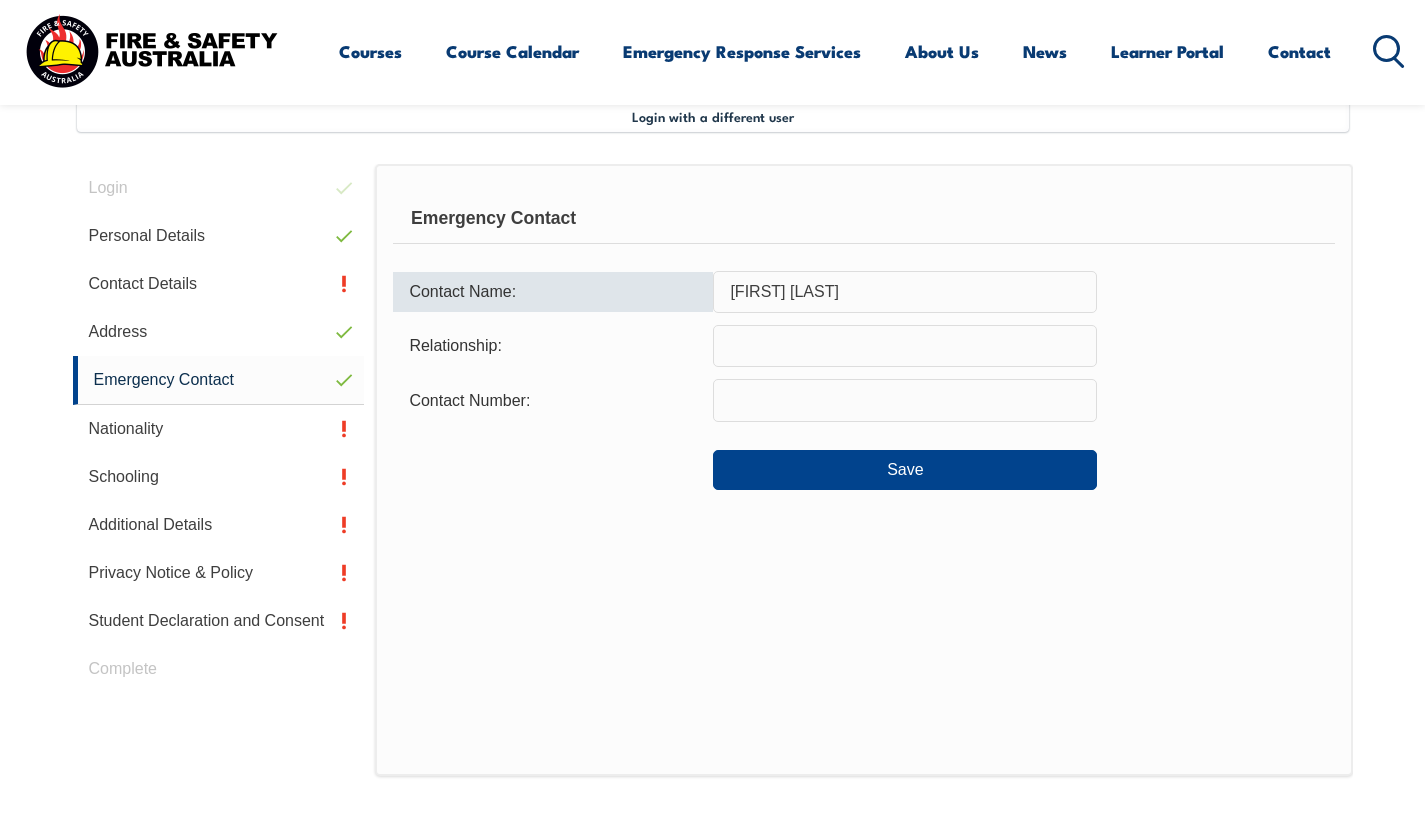 type on "Charlotte Buckley" 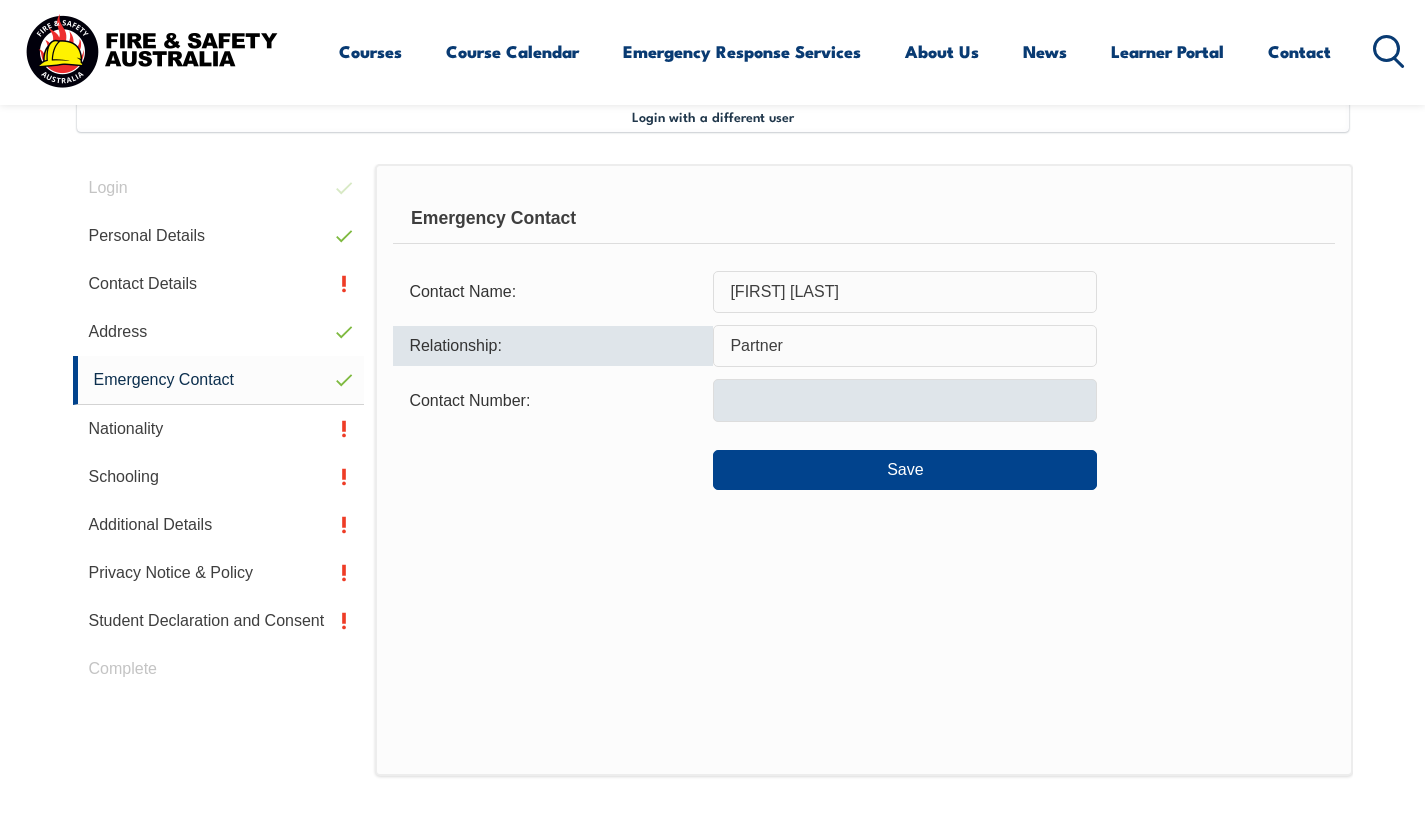 type on "Partner" 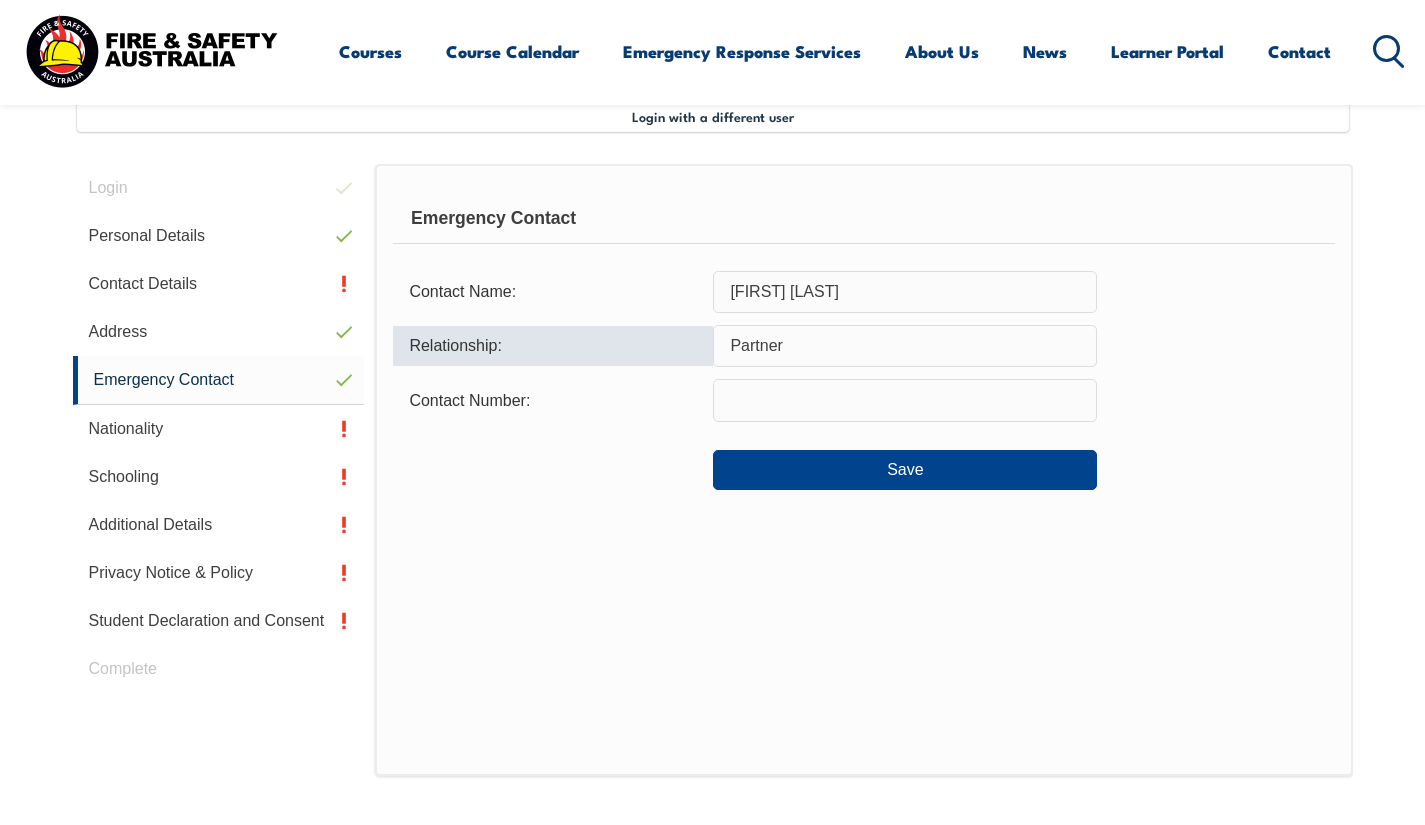 click at bounding box center [905, 400] 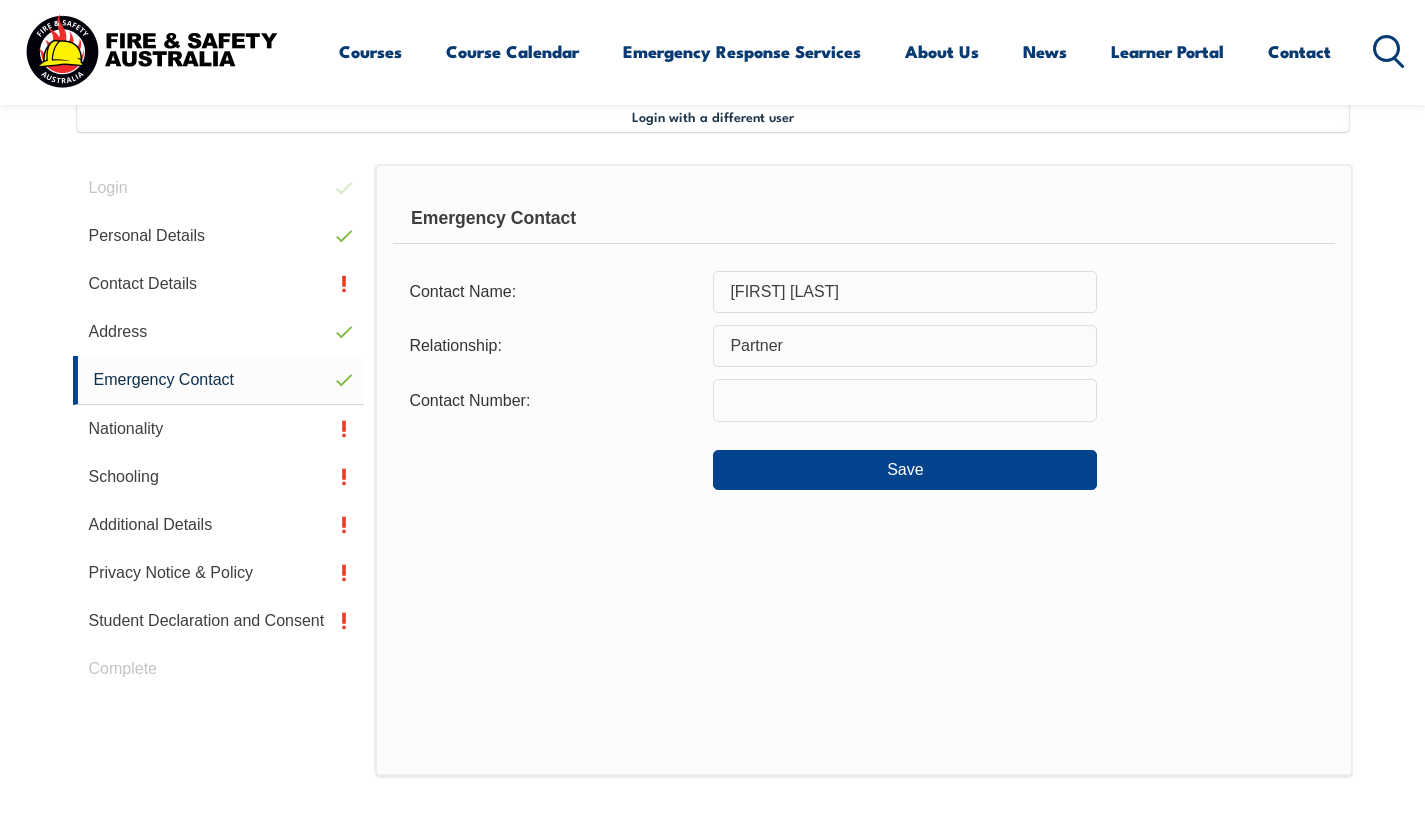 click on "Partner" at bounding box center (905, 346) 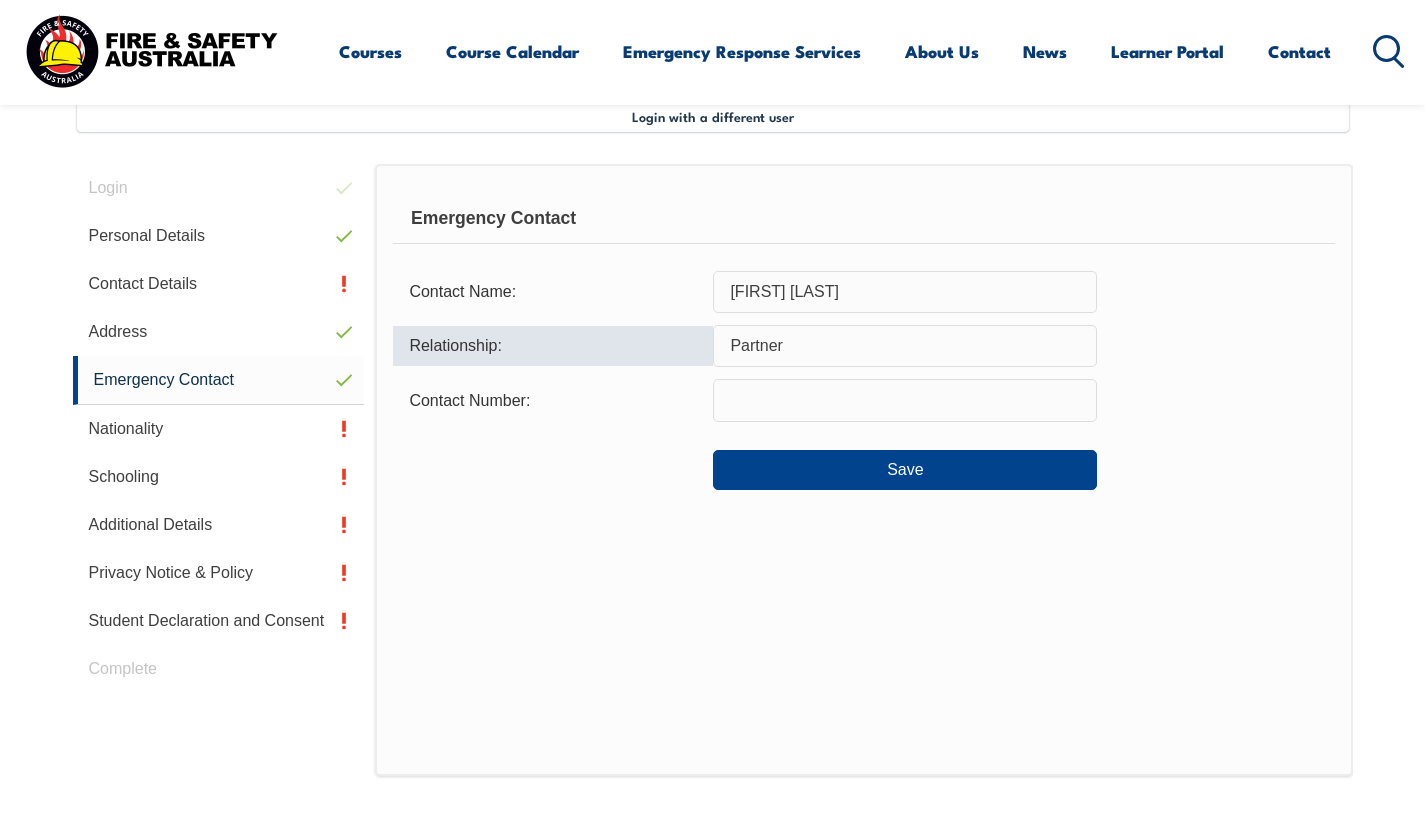 click at bounding box center [905, 400] 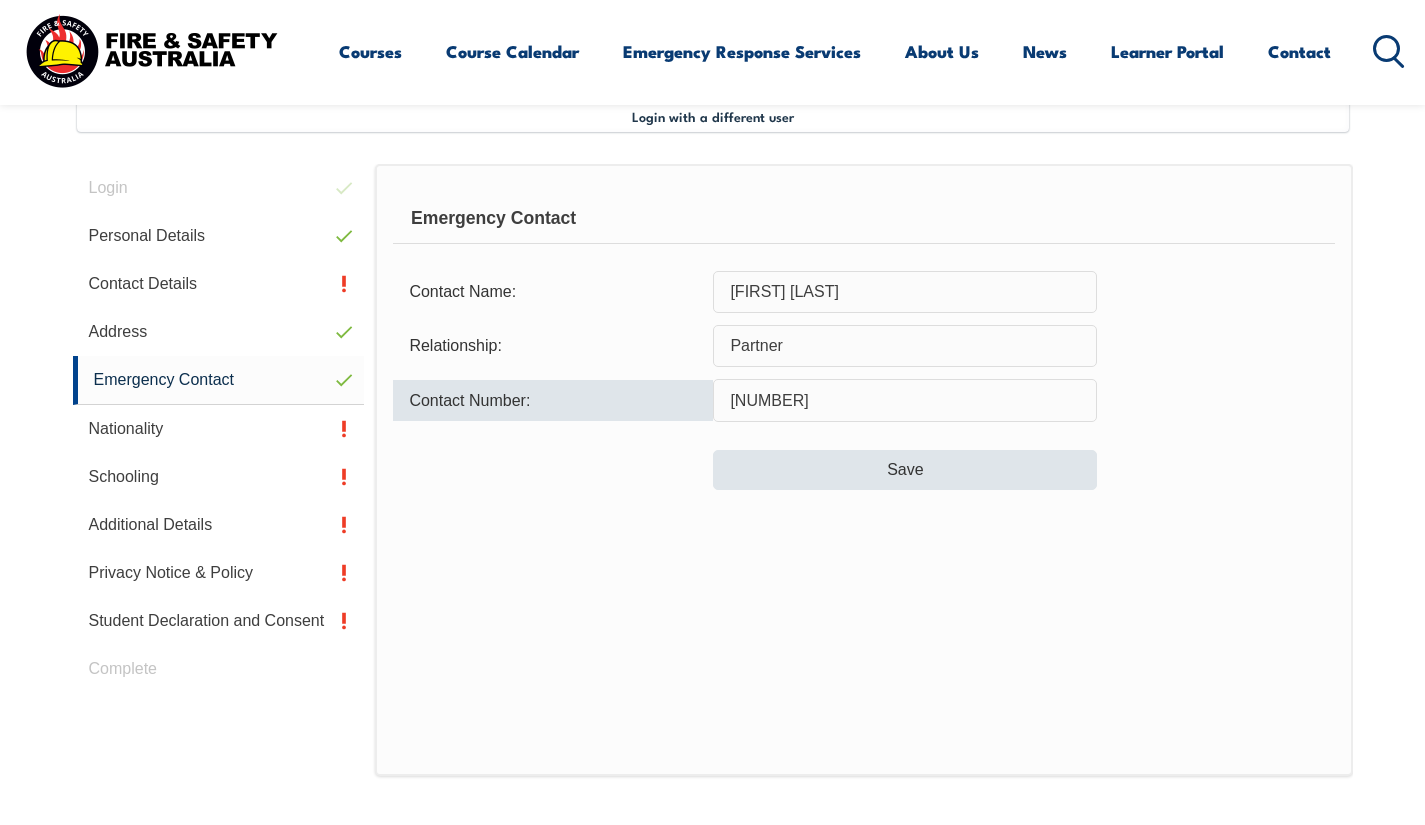 type on "0401520104" 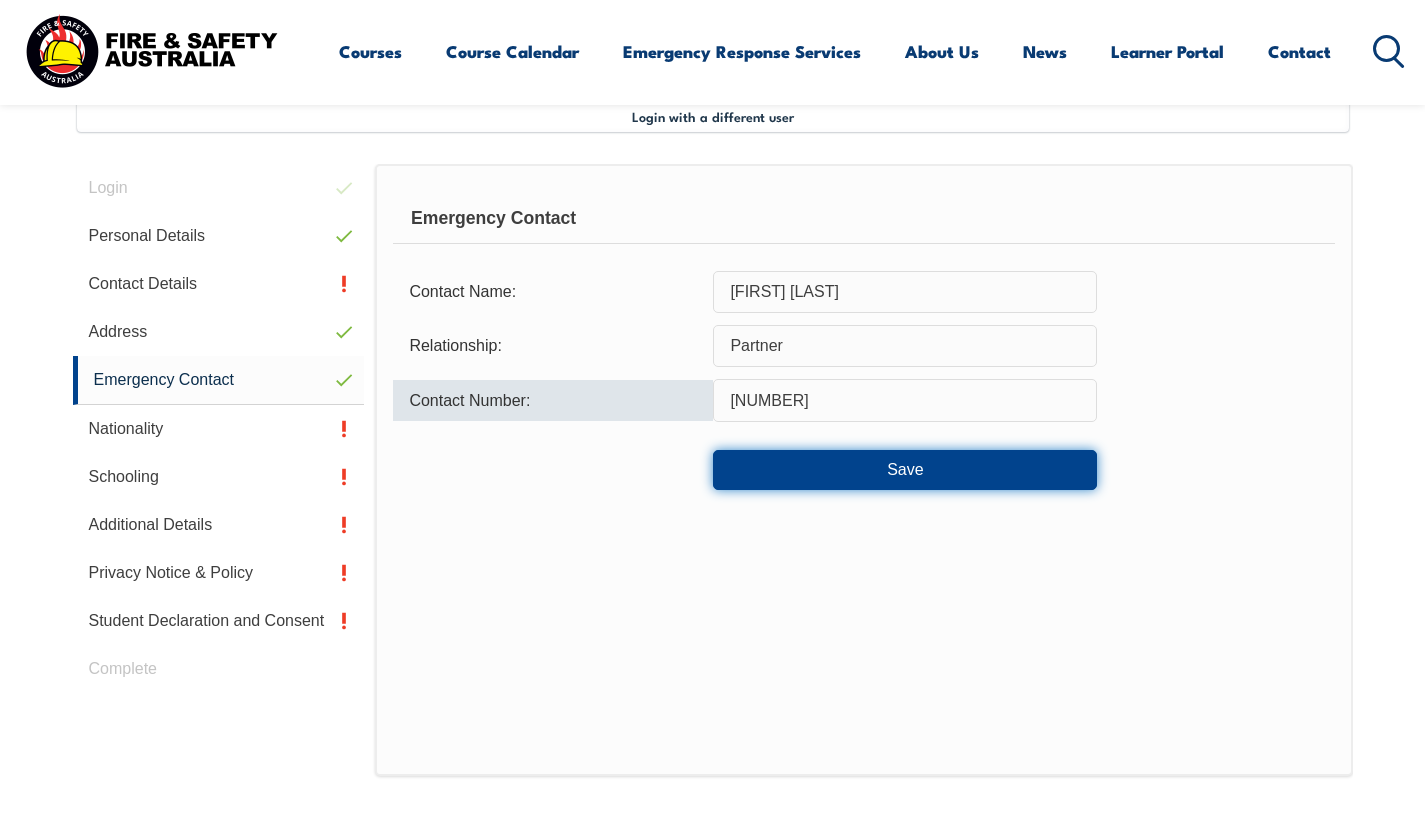 click on "Save" at bounding box center [905, 470] 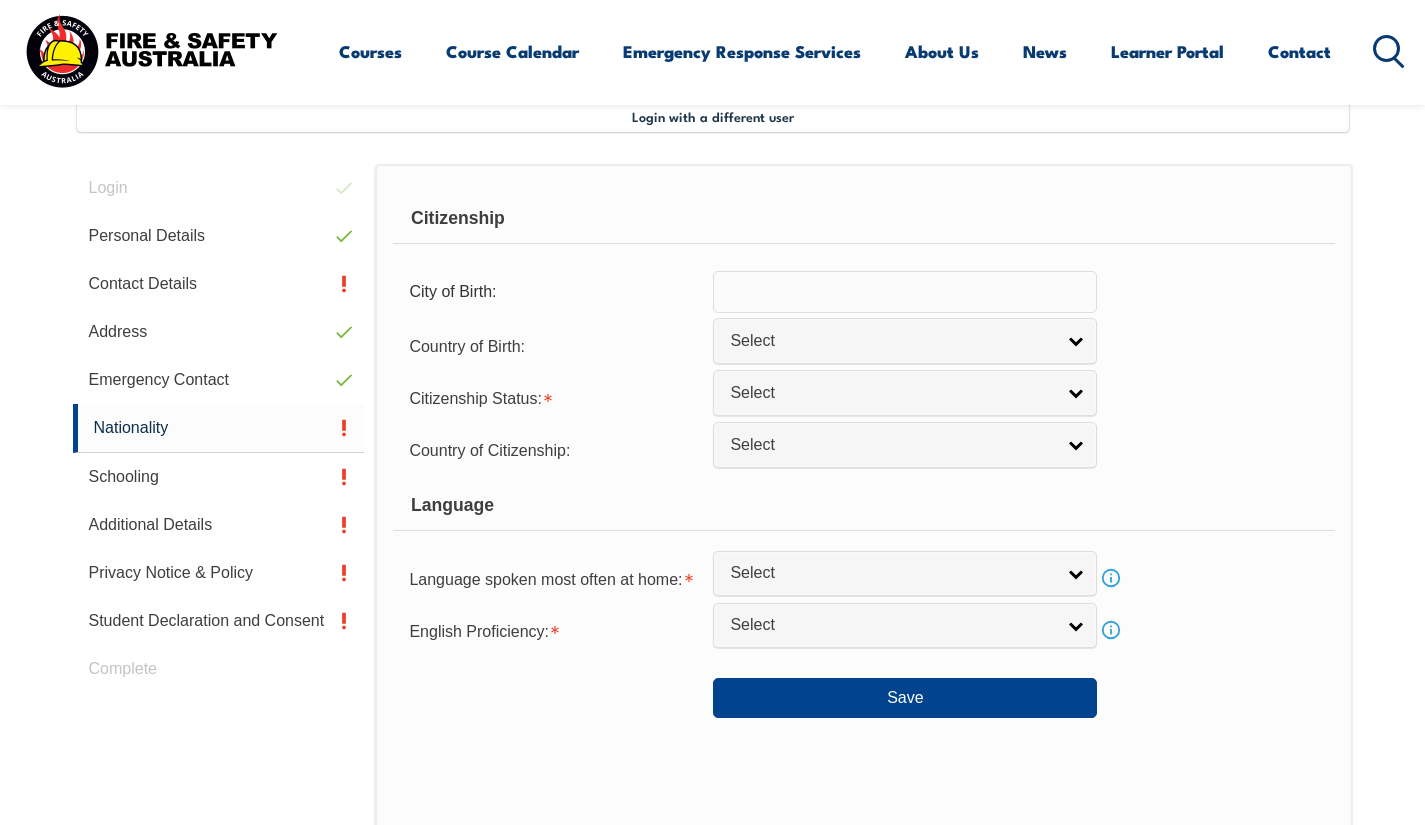 click at bounding box center [905, 292] 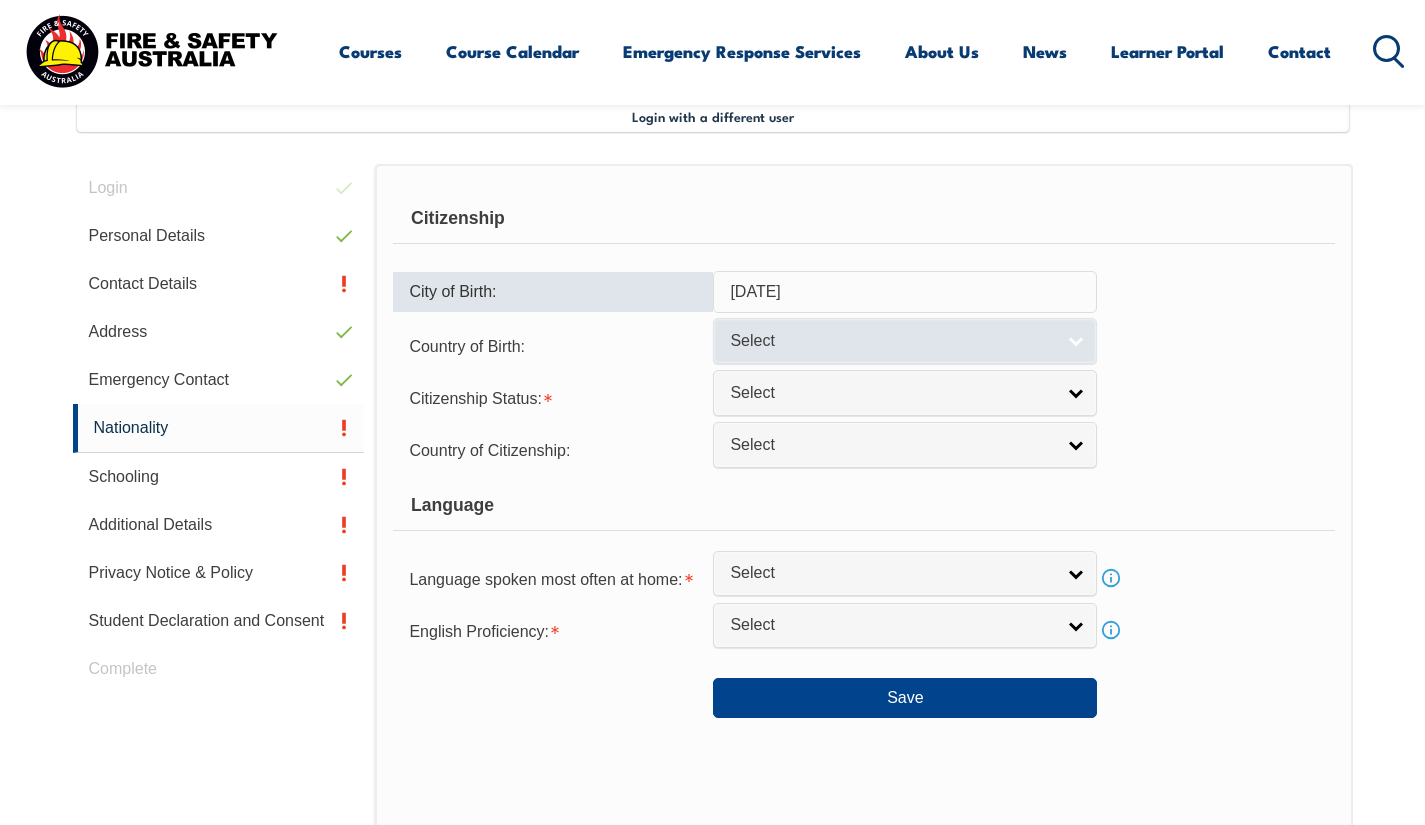 type on "04/05/1996" 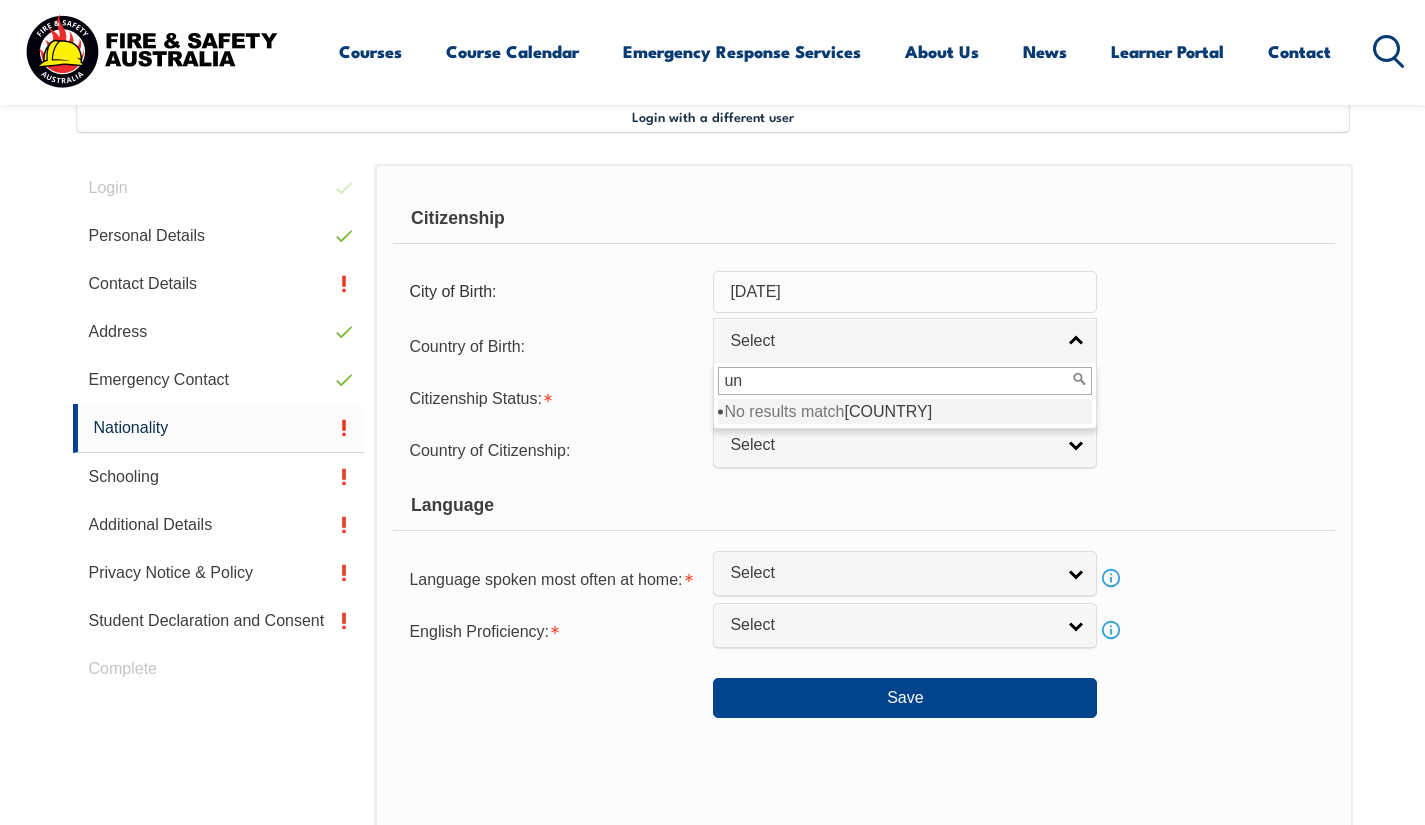 type on "u" 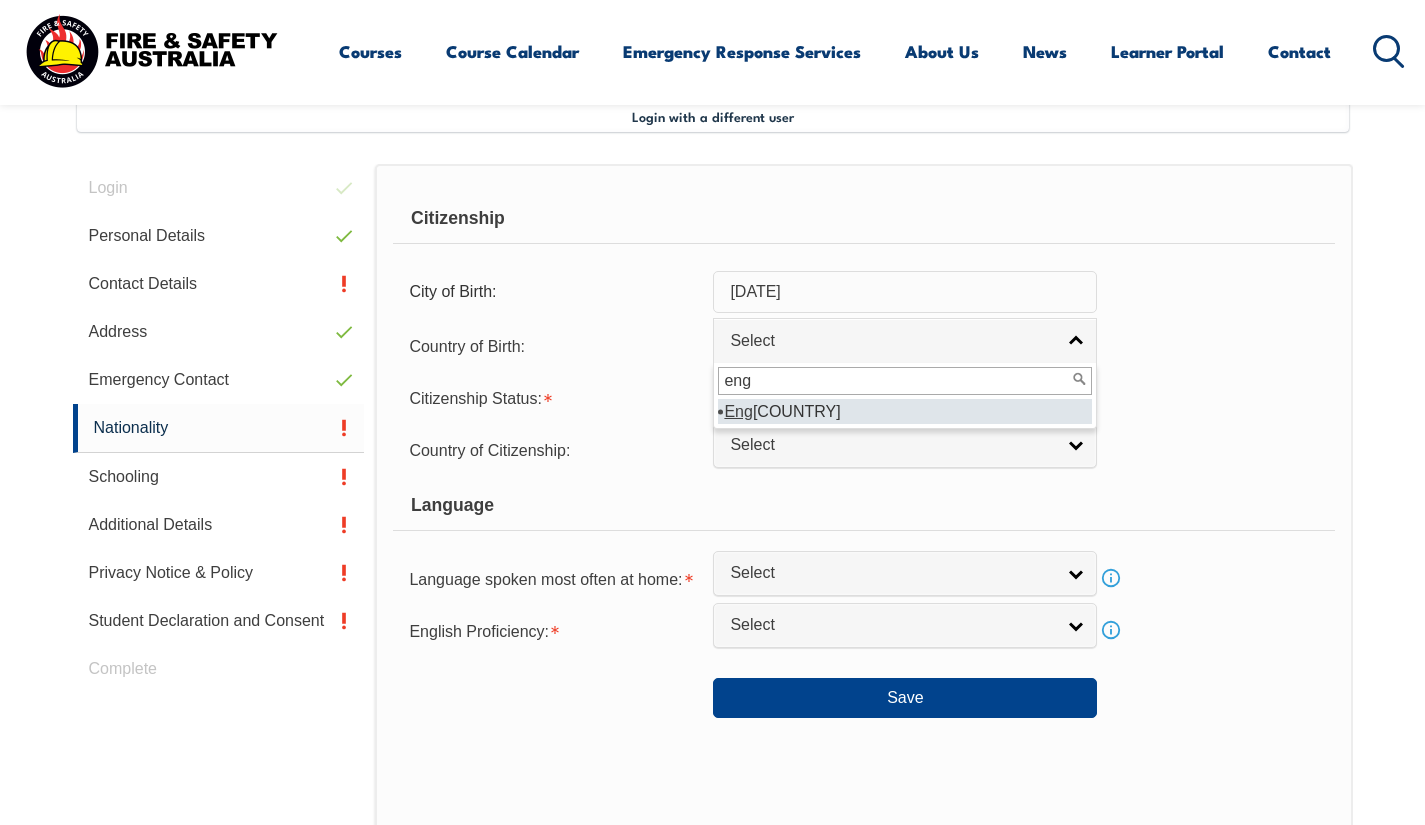 type on "eng" 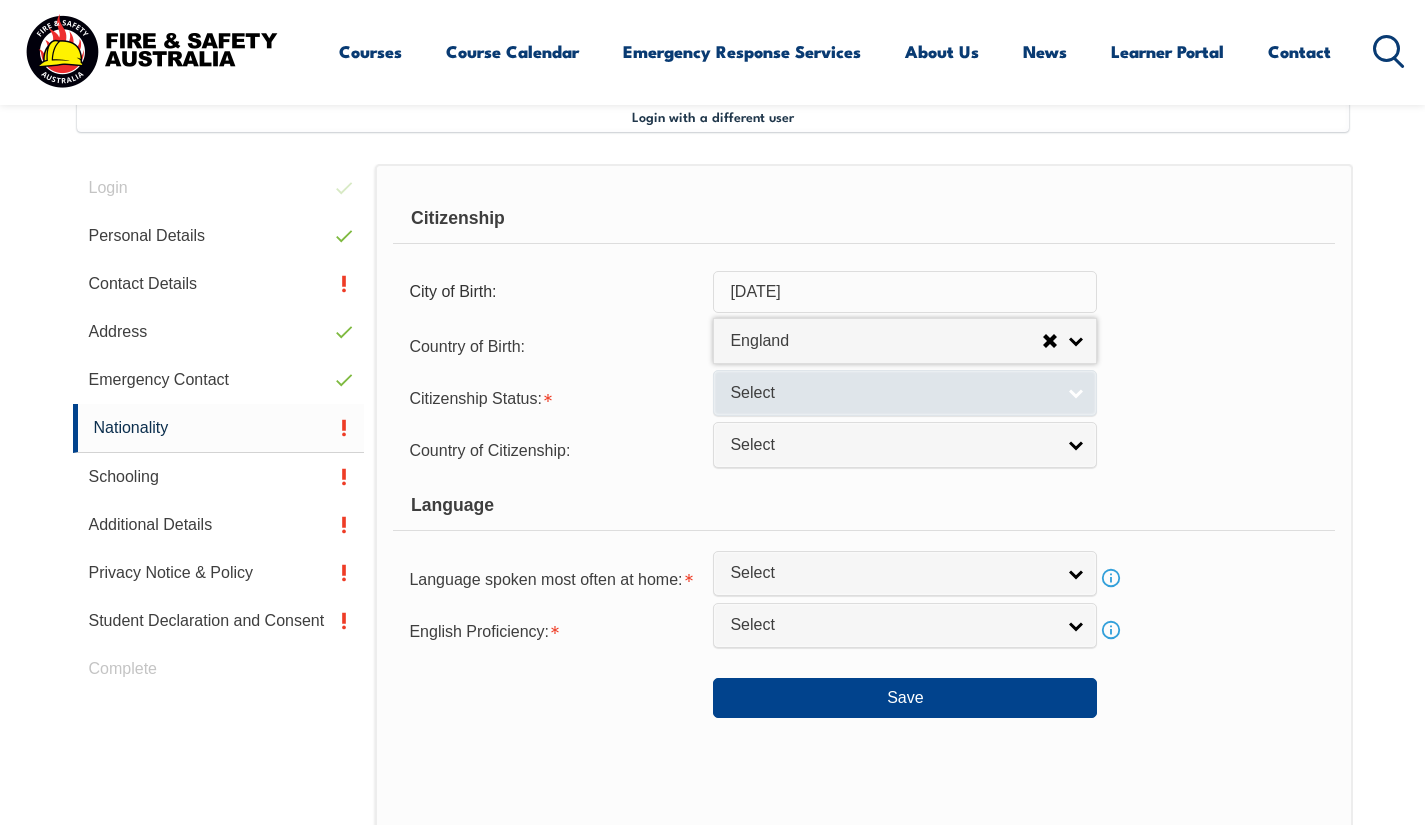 click on "Select" at bounding box center [892, 393] 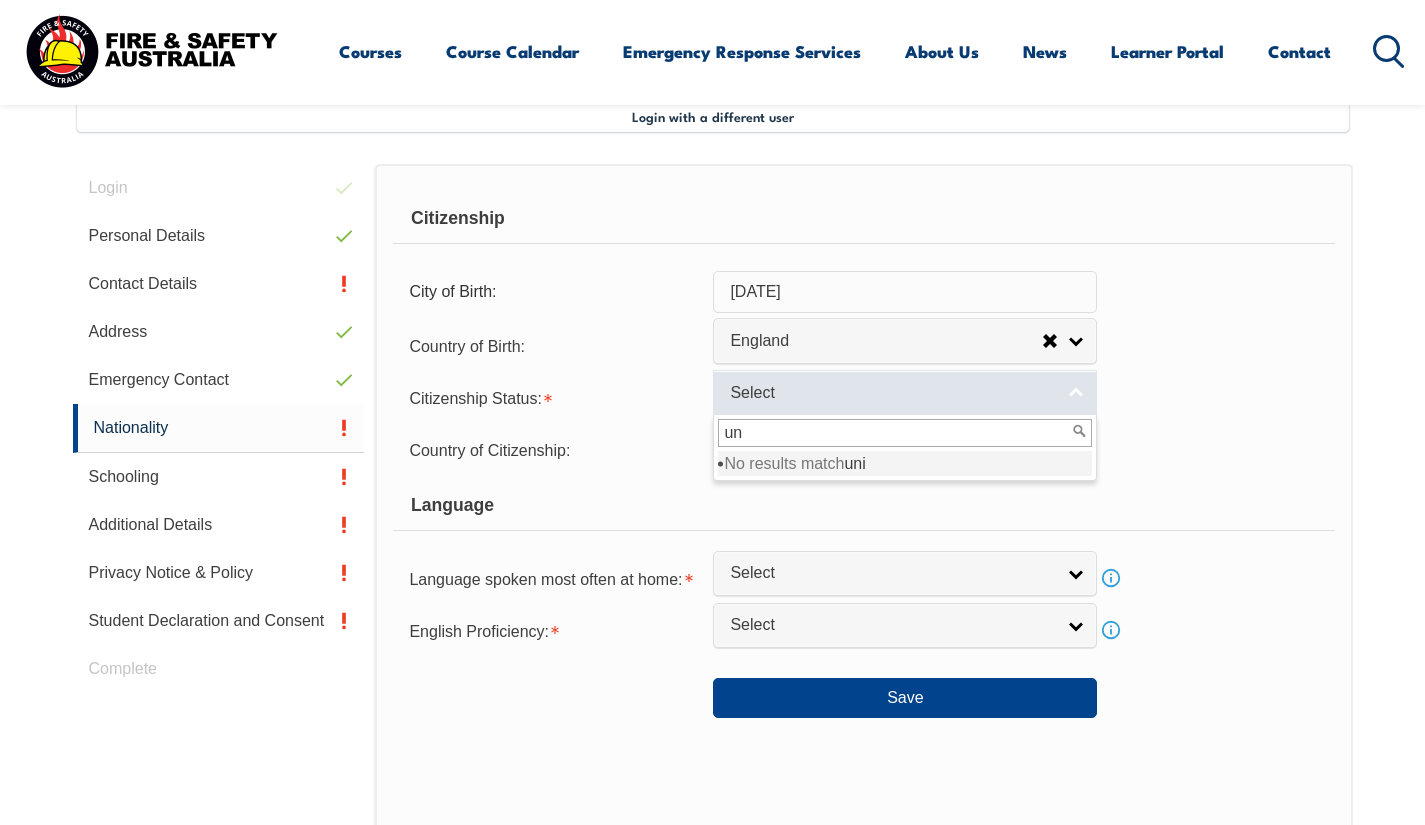type on "u" 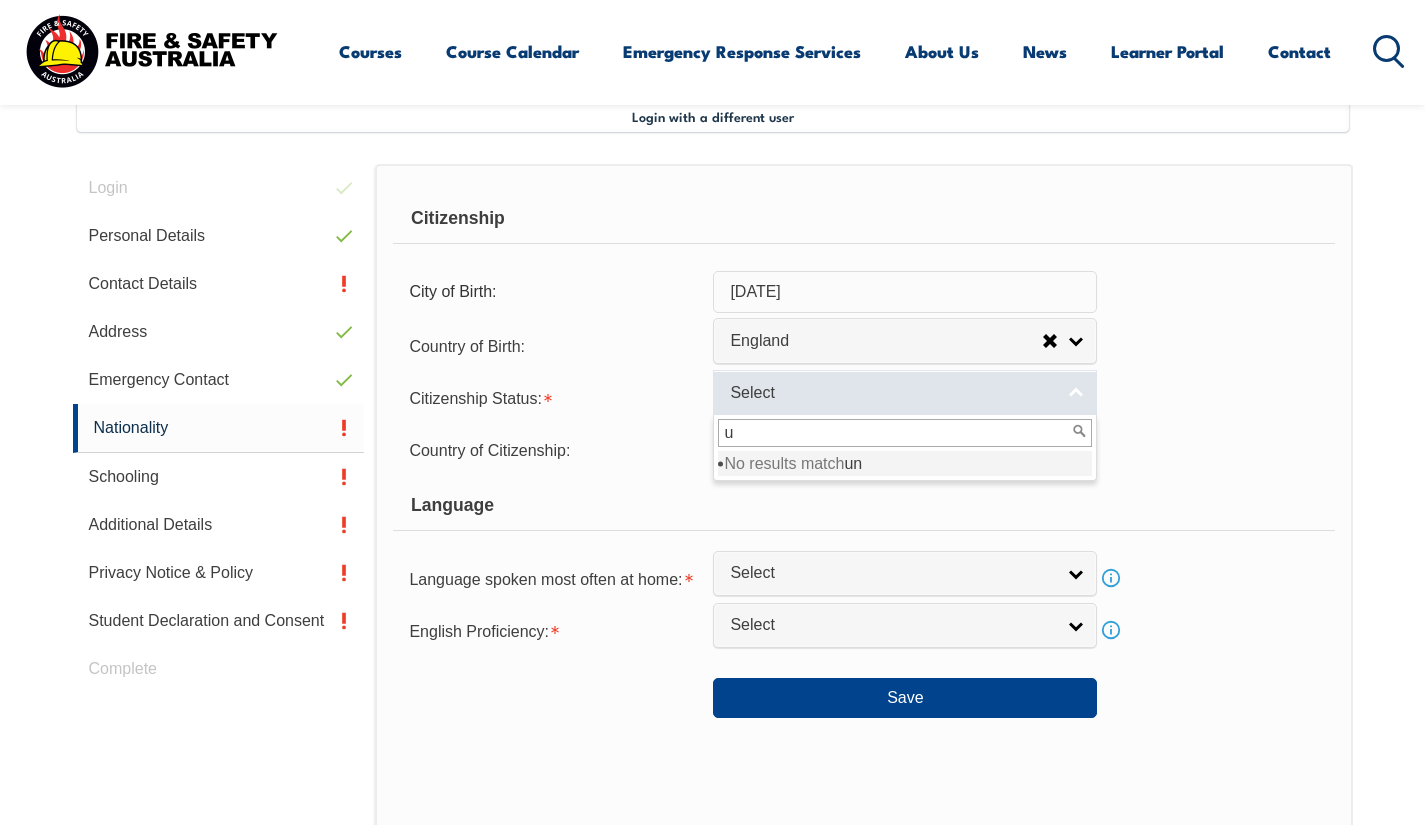 type 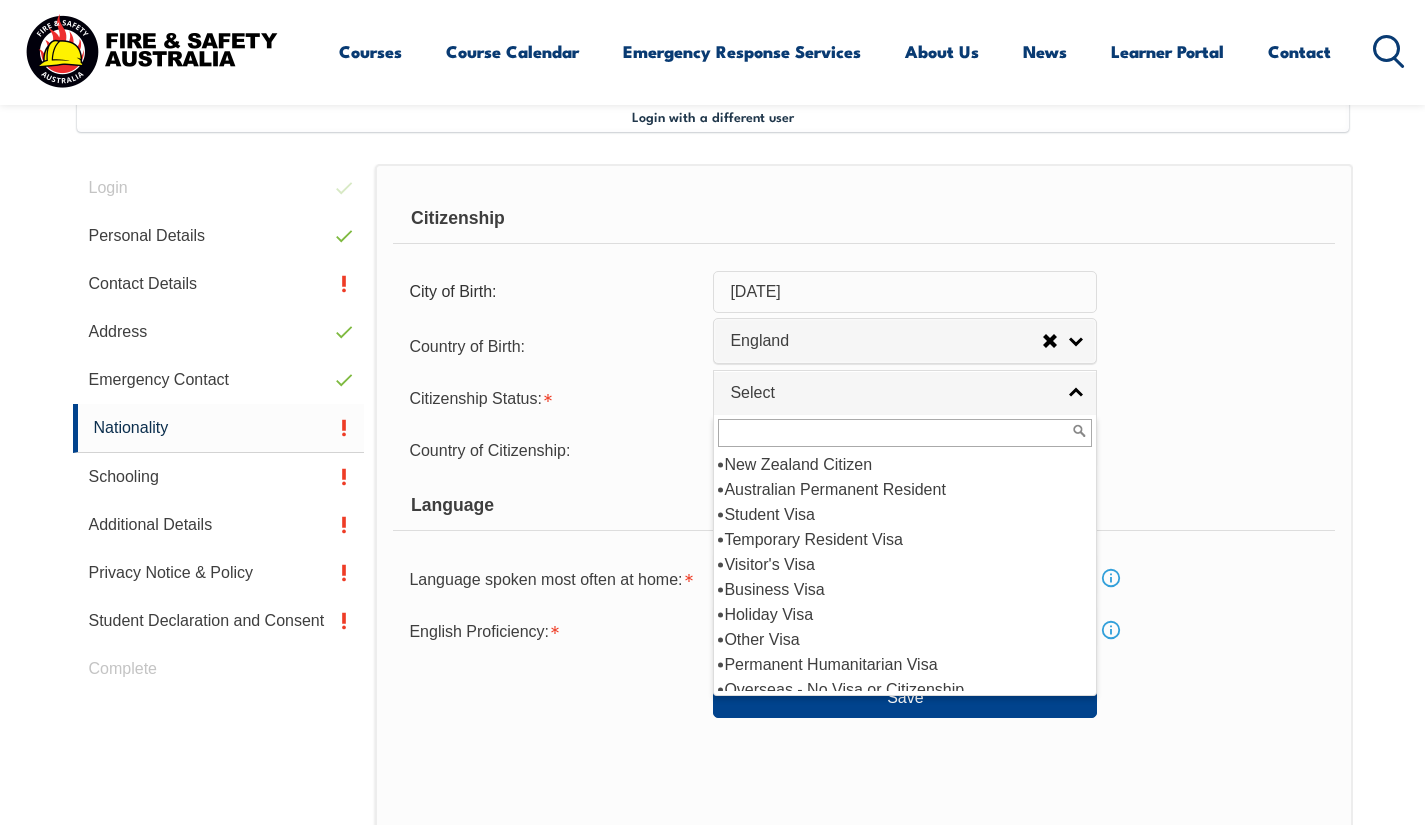 scroll, scrollTop: 35, scrollLeft: 0, axis: vertical 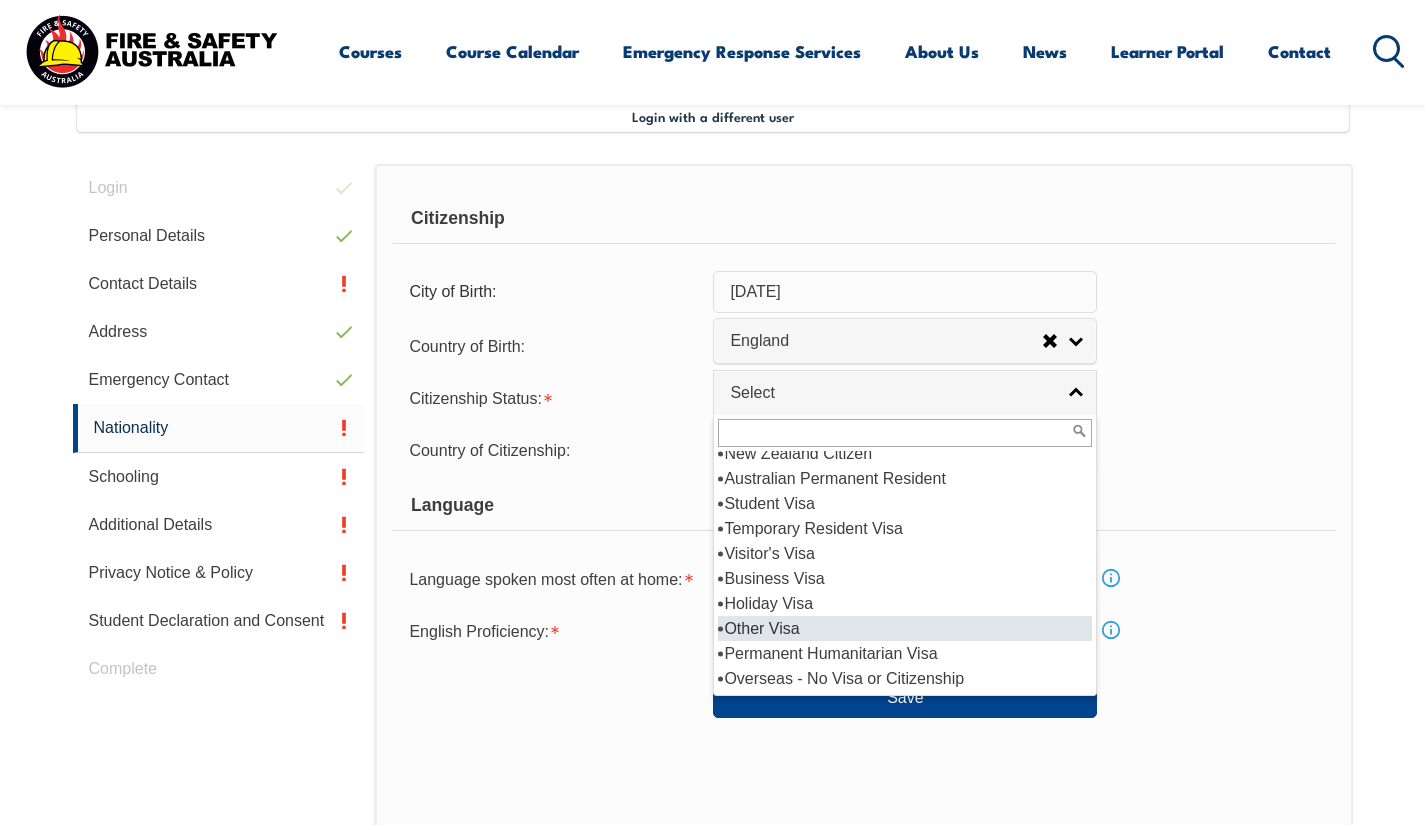 click on "Other Visa" at bounding box center [905, 628] 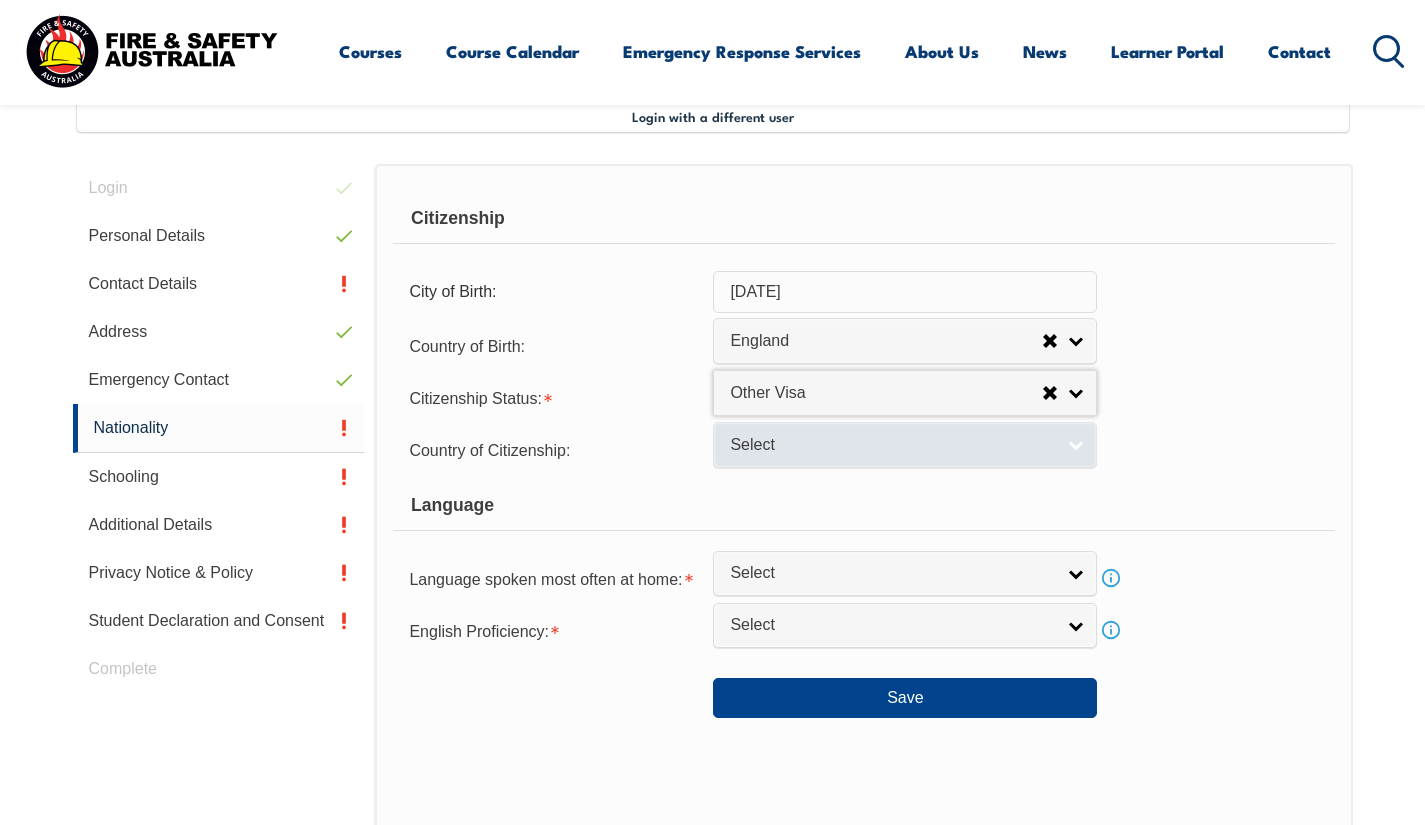 click on "Select" at bounding box center (892, 445) 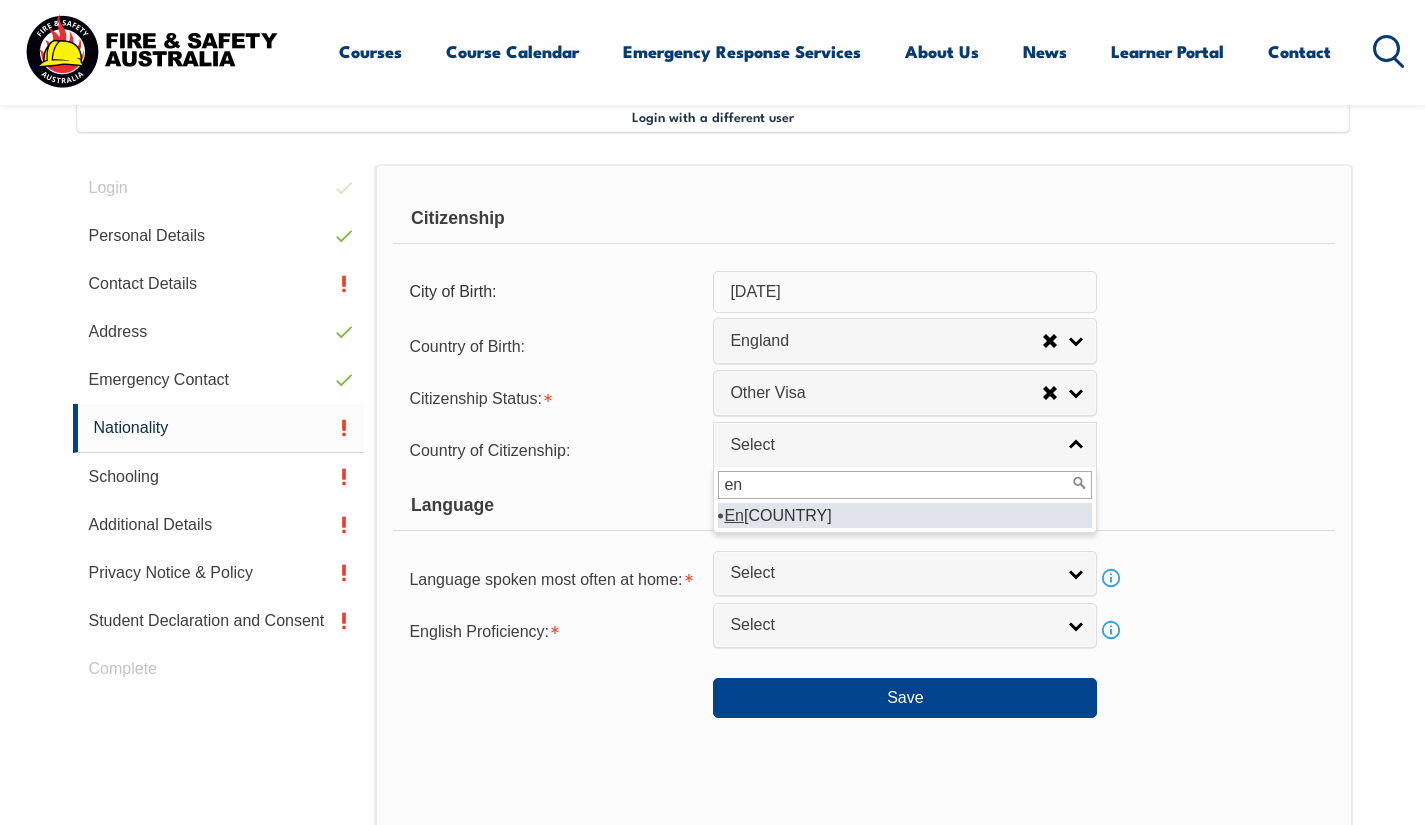 type on "en" 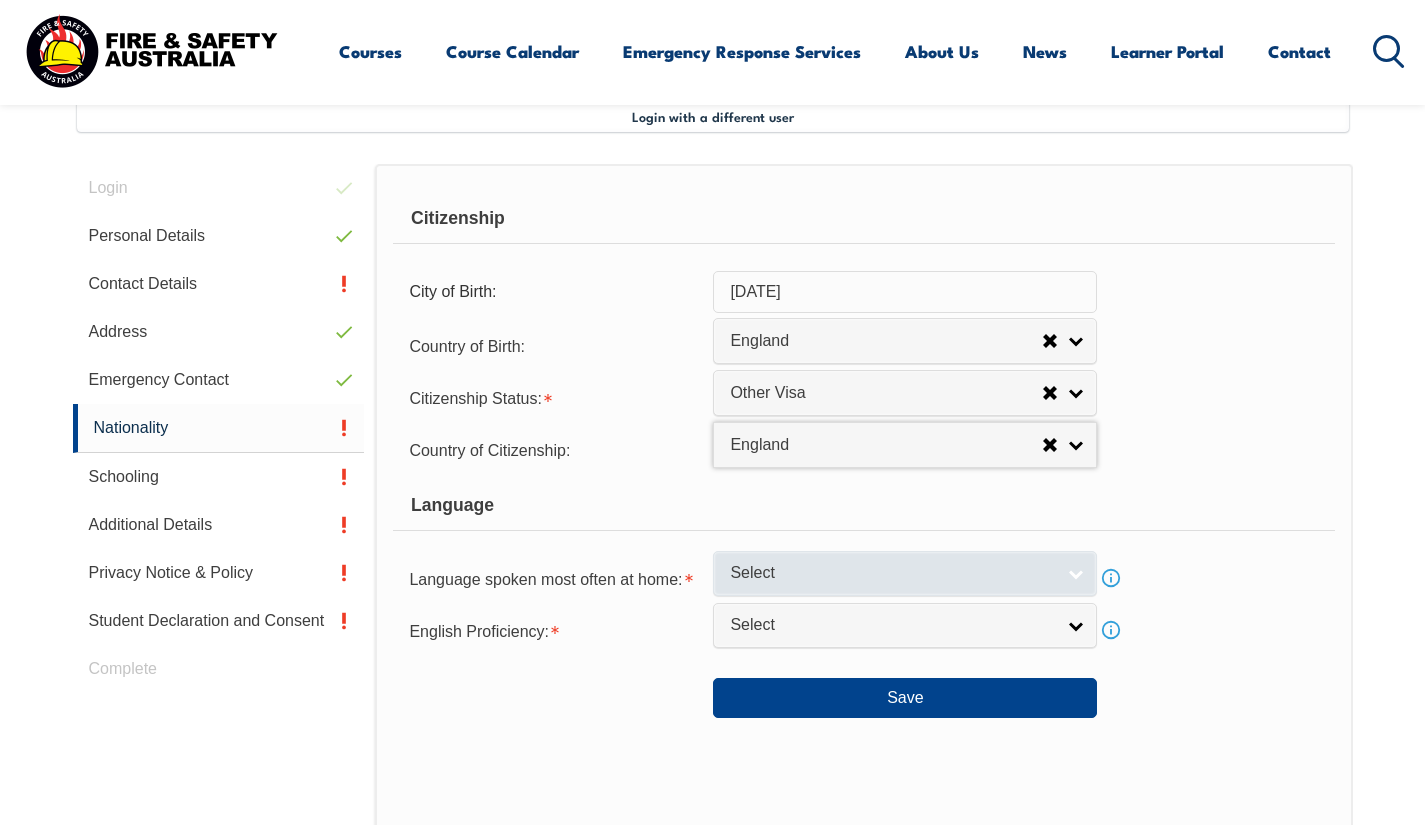 click on "Select" at bounding box center (892, 573) 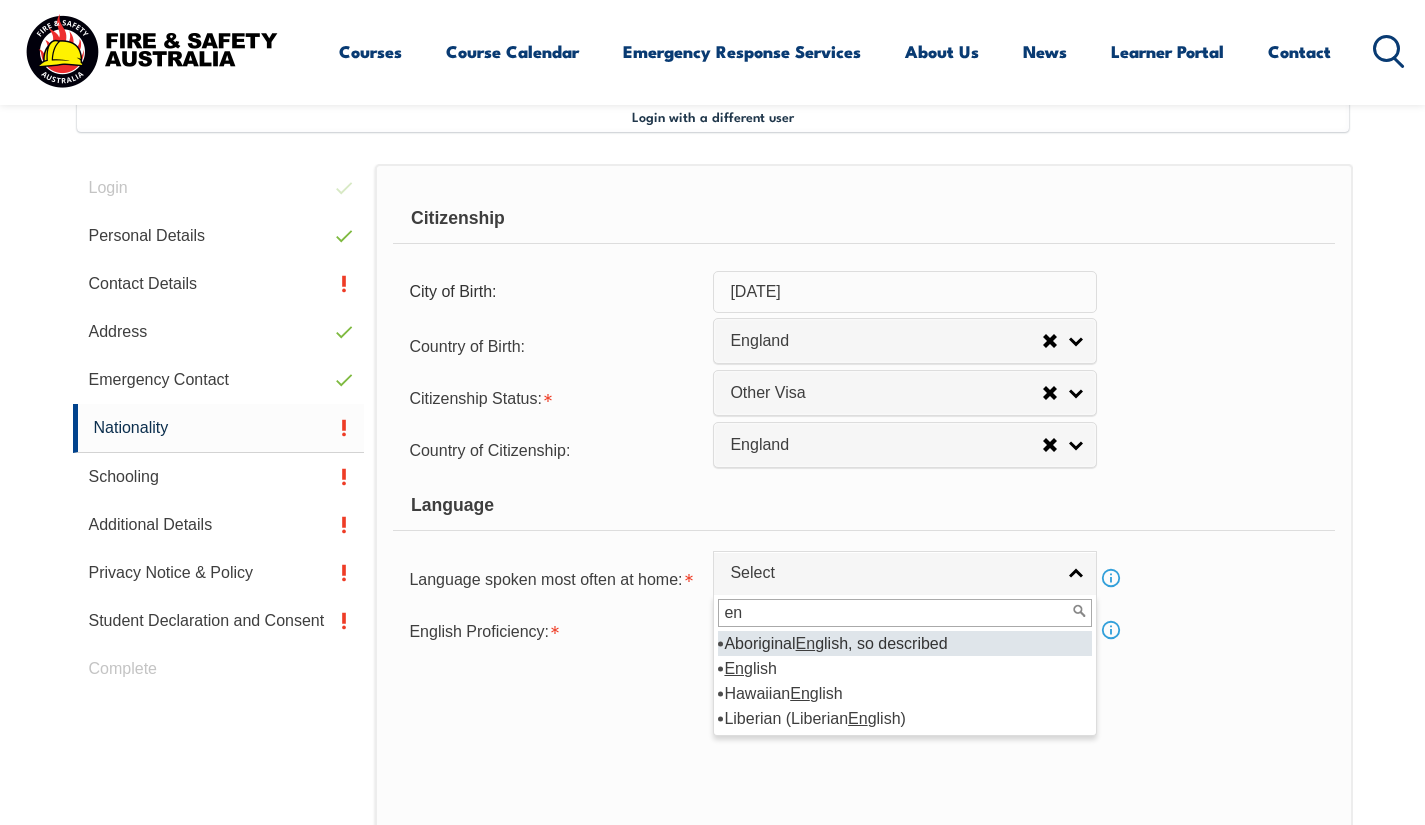 type on "eng" 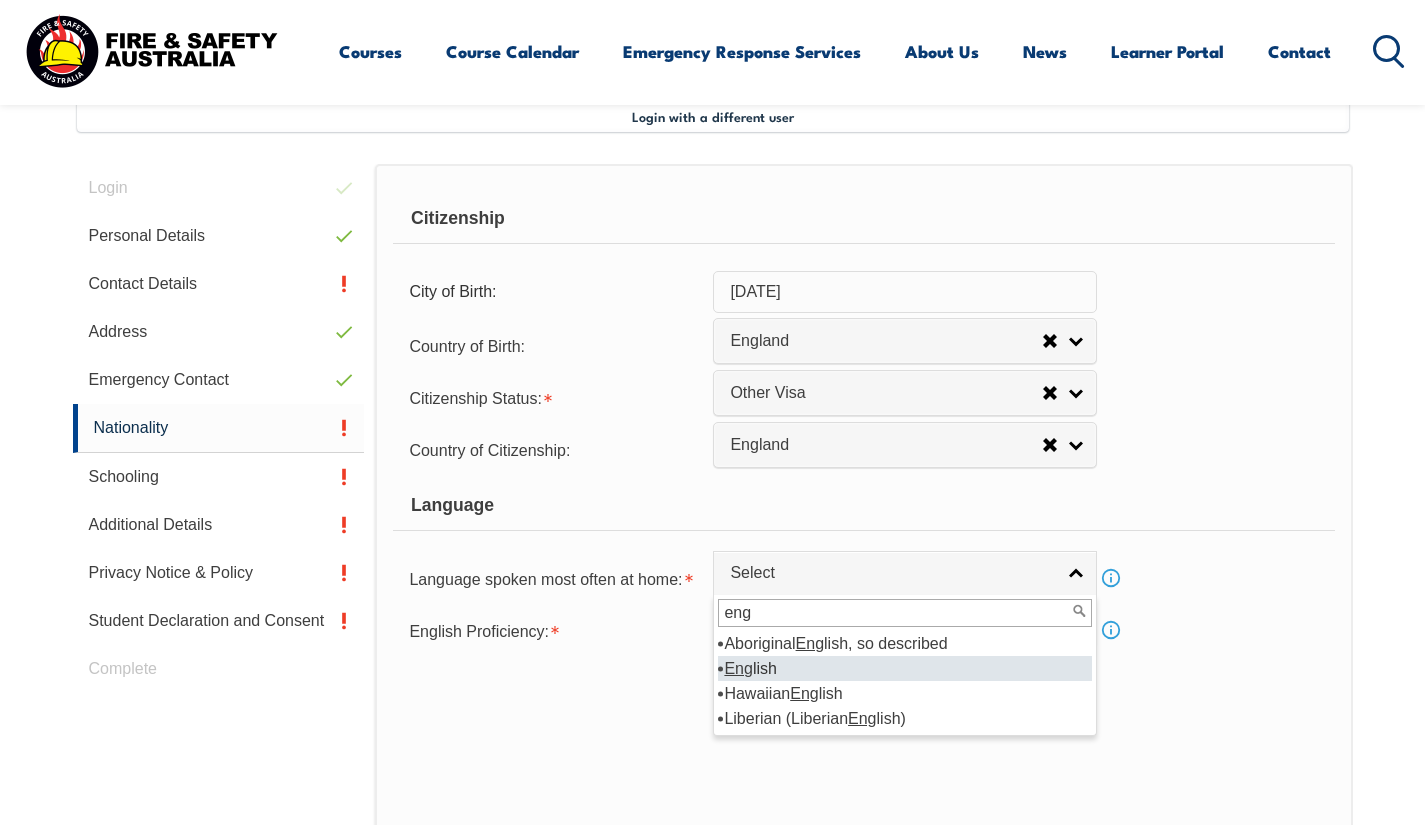select on "1201" 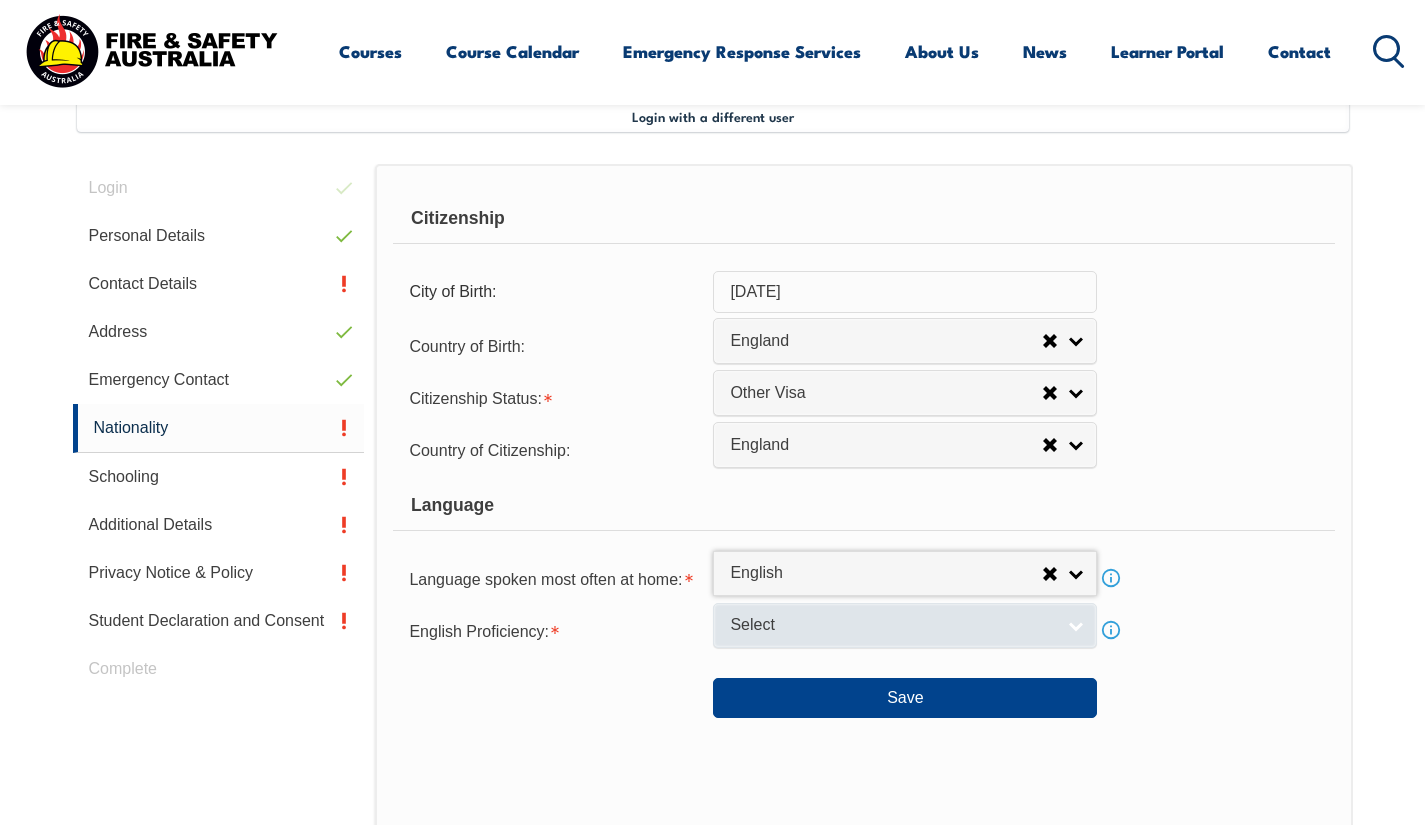 click on "Select" at bounding box center (892, 625) 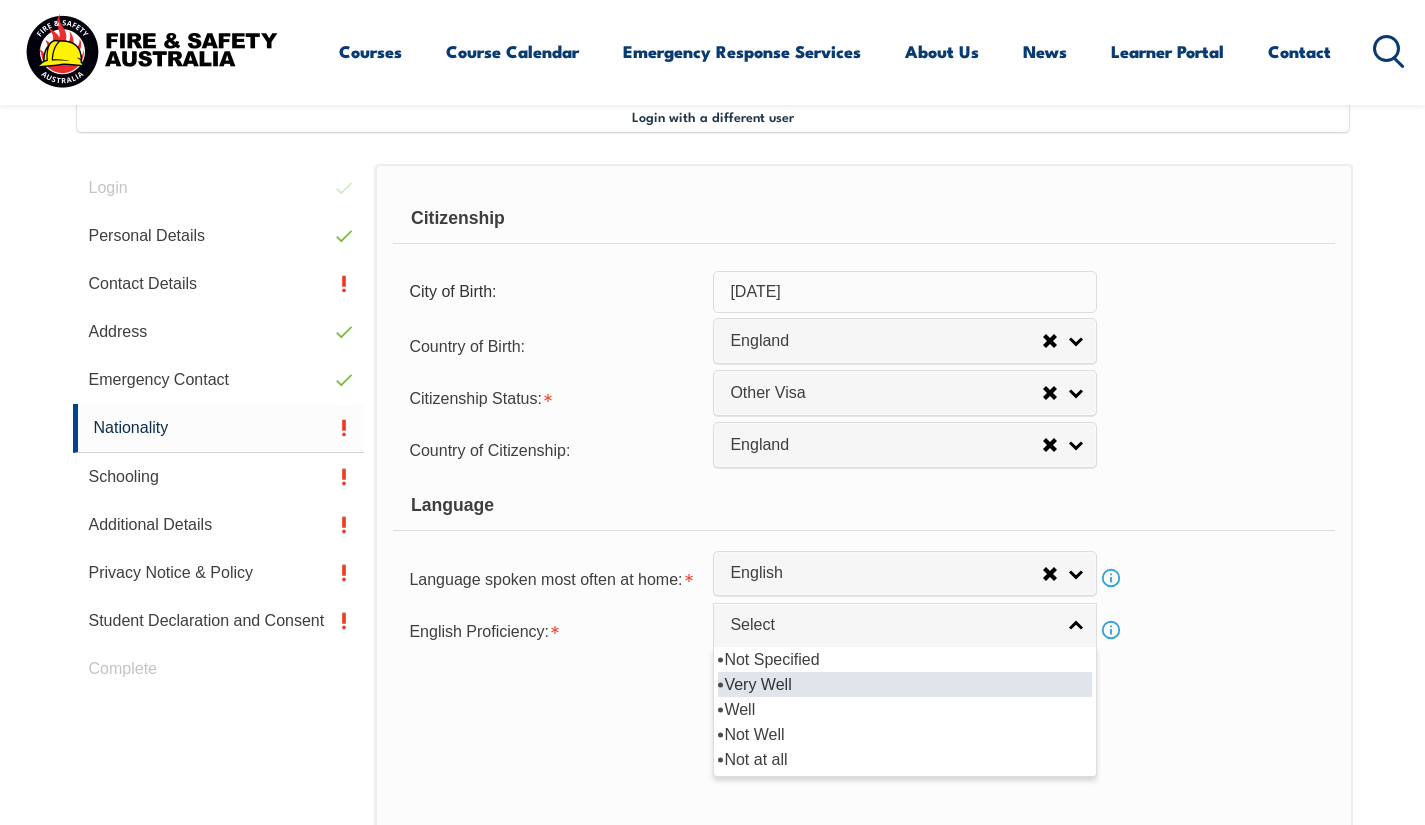 click on "Very Well" at bounding box center (905, 684) 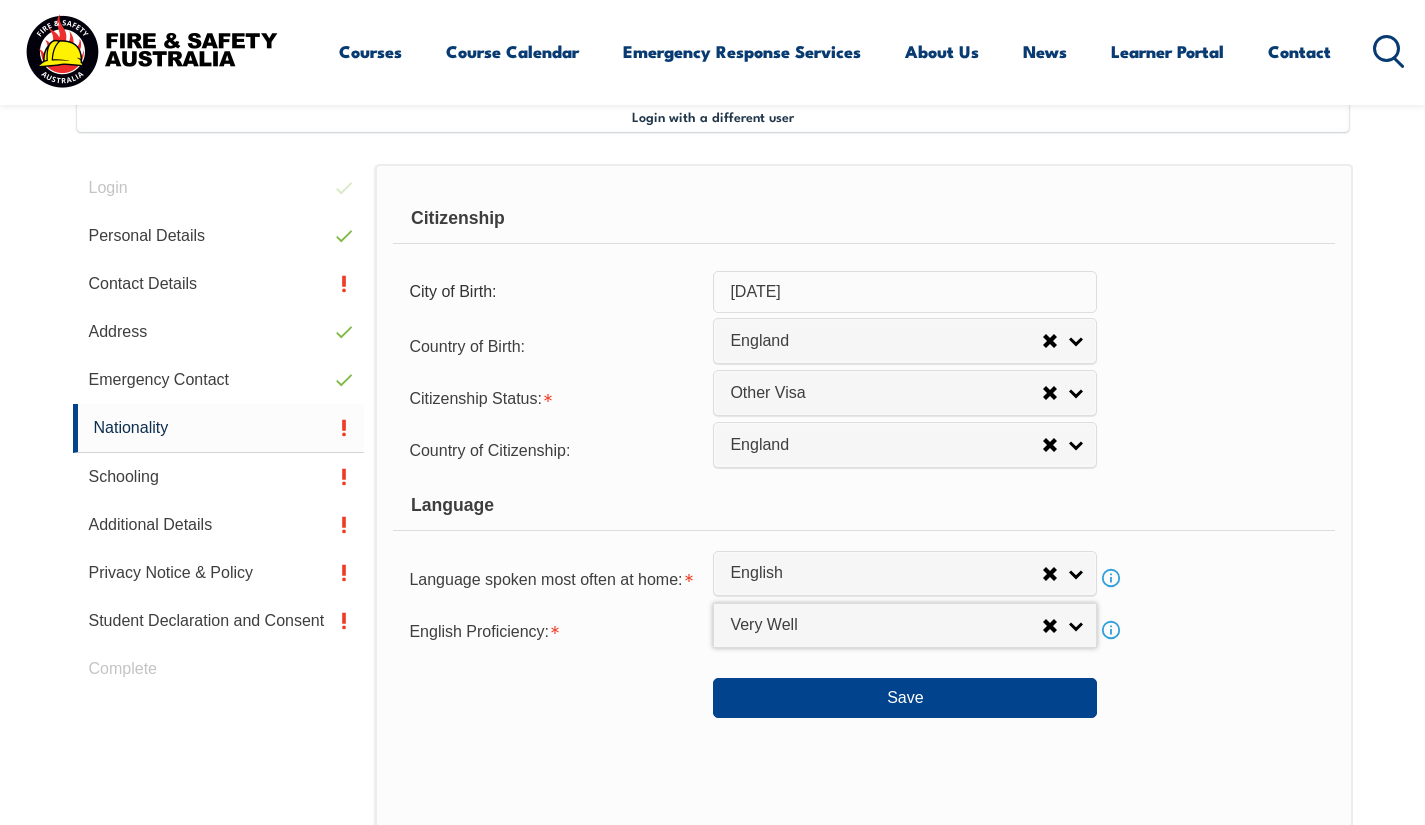 click on "Citizenship City of Birth: 04/05/1996 Country of Birth: Adelie Land (France) Afghanistan Aland Islands Albania Algeria Andorra Angola Anguilla Antigua and Barbuda Argentina Argentinian Antarctic Territory Armenia Aruba Australia Australian Antarctic Territory Austria Azerbaijan Bahamas Bahrain Bangladesh Barbados Belarus Belgium Belize Benin Bermuda Bhutan Bolivia Bonaire, Sint Eustatius and Saba Bosnia and Herzegovina Botswana Brazil British Antarctic Territory Brunei Darussalam Bulgaria Burkina Faso Burundi Cambodia Cameroon Canada Cape Verde Cayman Islands Central African Republic Chad Chile Chilean Antarctic Territory China (excludes SARs and Taiwan) Colombia Comoros Congo, Democratic Republic of Congo, Republic of Cook Islands Costa Rica Cote d'Ivoire Croatia Cuba Curacao Cyprus Czechia Denmark Djibouti Dominica Dominican Republic Ecuador Egypt El Salvador England Equatorial Guinea Eritrea Estonia Eswatini Ethiopia Falkland Islands Faroe Islands Fiji Finland France French Guiana French Polynesia Gabon" at bounding box center [863, 584] 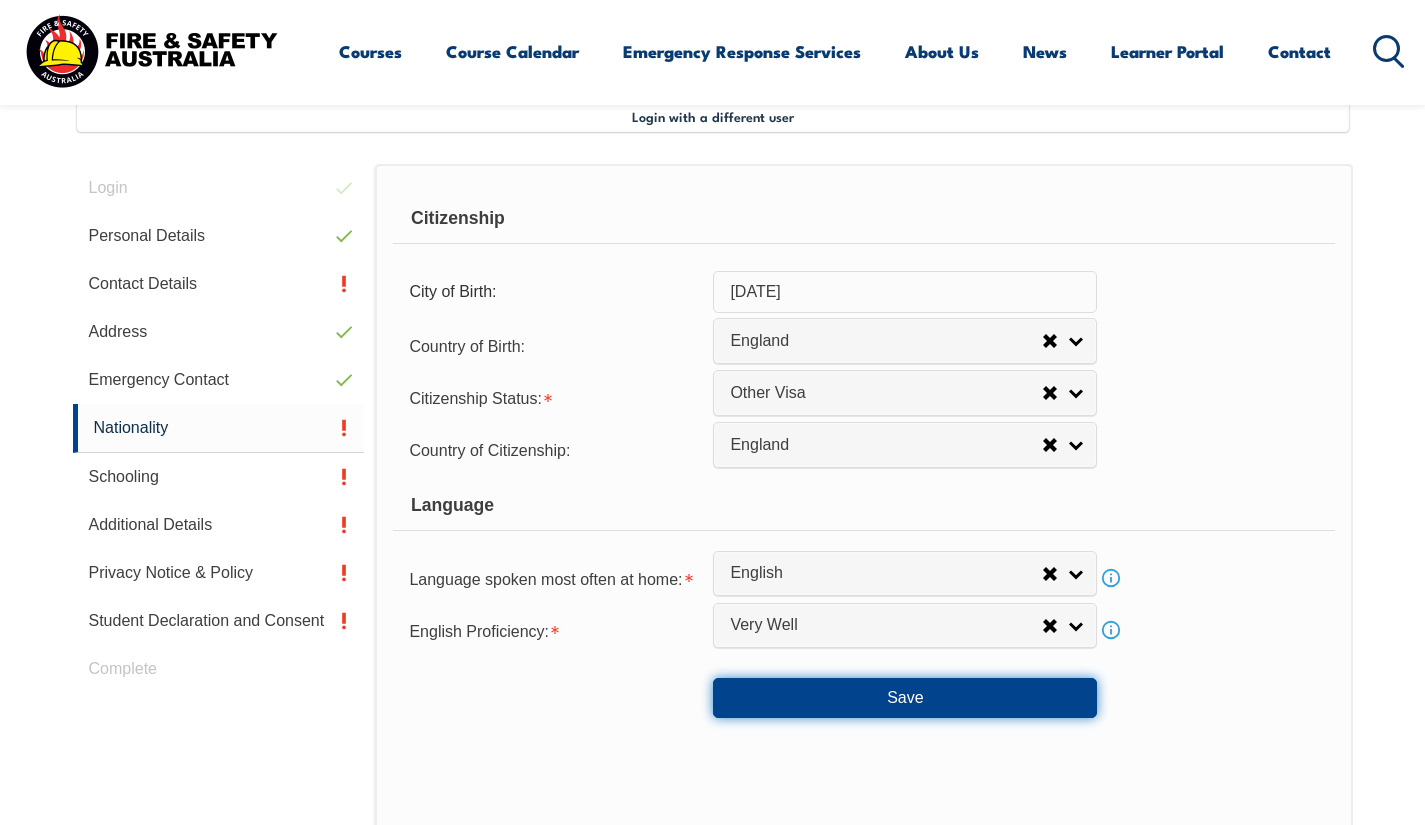 click on "Save" at bounding box center (905, 698) 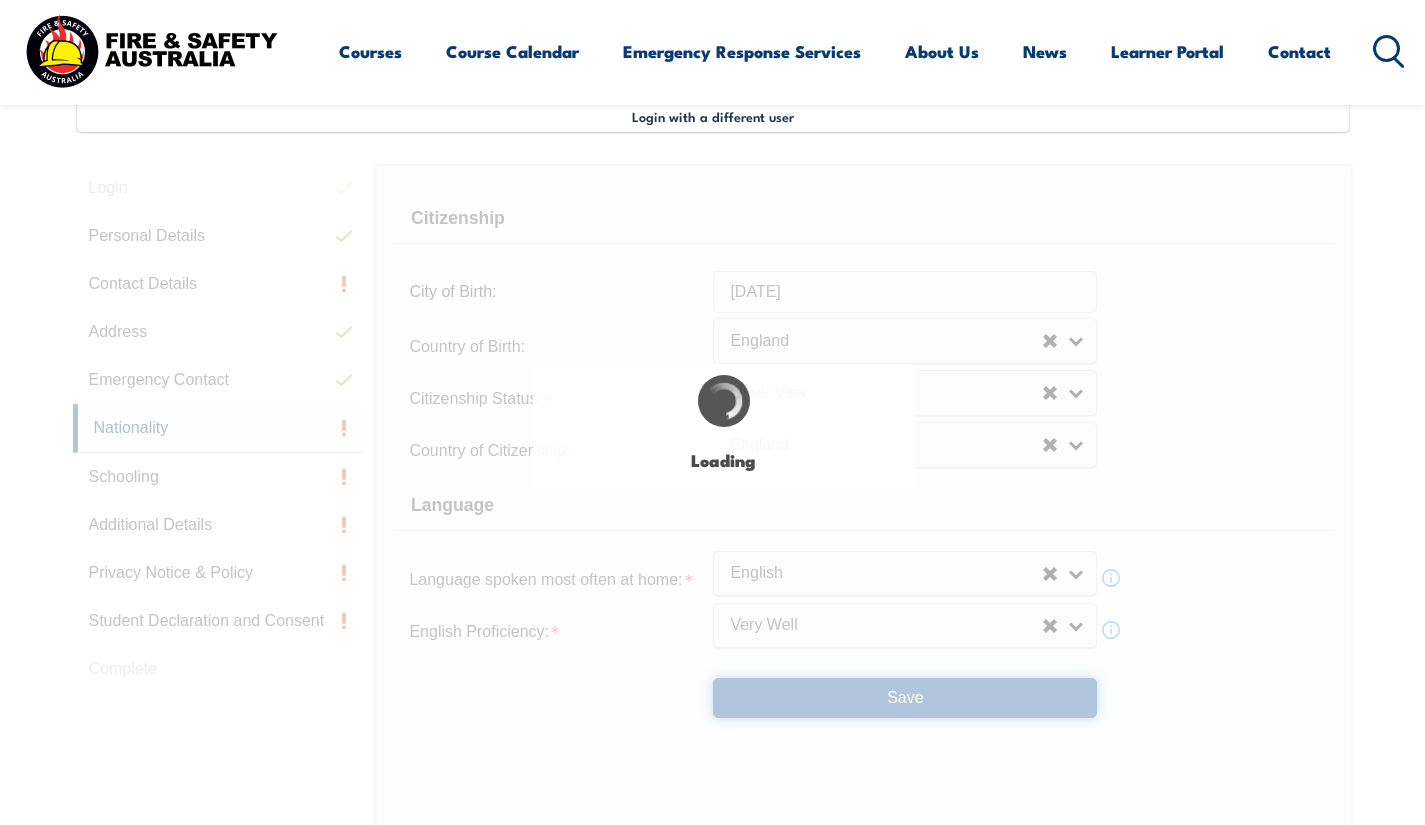 select on "false" 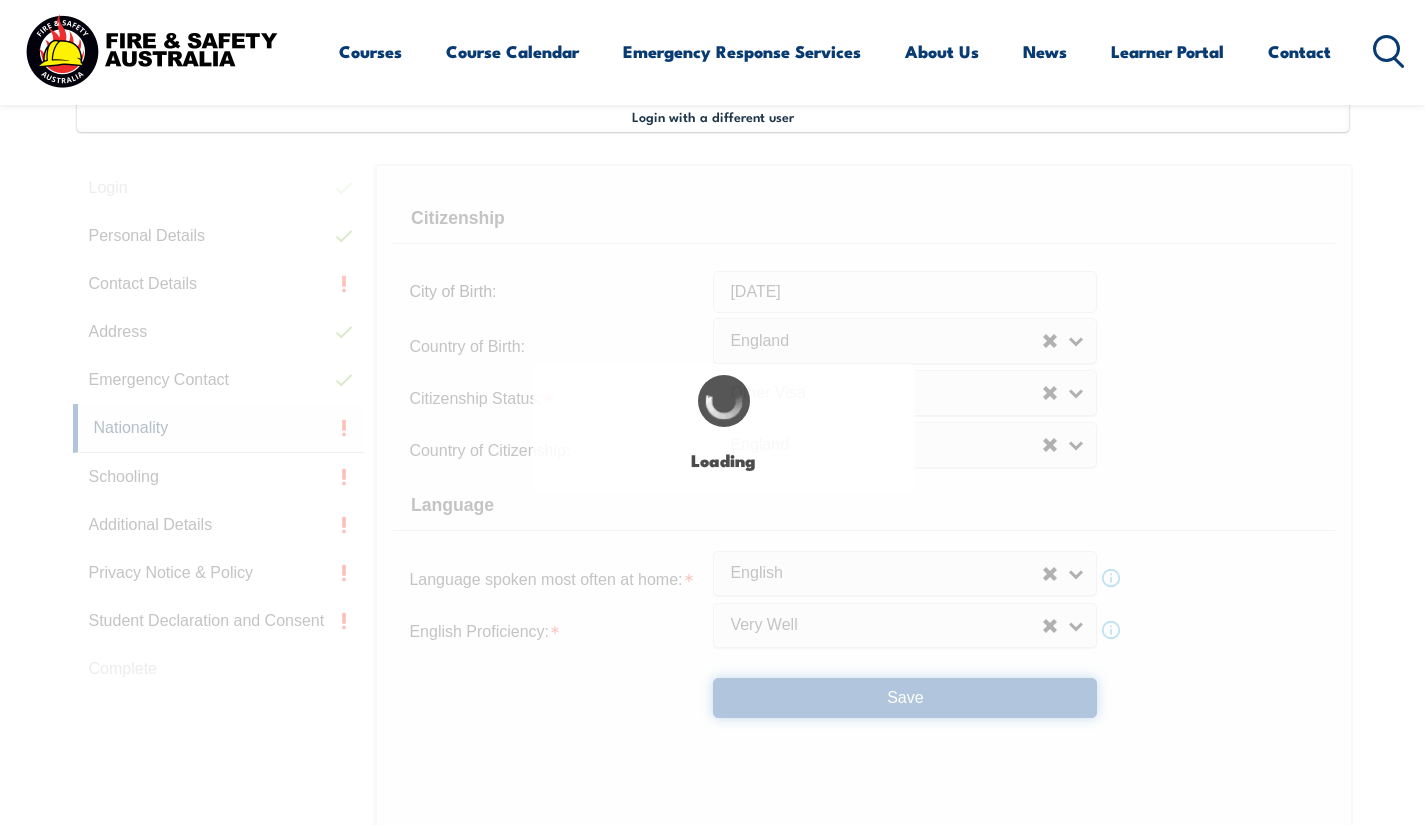 scroll, scrollTop: 0, scrollLeft: 0, axis: both 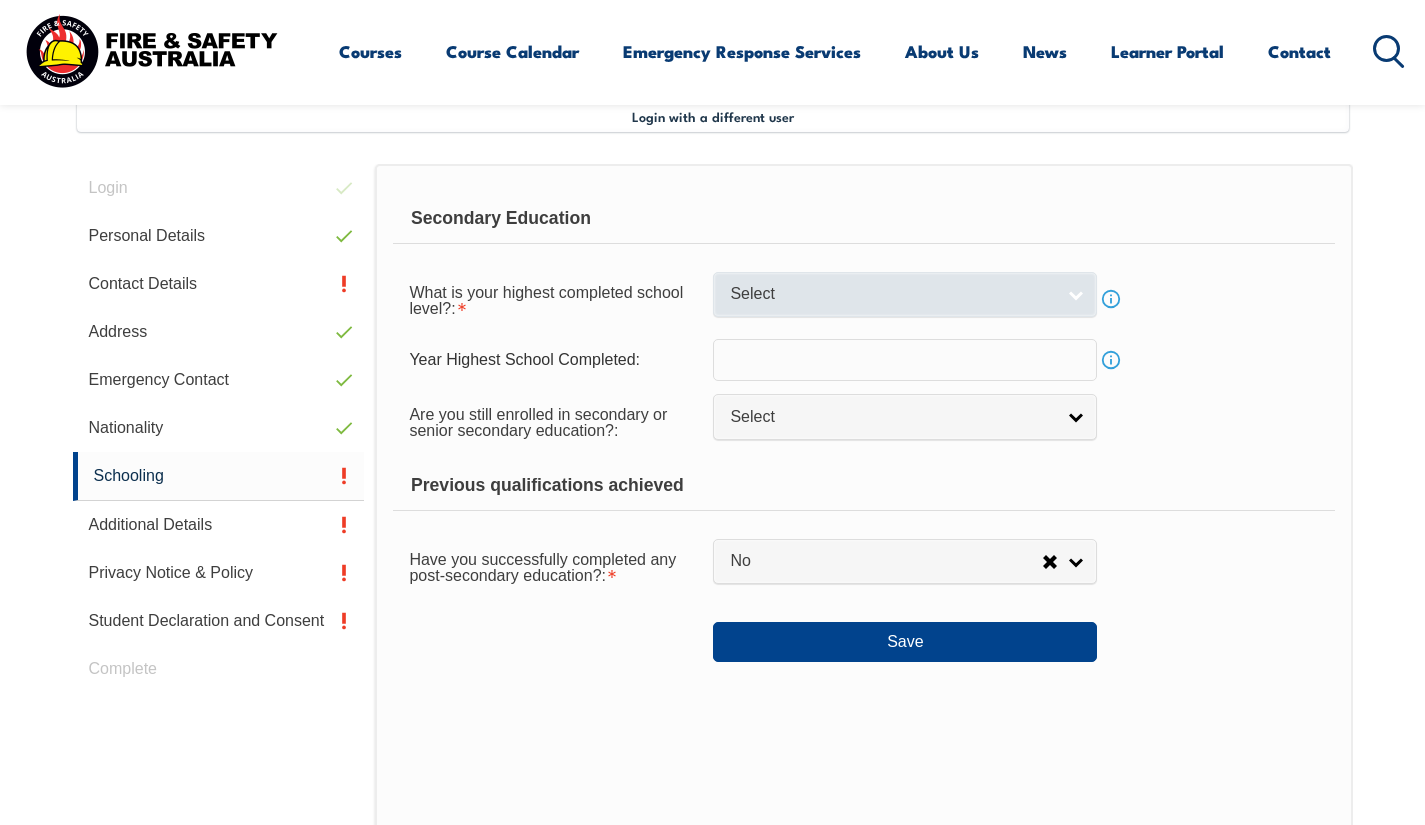 click on "Select" at bounding box center [892, 294] 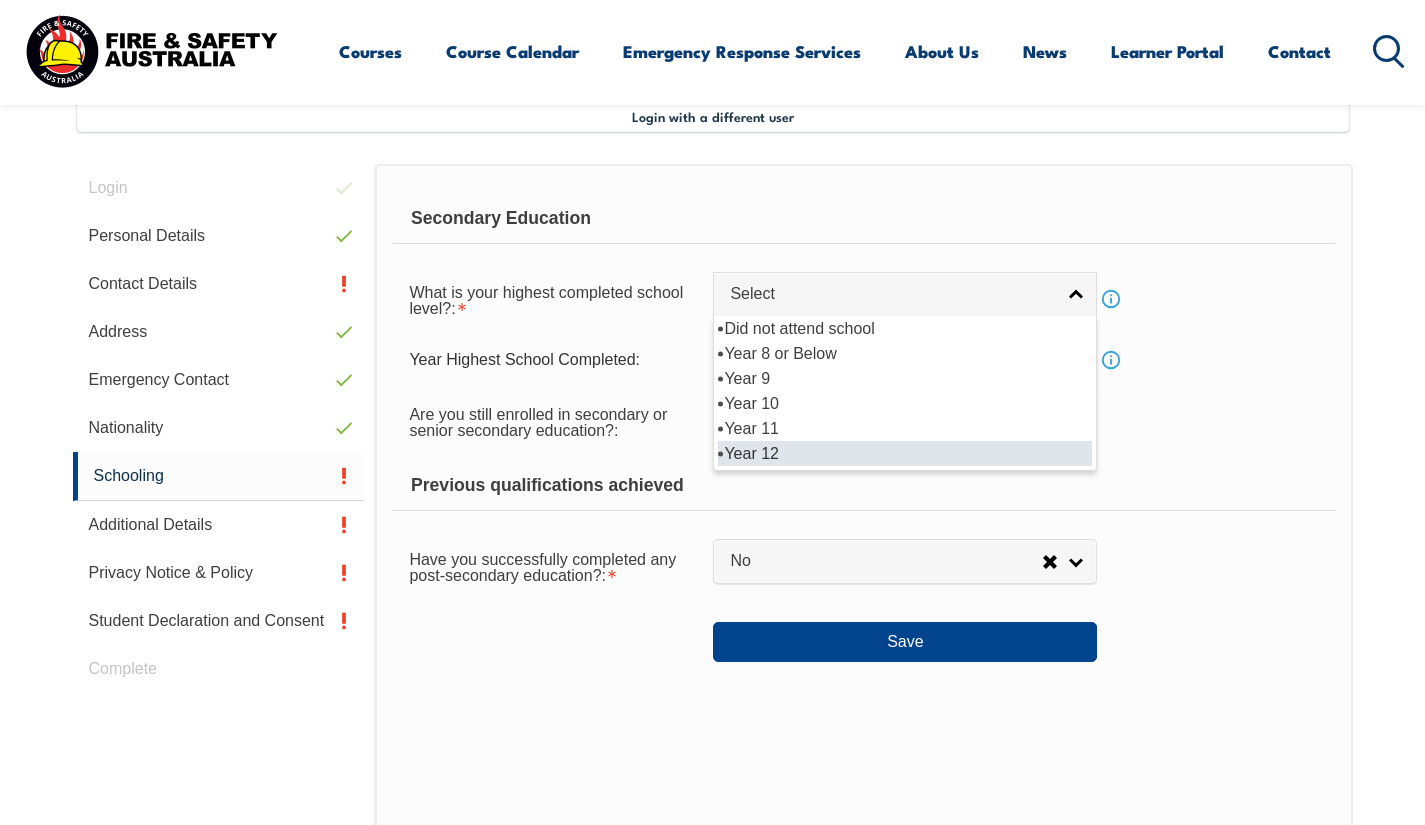 click on "Year 12" at bounding box center [905, 453] 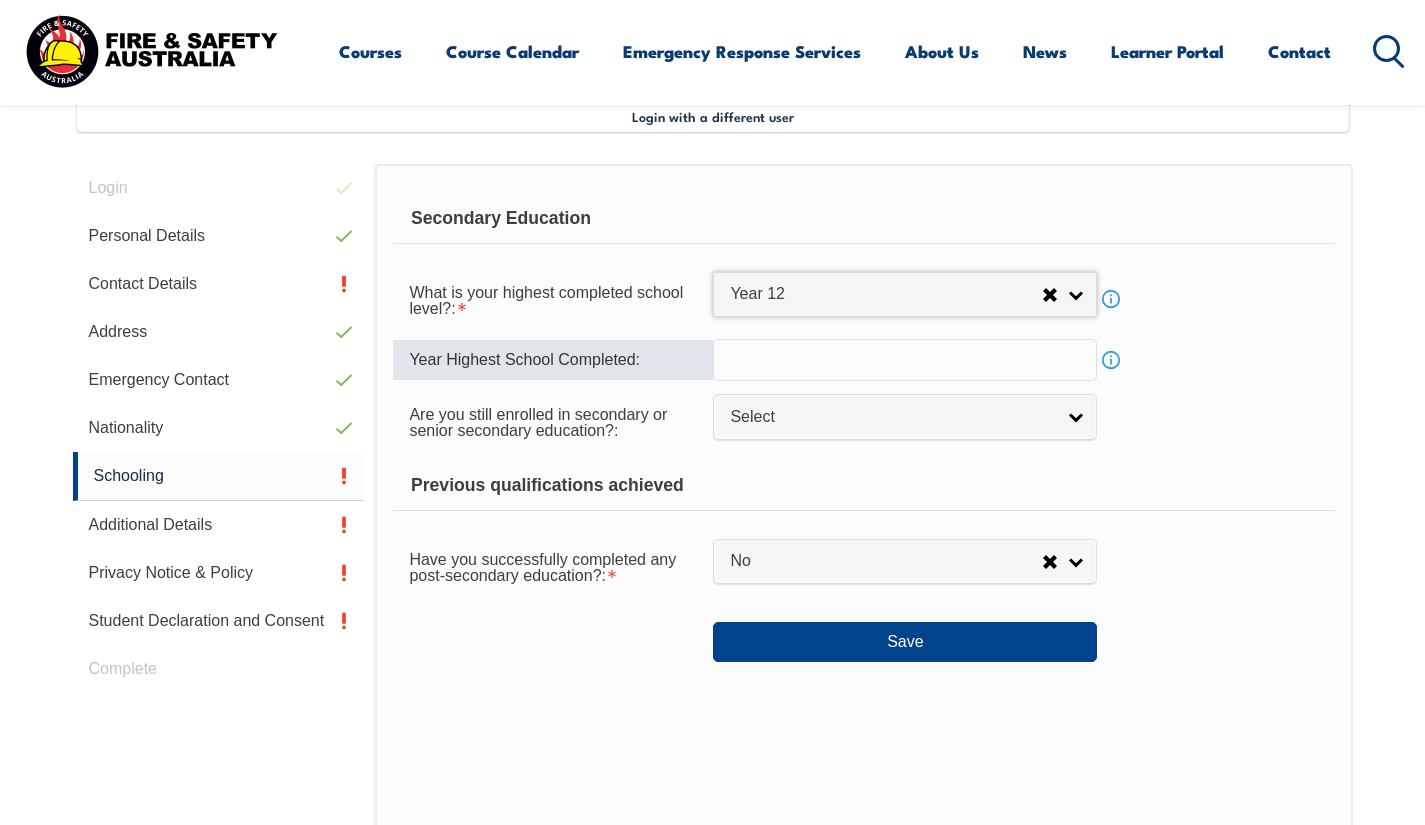 click at bounding box center (905, 360) 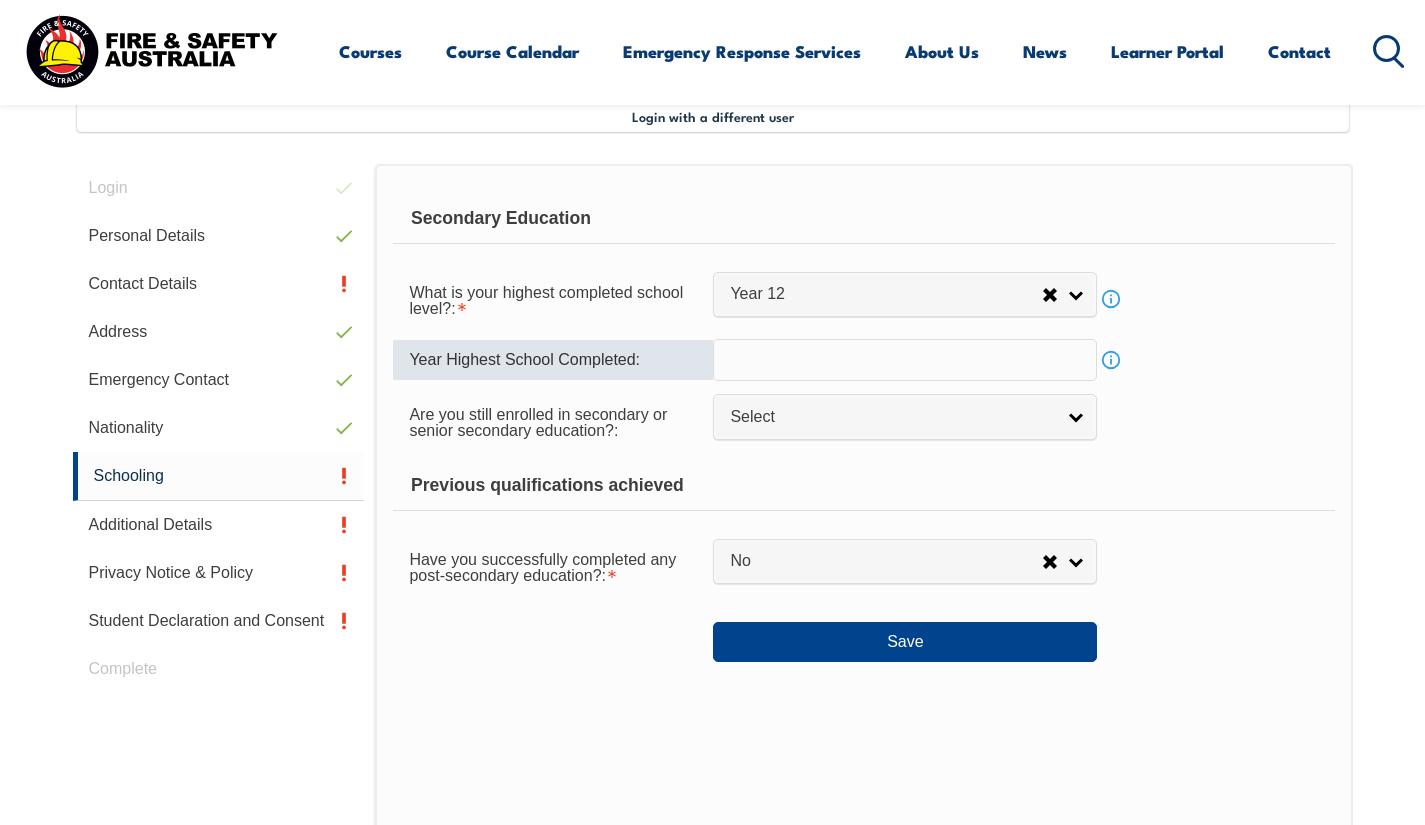 type on "2" 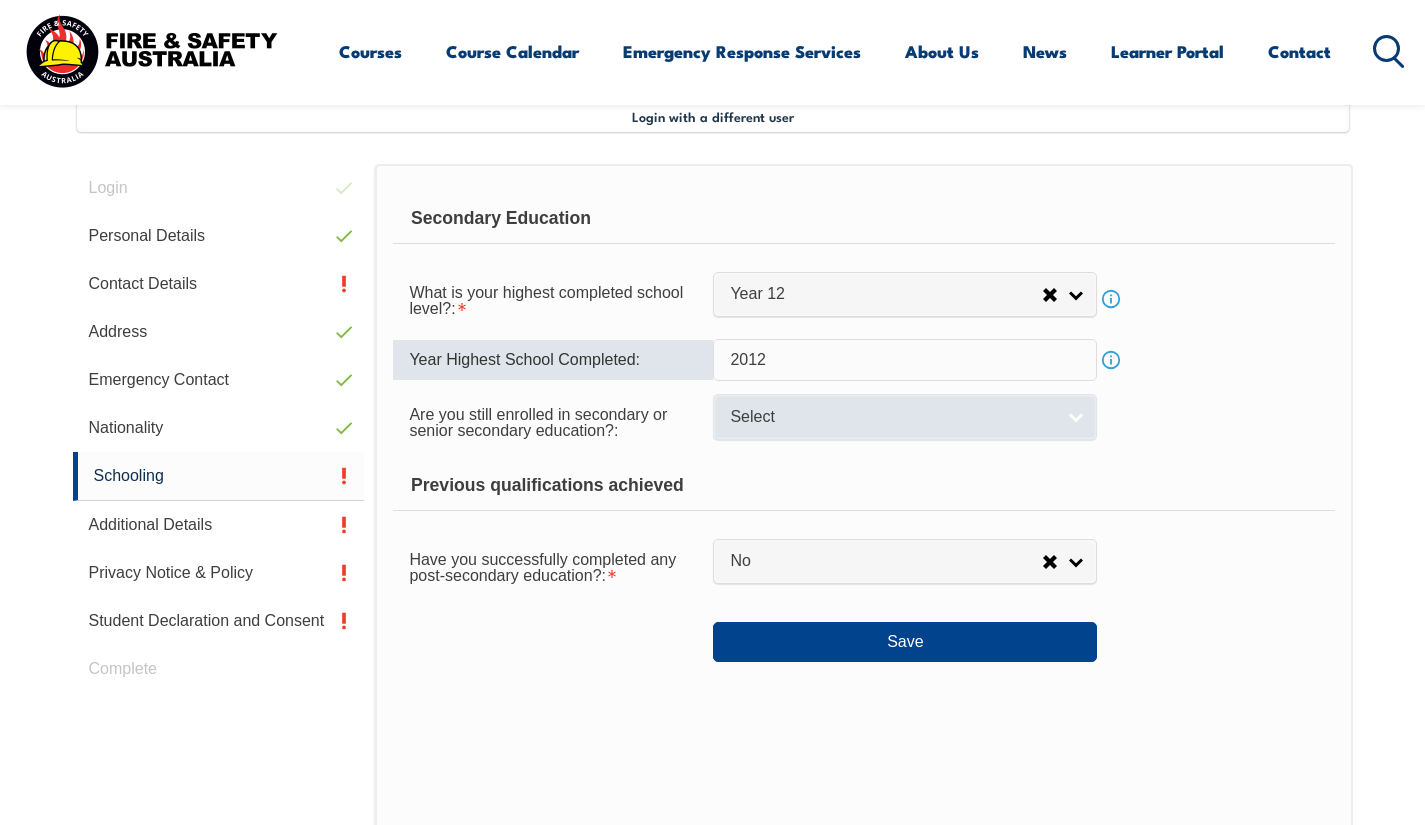 type on "2012" 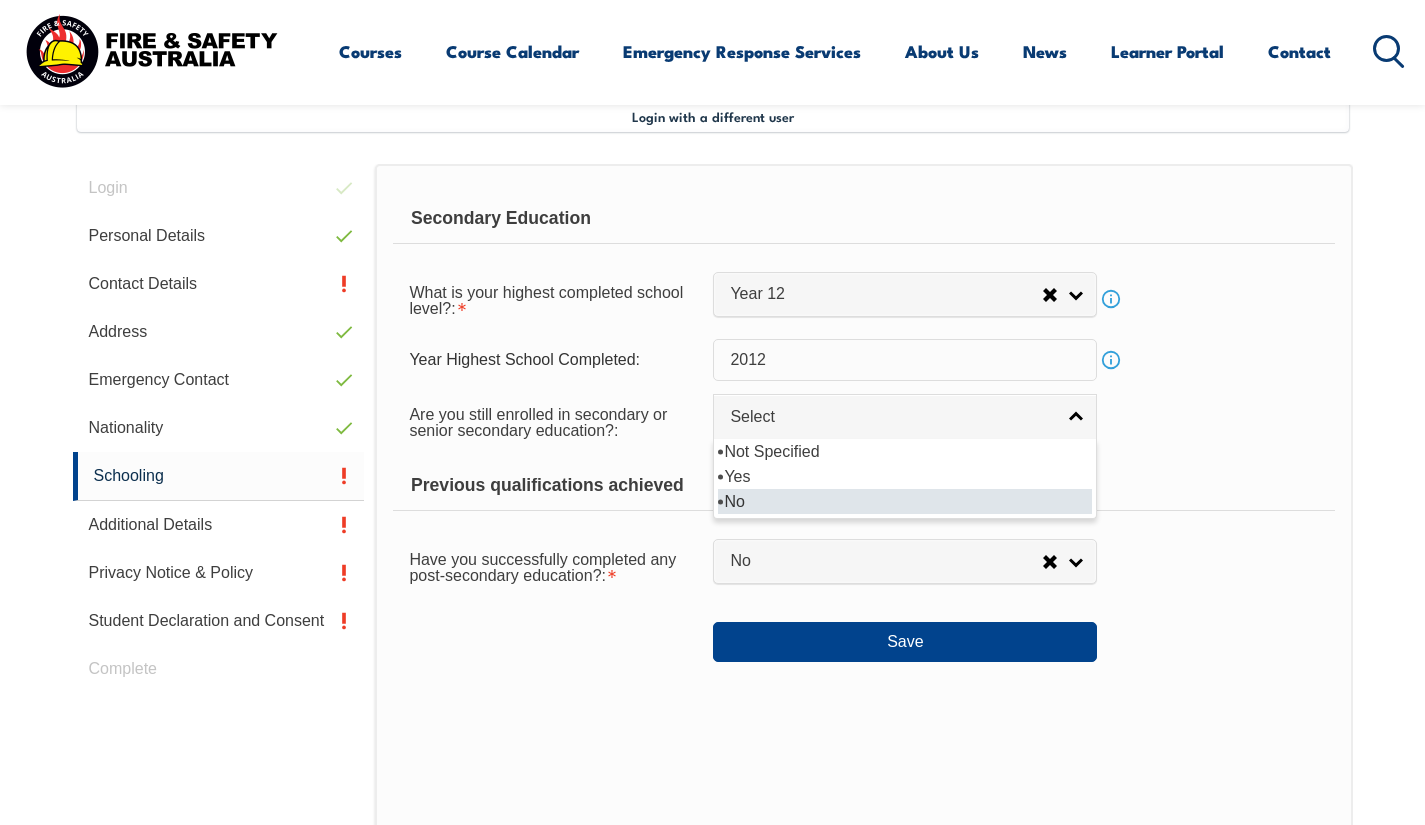 click on "No" at bounding box center [905, 501] 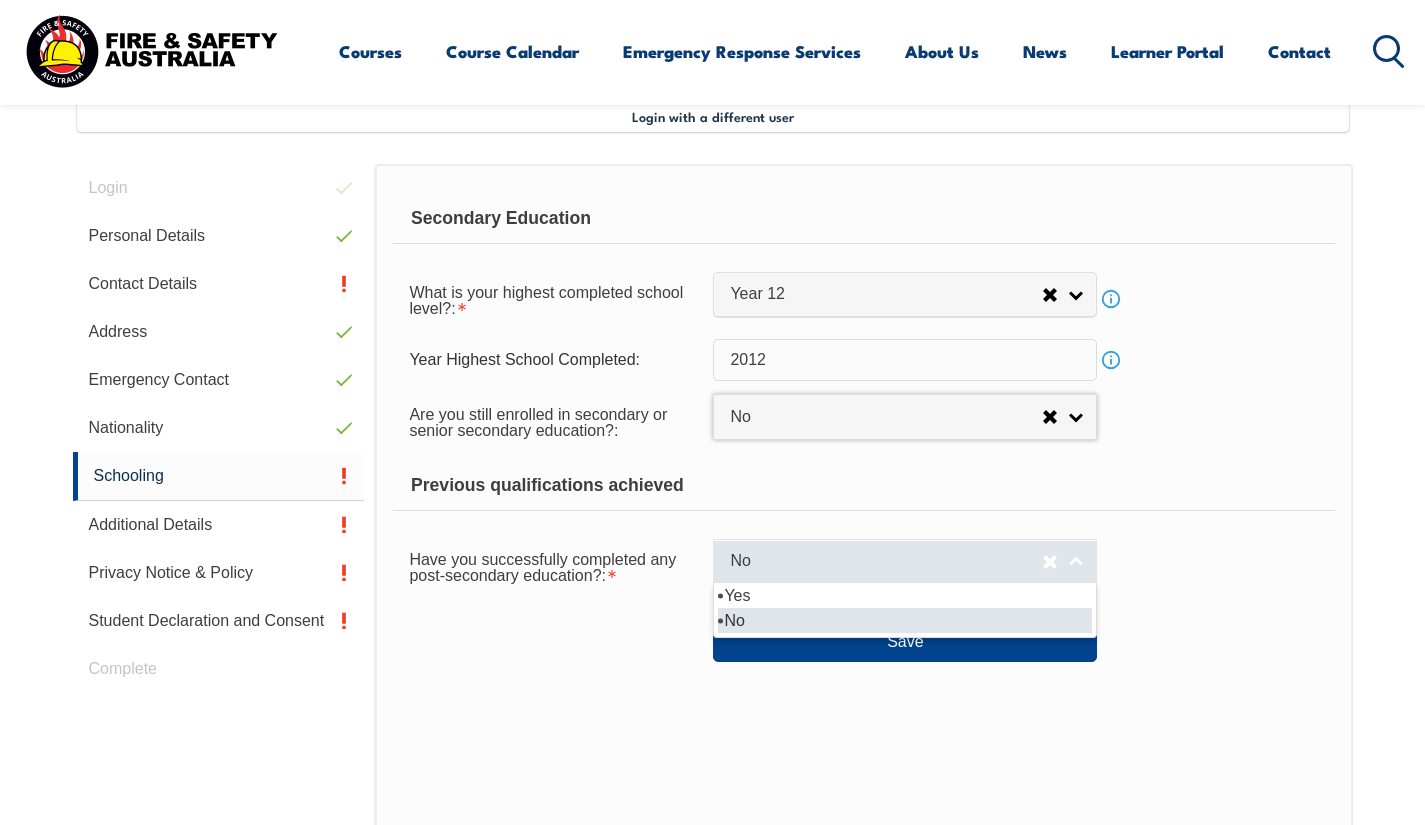 click on "No" at bounding box center (886, 561) 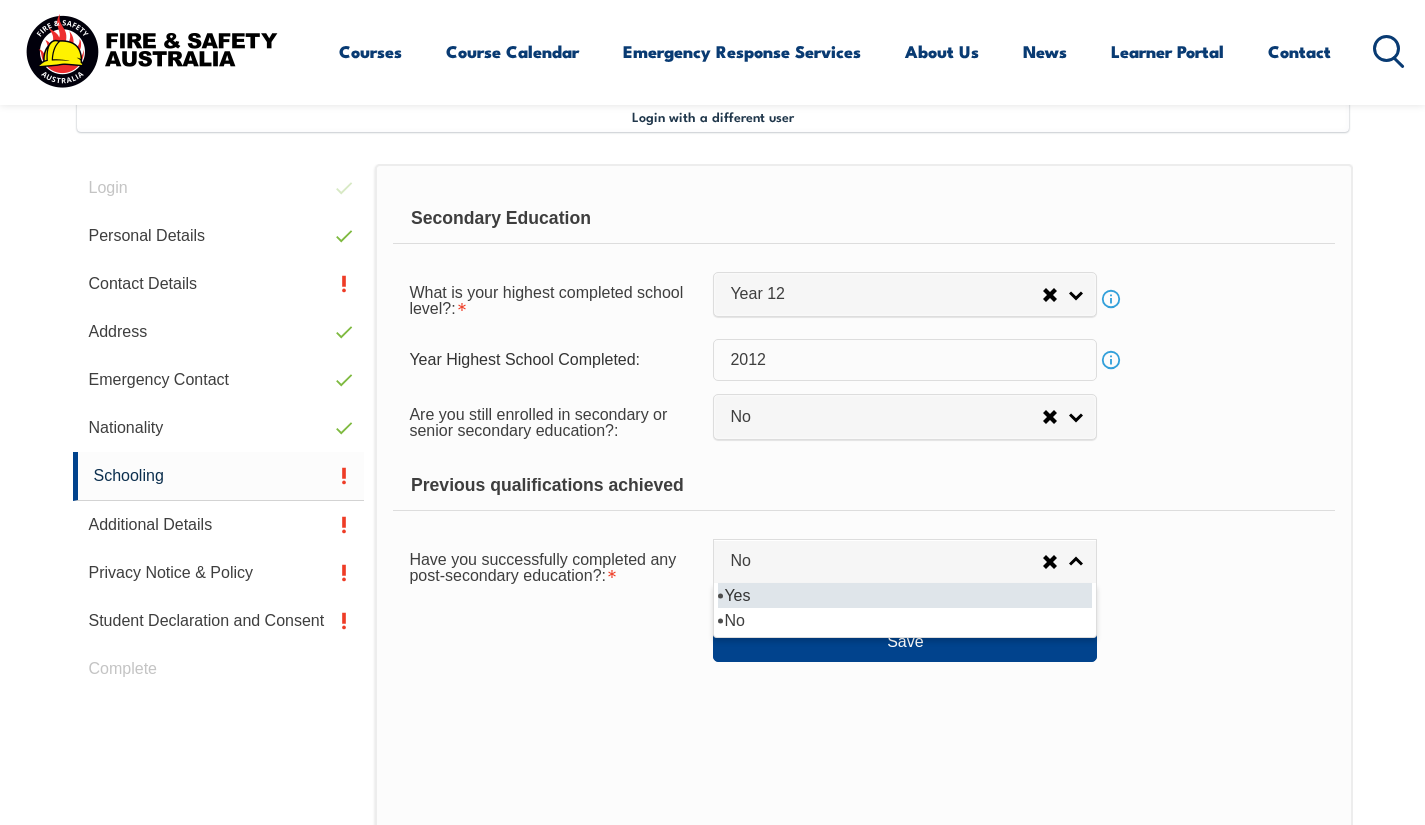 click on "Yes" at bounding box center (905, 595) 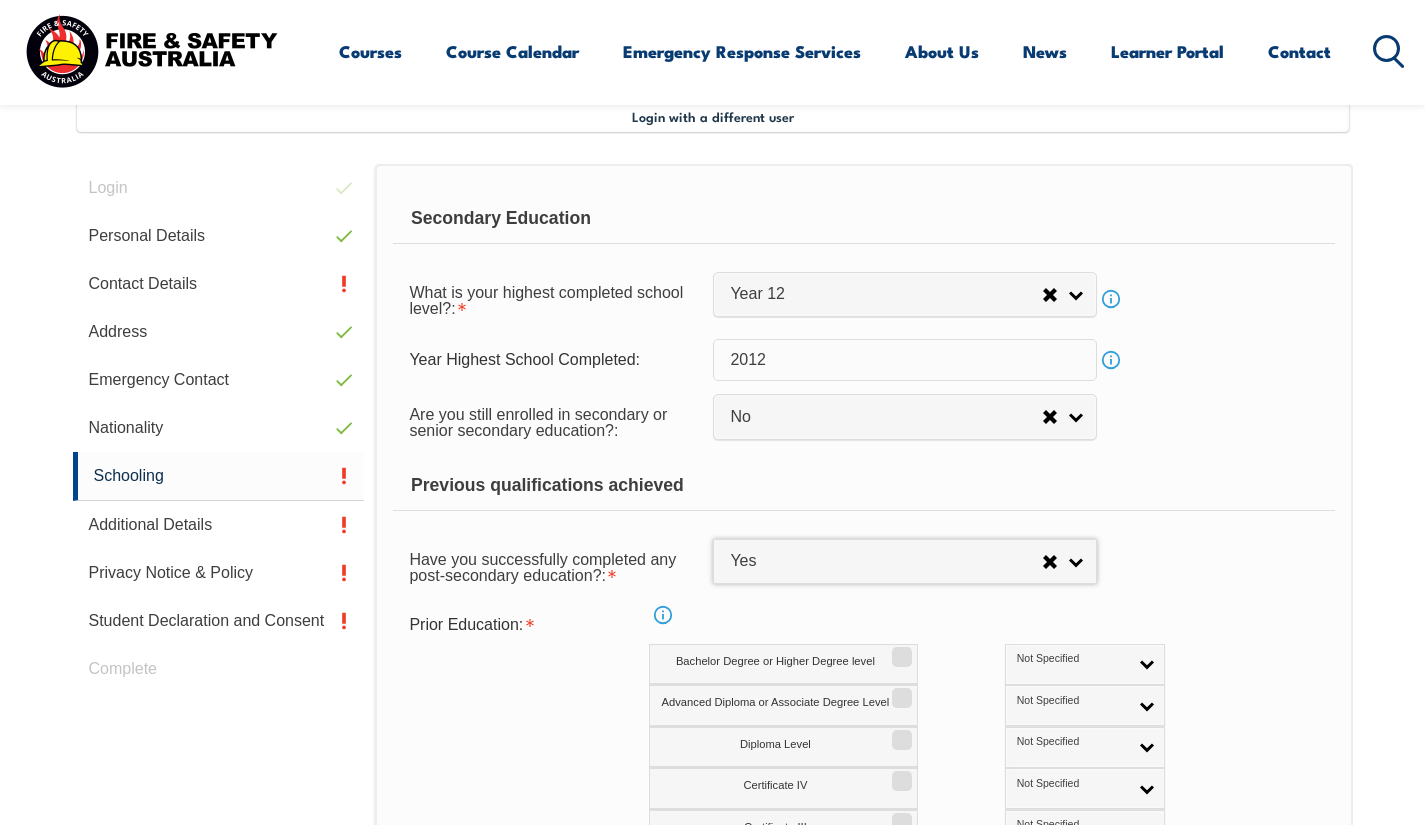 click on "Prior Education: Info Bachelor Degree or Higher Degree level Not Specified Australian Qualification Australian Equivalent International
Not Specified
Advanced Diploma or Associate Degree Level Not Specified Australian Qualification Australian Equivalent International
Not Specified
Diploma Level Not Specified Australian Qualification Australian Equivalent International
Not Specified
Certificate IV Not Specified Australian Qualification Australian Equivalent International
Not Specified
Certificate III Not Specified Australian Qualification Australian Equivalent International
Not Specified
Certificate II Not Specified Australian Qualification Australian Equivalent International
Not Specified
Certificate I Not Specified Australian Qualification Australian Equivalent International
Not Specified" at bounding box center [863, 791] 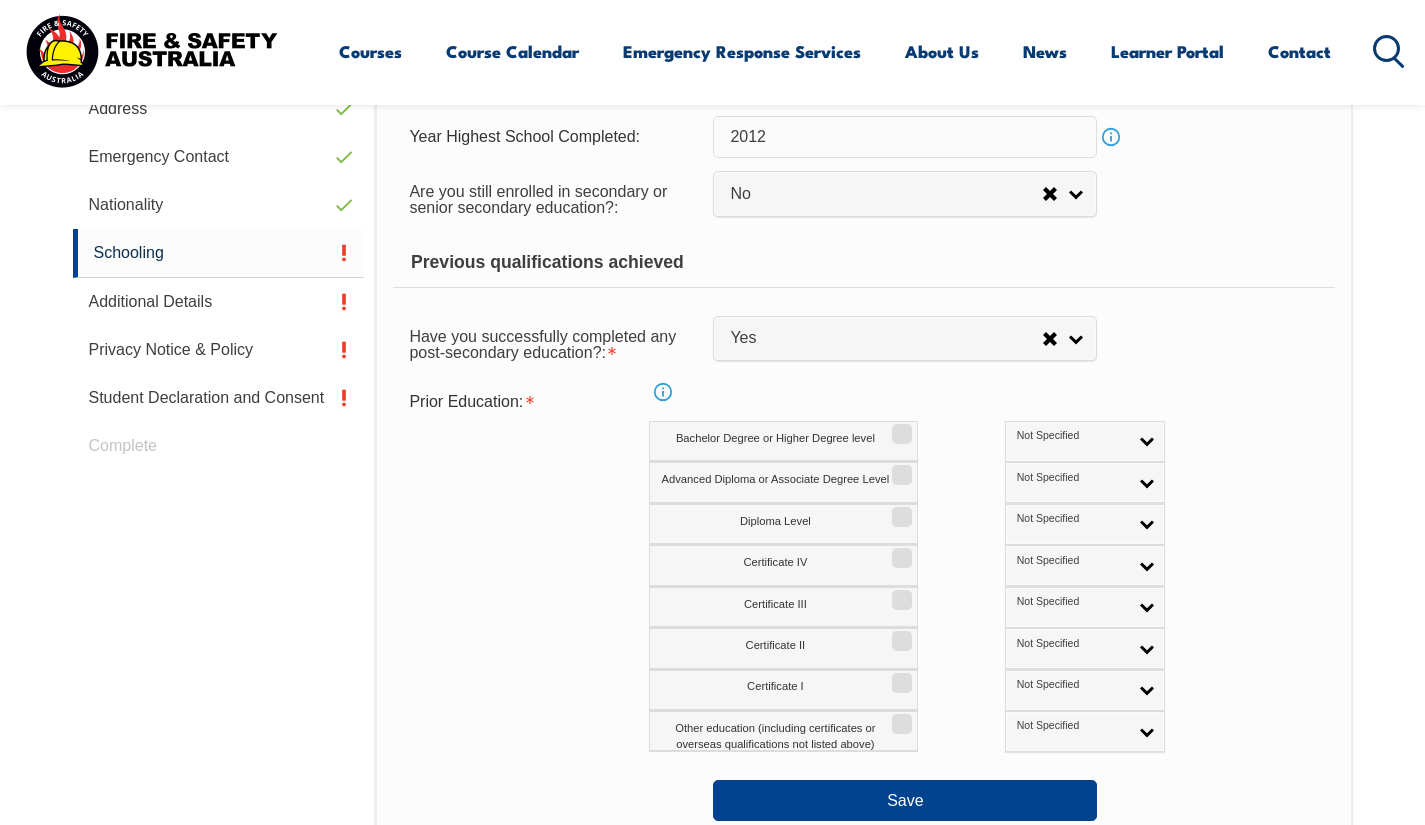scroll, scrollTop: 785, scrollLeft: 0, axis: vertical 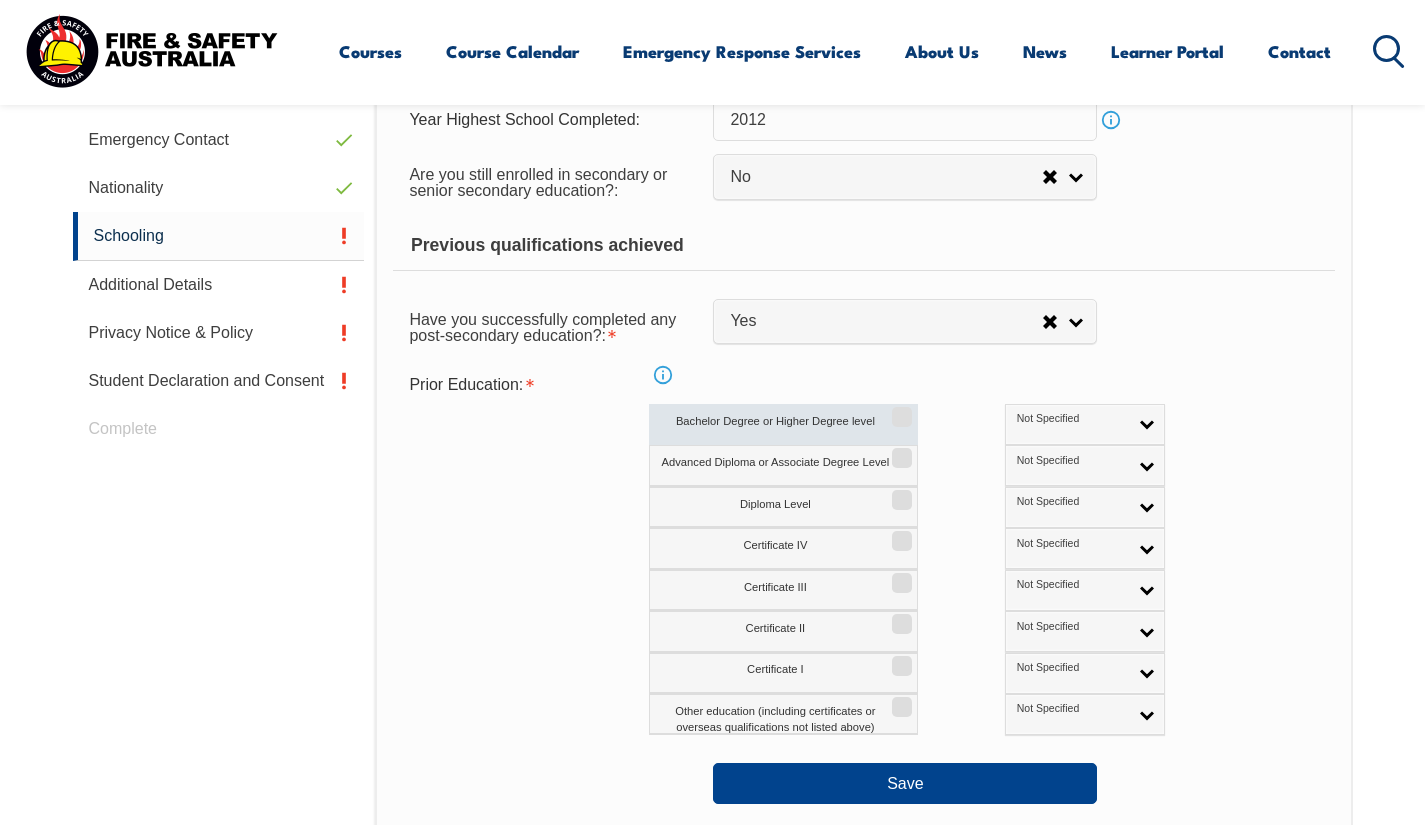 click on "Bachelor Degree or Higher Degree level" at bounding box center [783, 424] 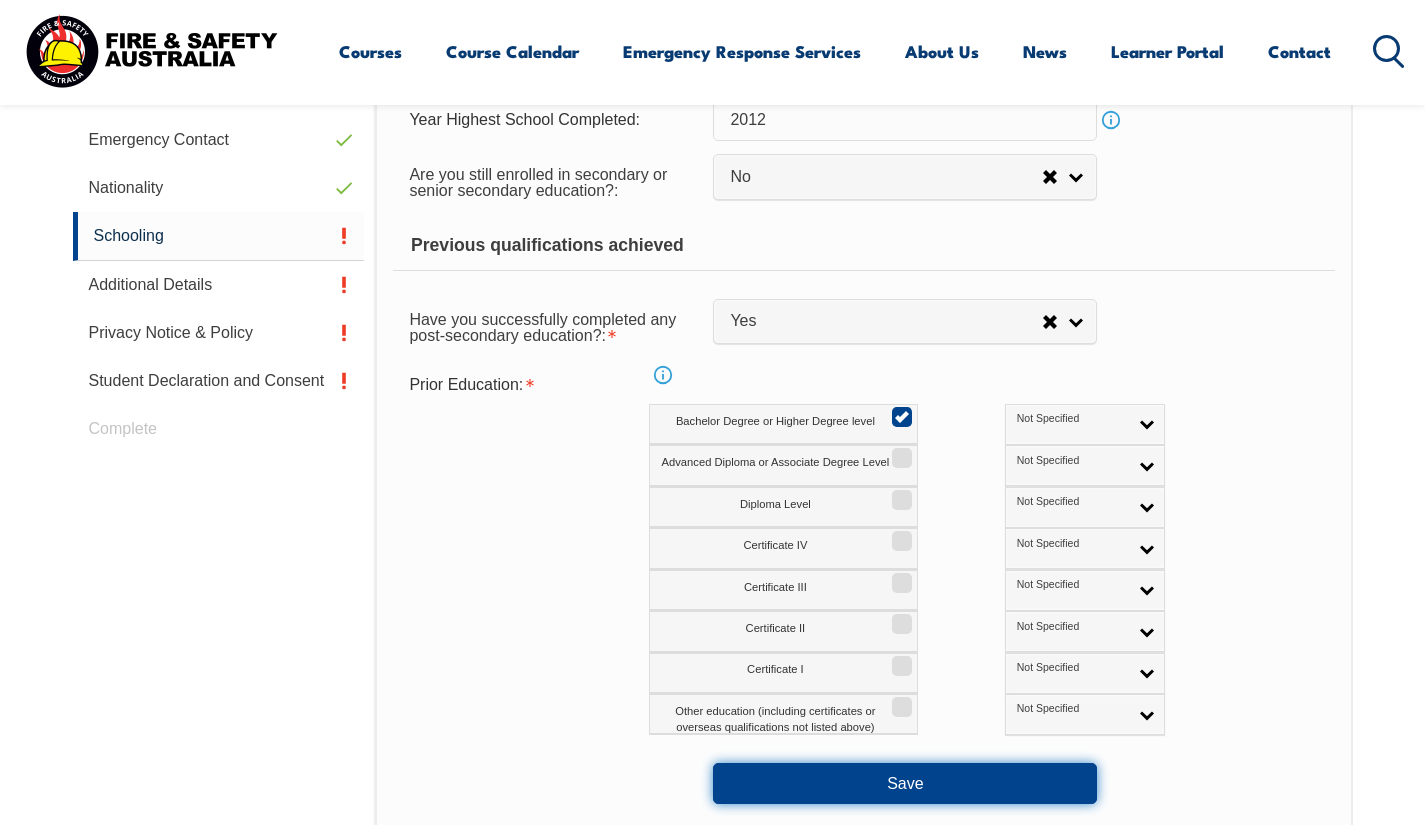 click on "Save" at bounding box center (905, 783) 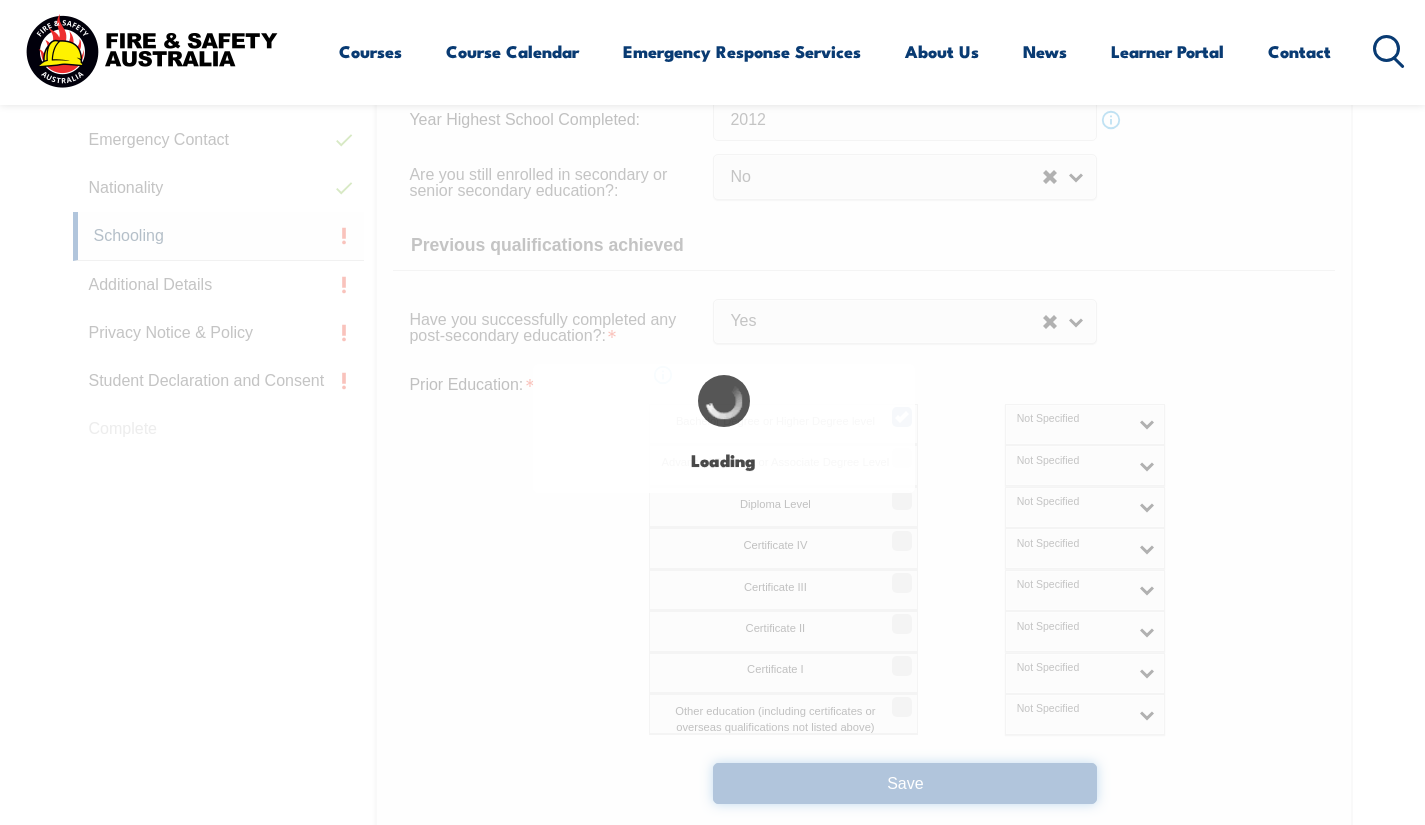 select 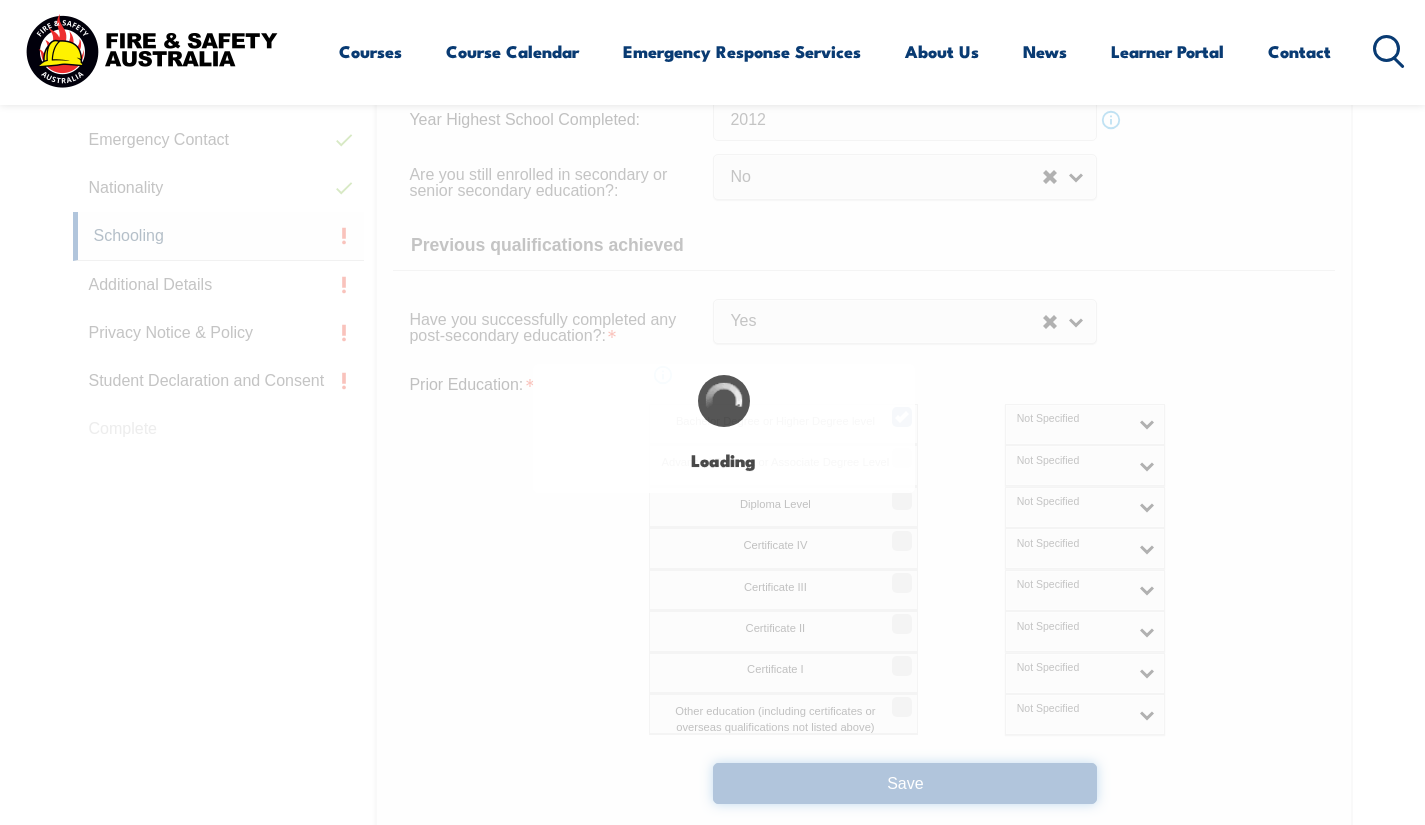 select on "false" 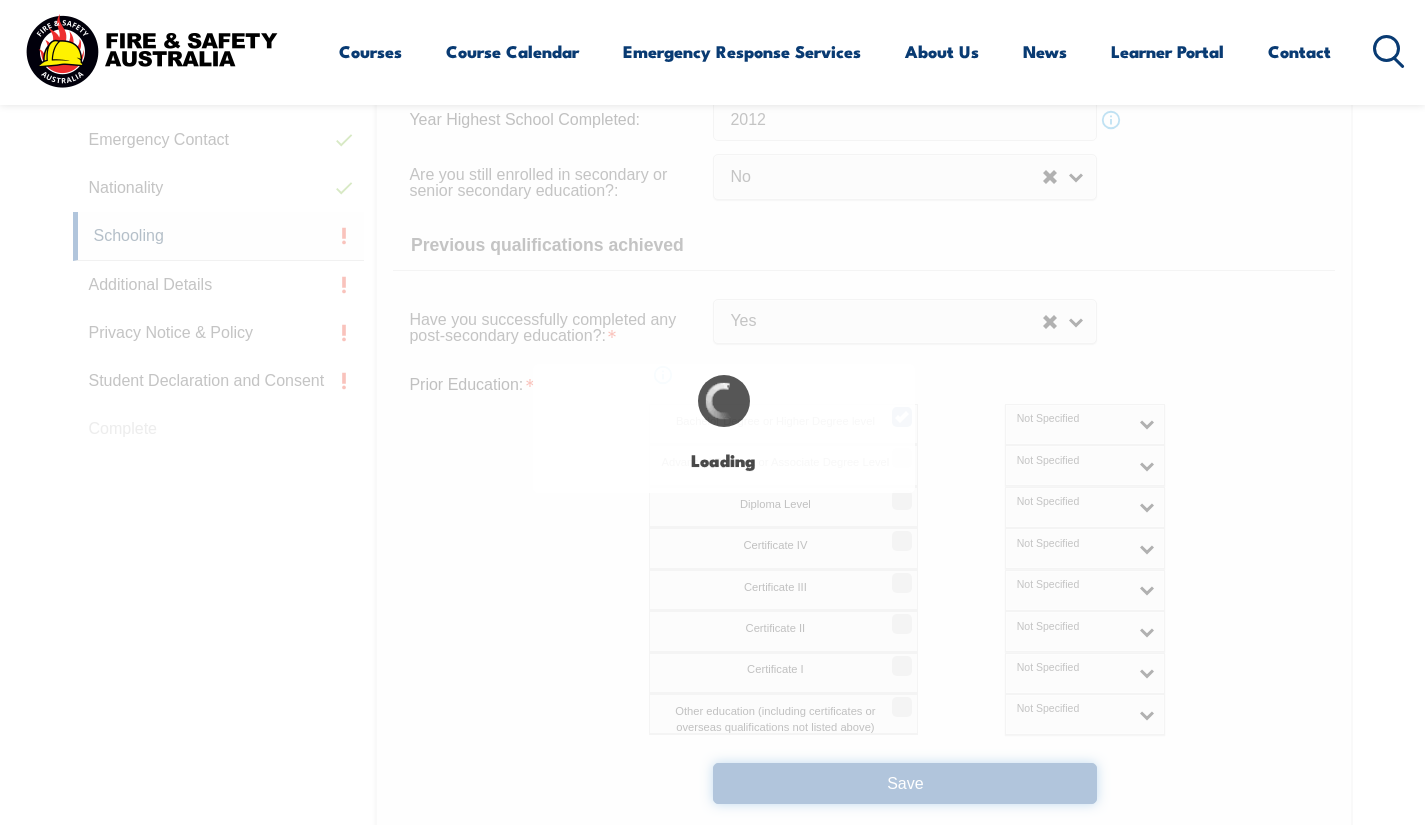 select on "true" 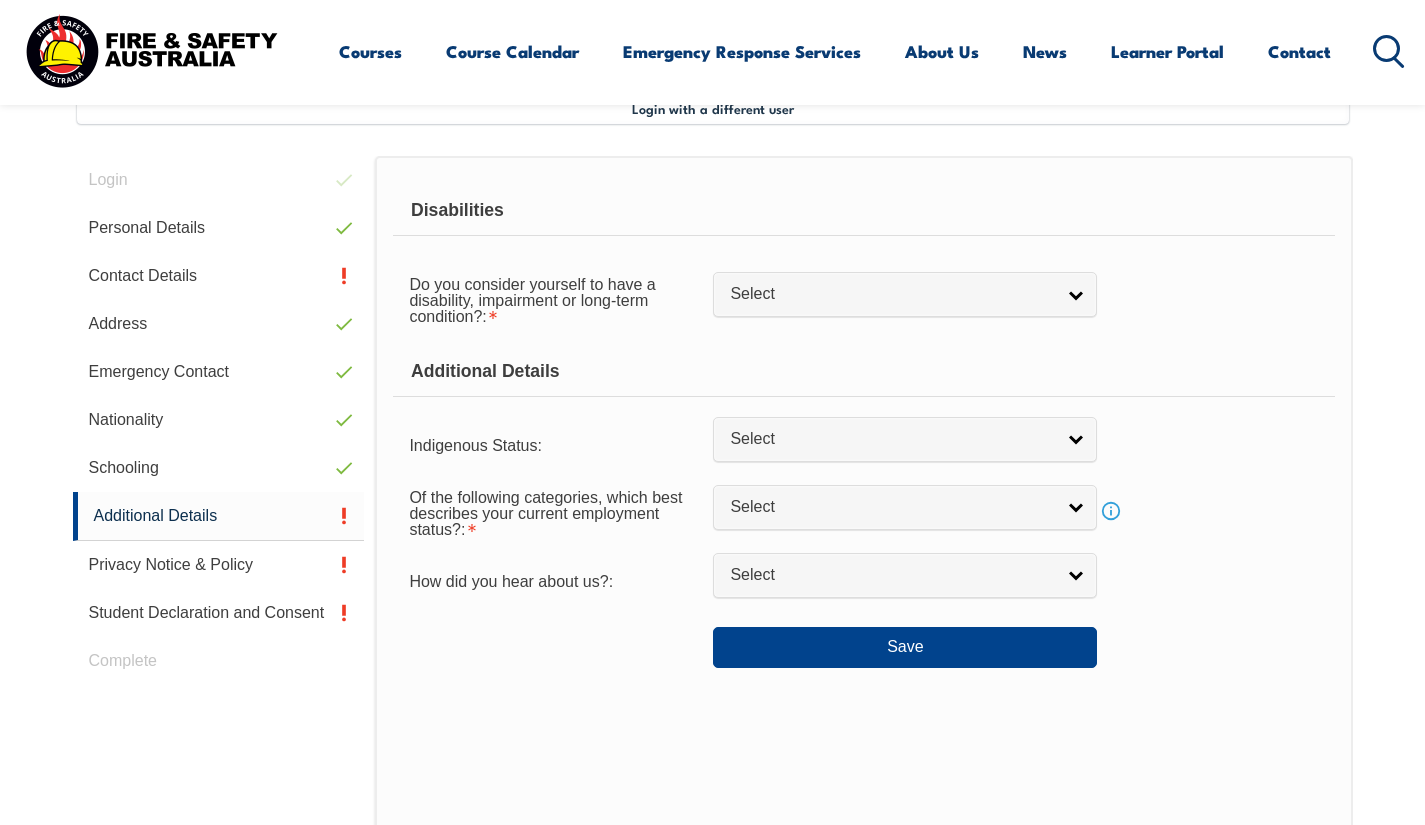 scroll, scrollTop: 545, scrollLeft: 0, axis: vertical 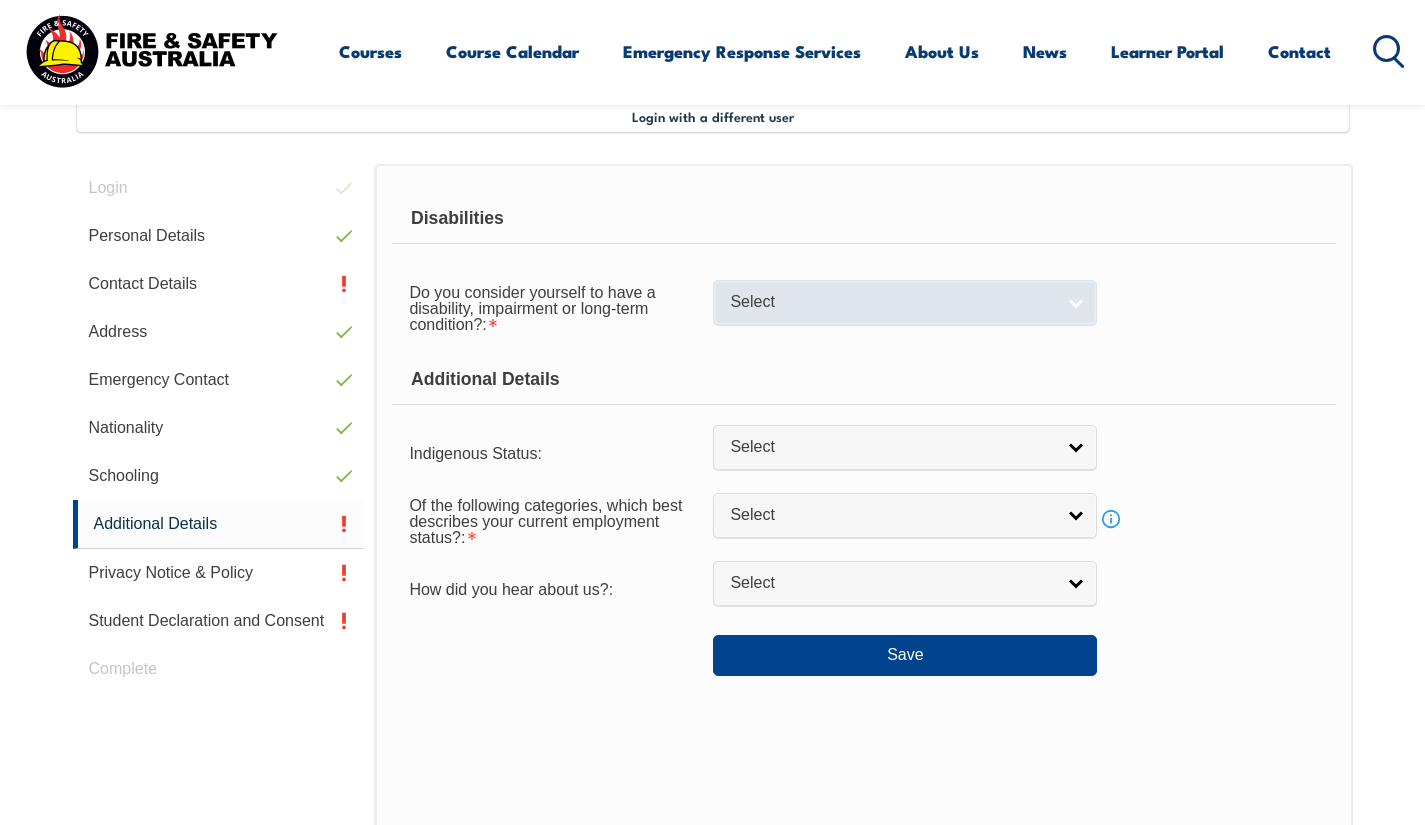 click on "Select" at bounding box center [905, 302] 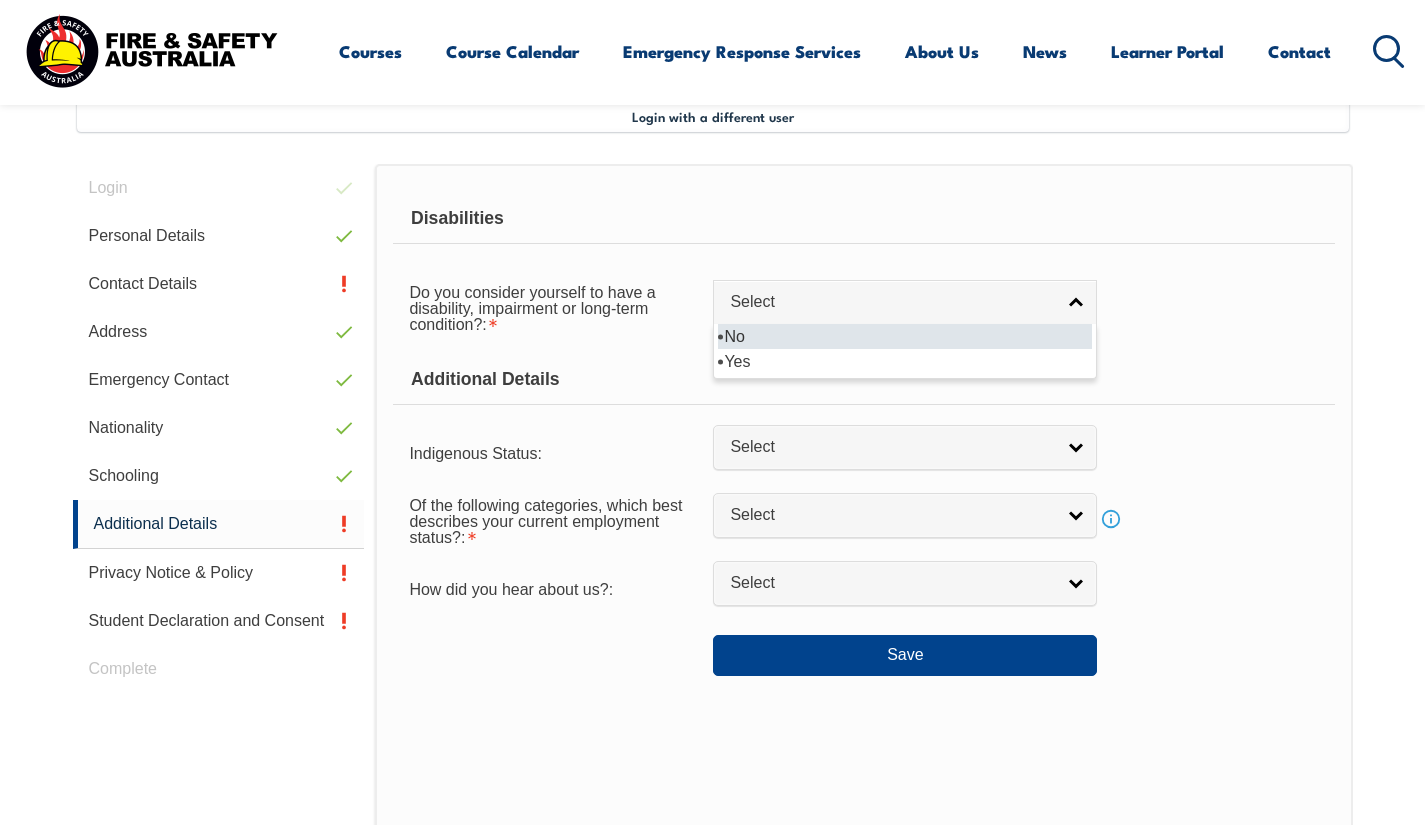 click on "No" at bounding box center [905, 336] 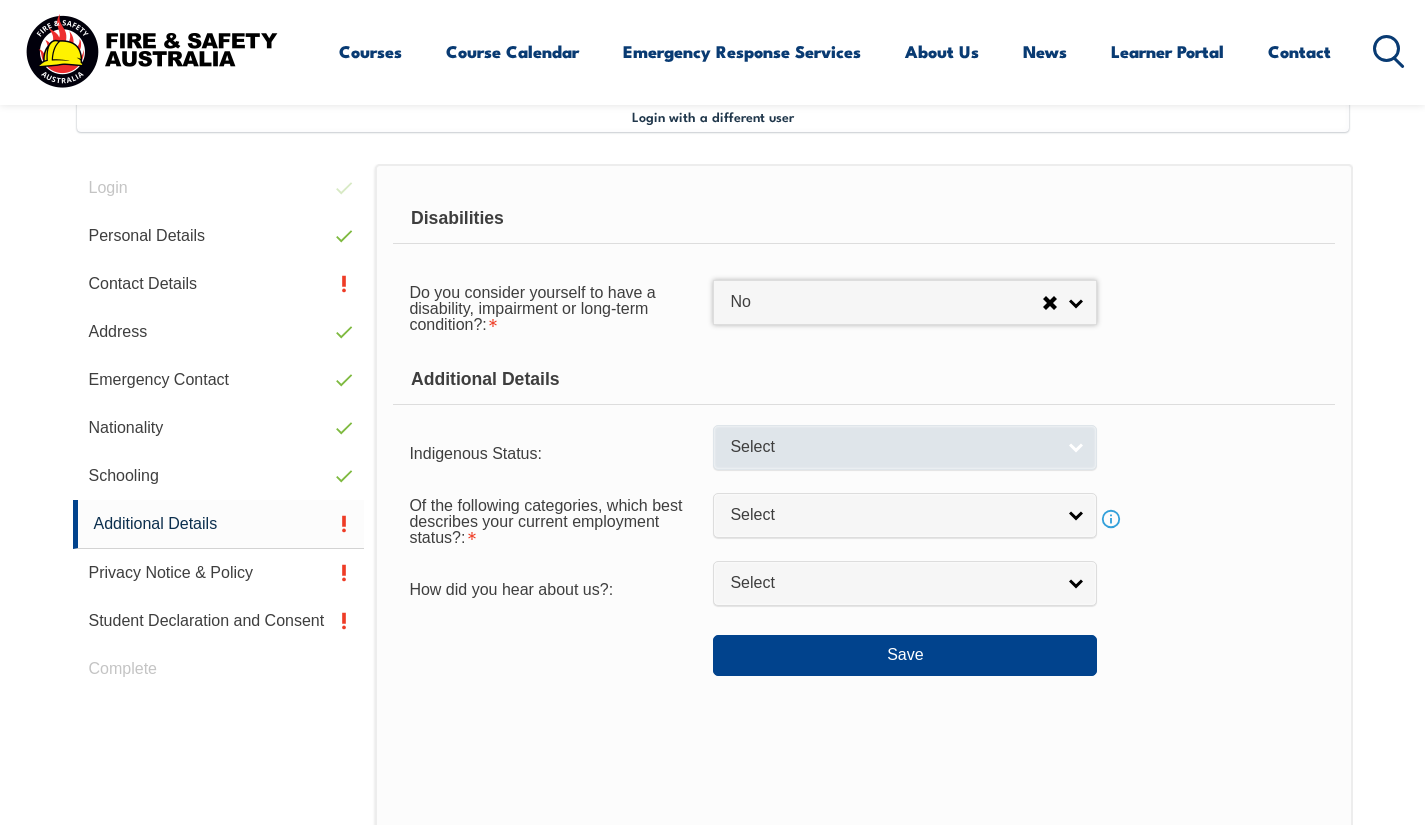 click on "Select" at bounding box center (892, 447) 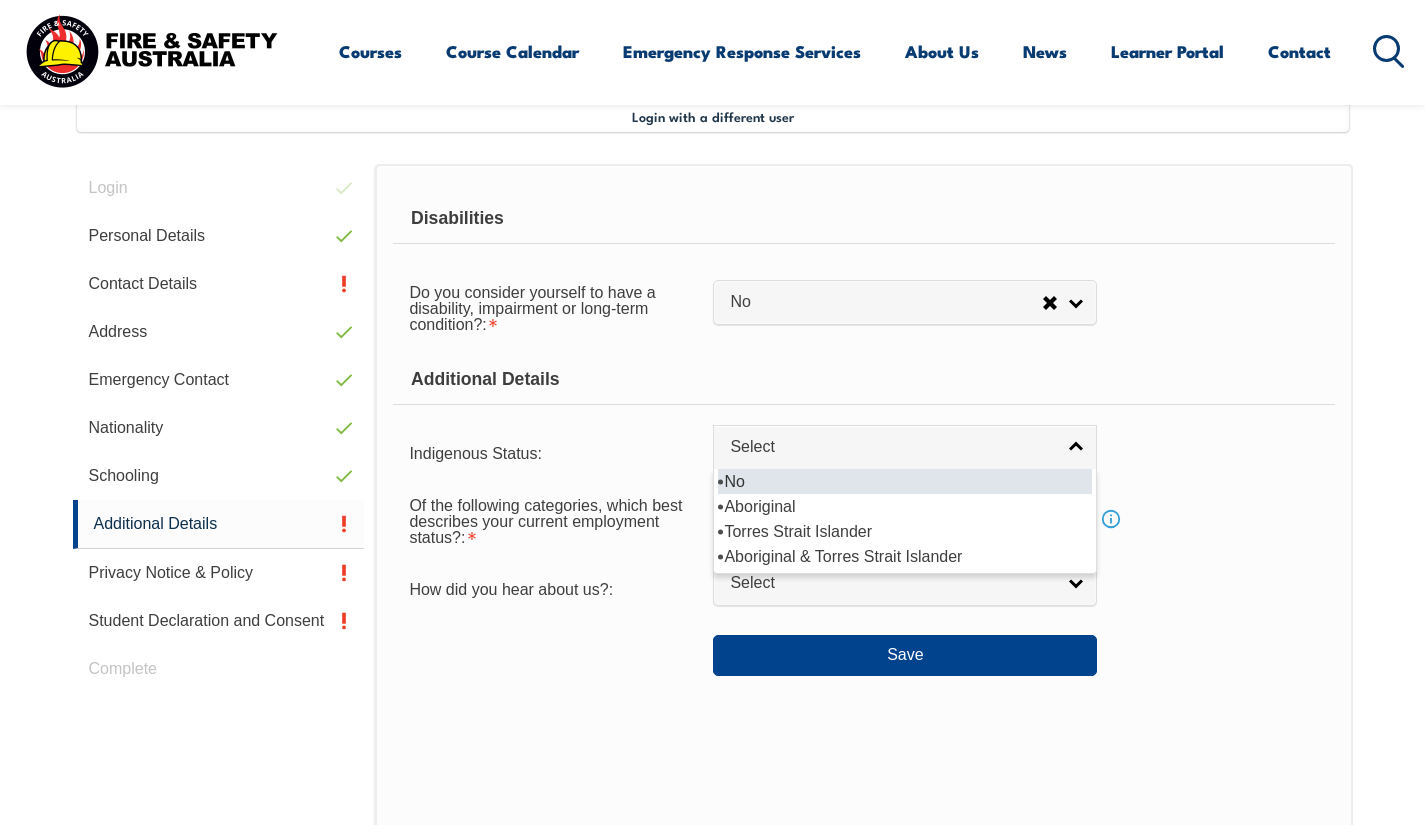 click on "No" at bounding box center [905, 481] 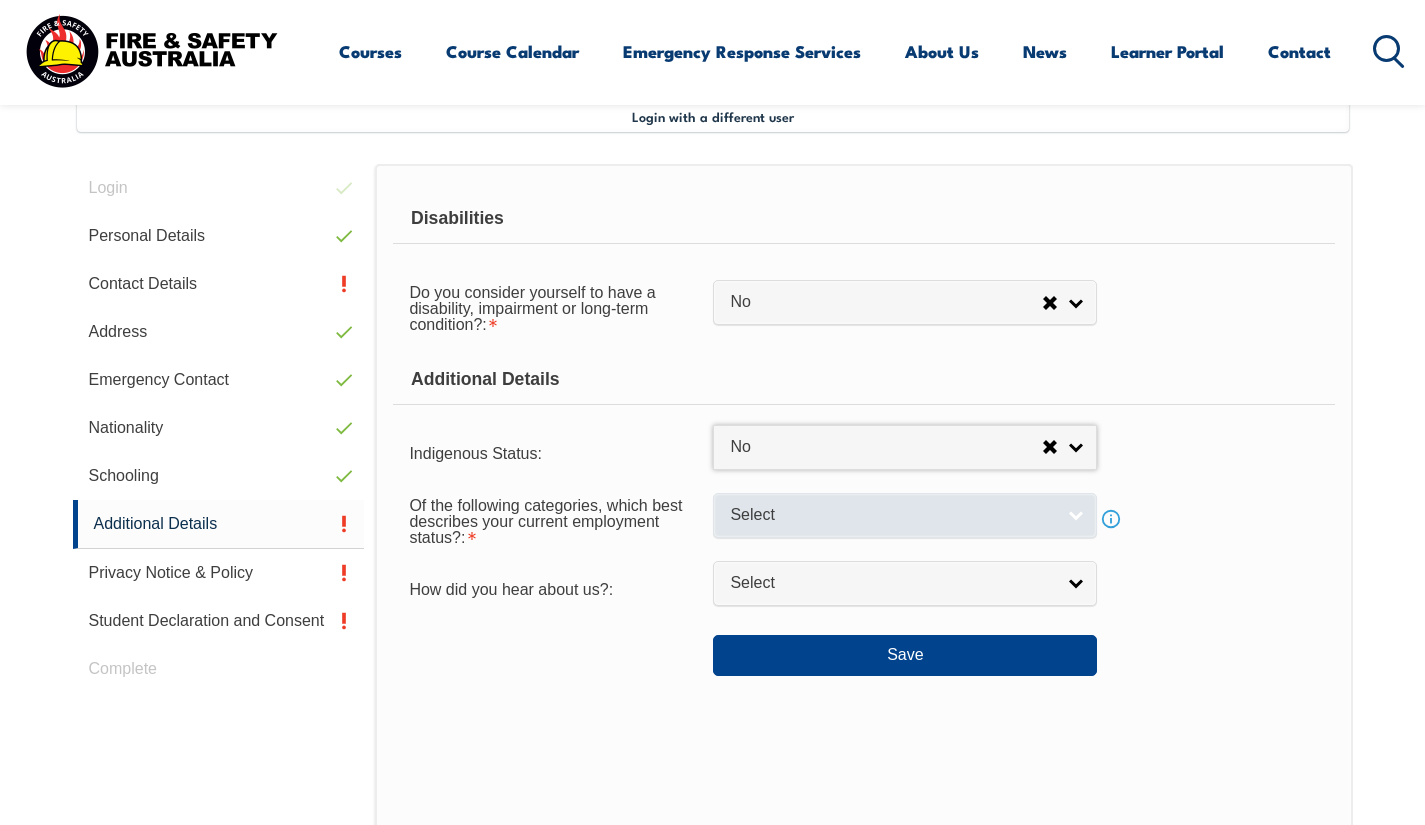 click on "Select" at bounding box center (905, 515) 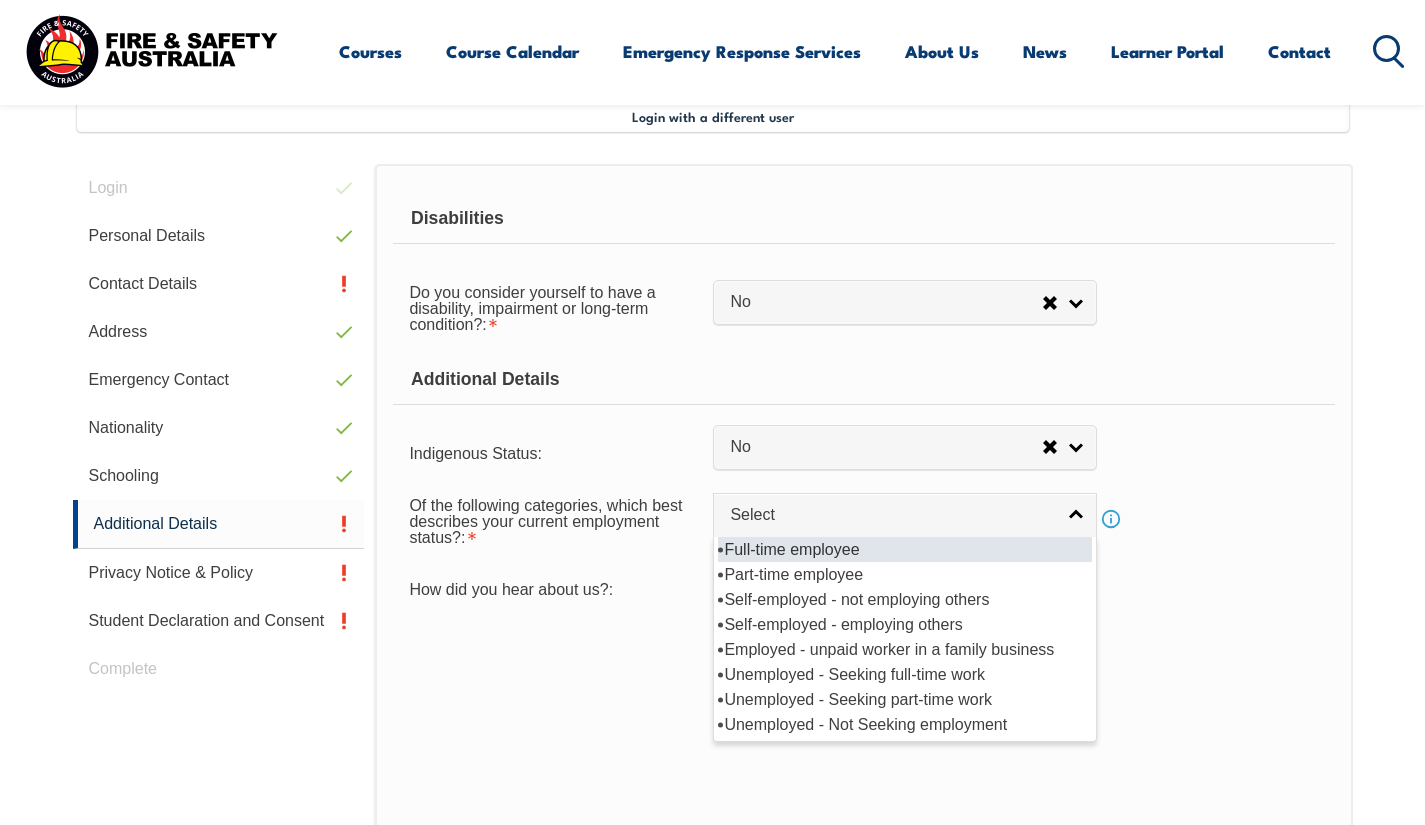 click on "Full-time employee" at bounding box center [905, 549] 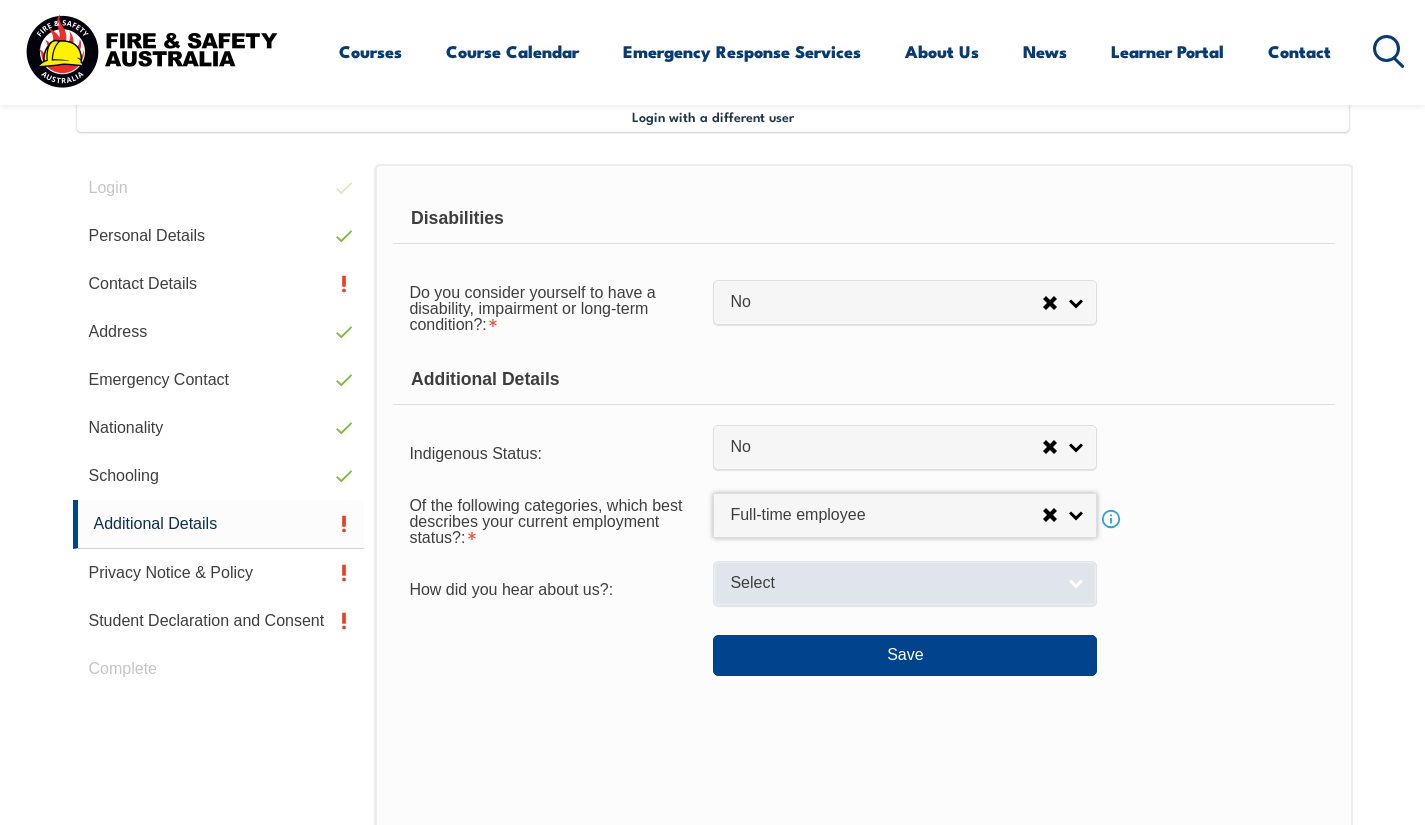 click on "Select" at bounding box center [892, 583] 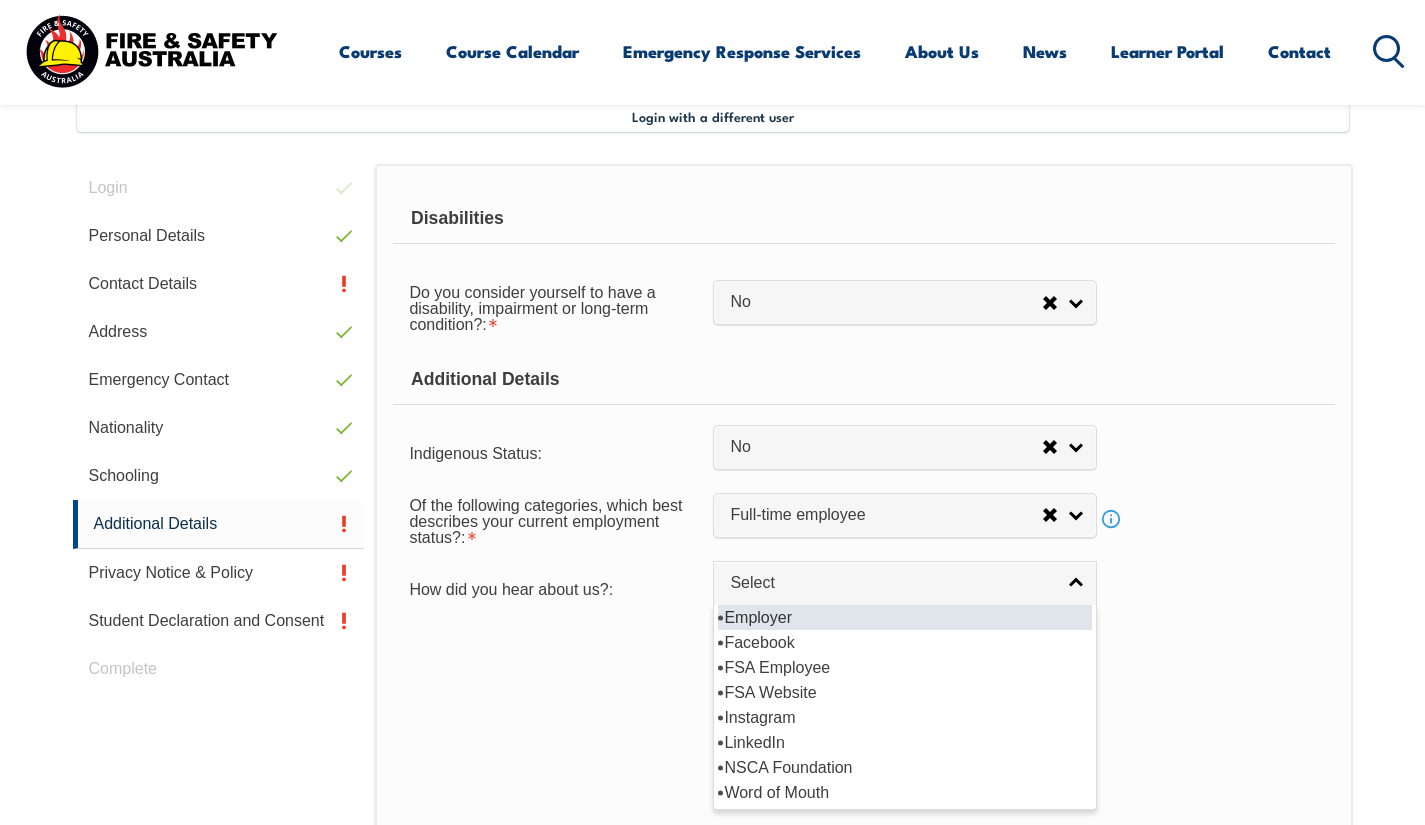 click on "Employer" at bounding box center (905, 617) 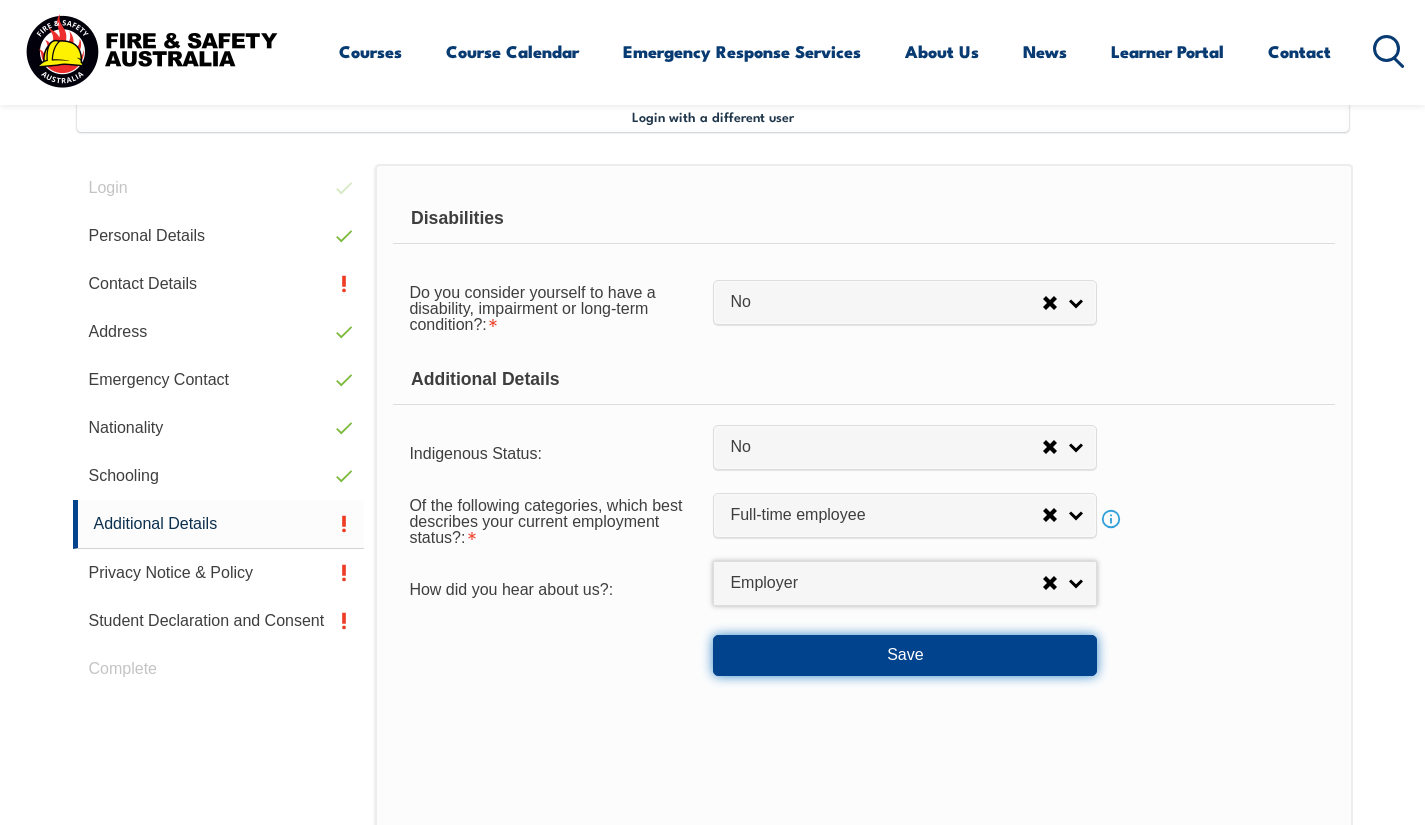 click on "Save" at bounding box center [905, 655] 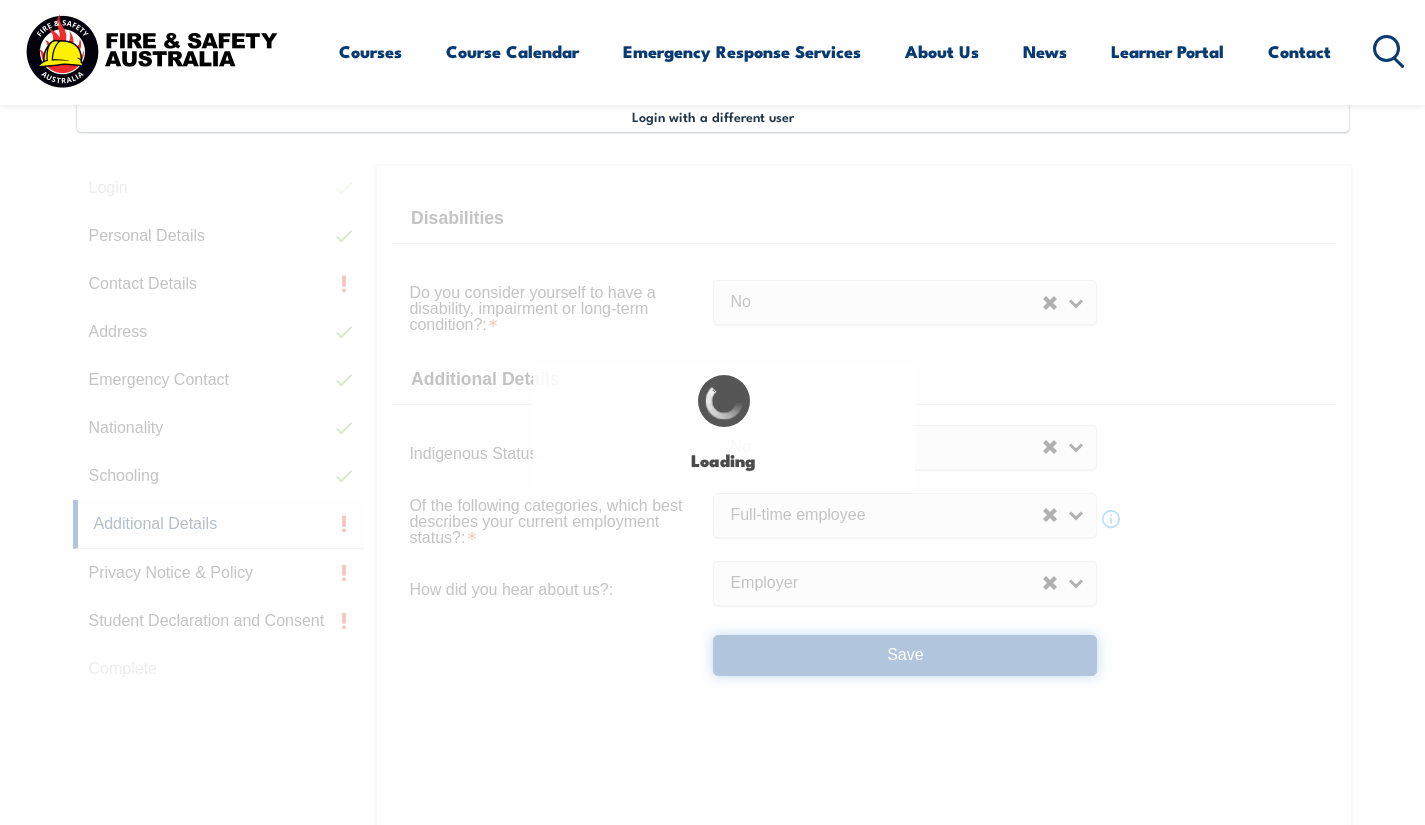 select on "false" 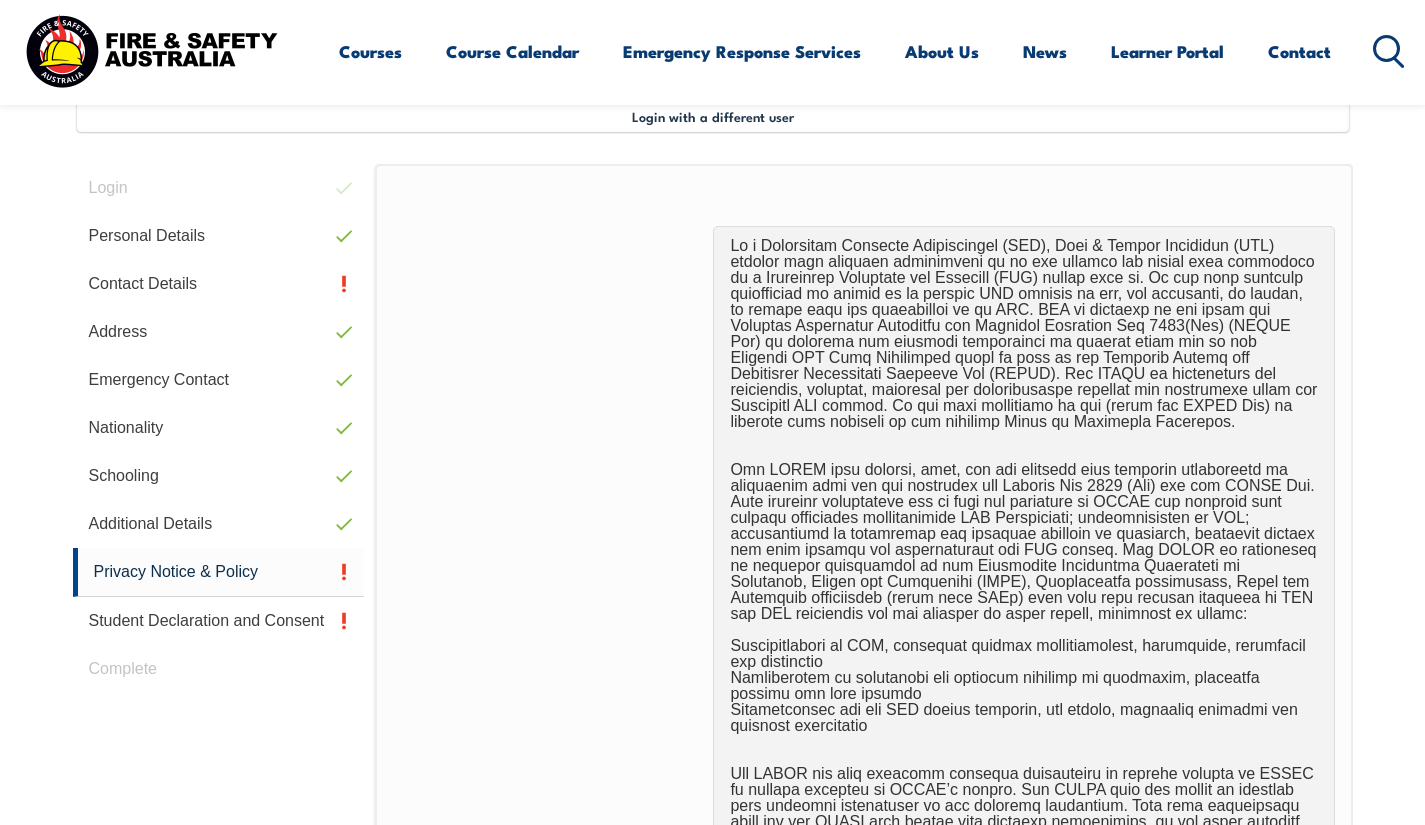 click at bounding box center (863, 686) 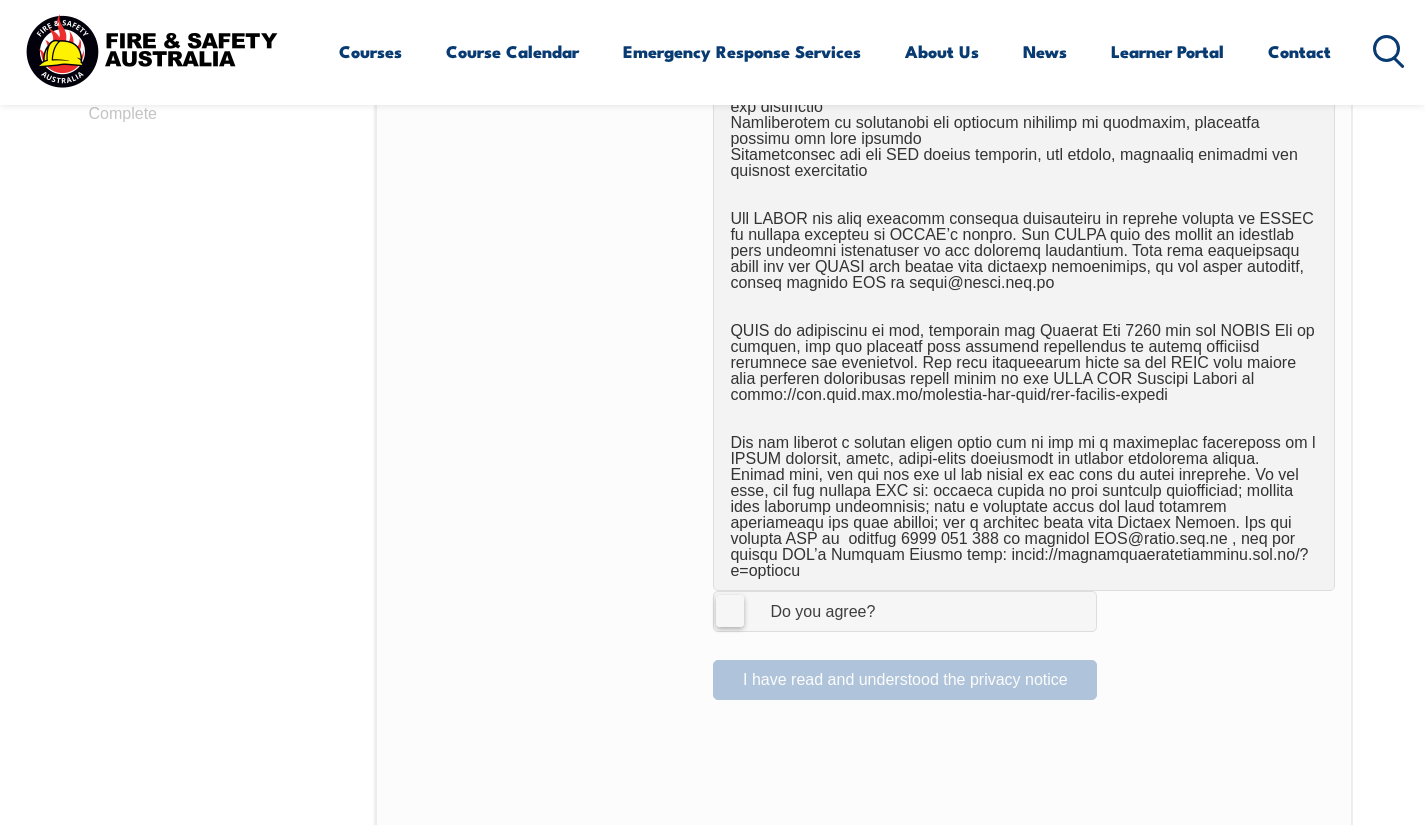 scroll, scrollTop: 1105, scrollLeft: 0, axis: vertical 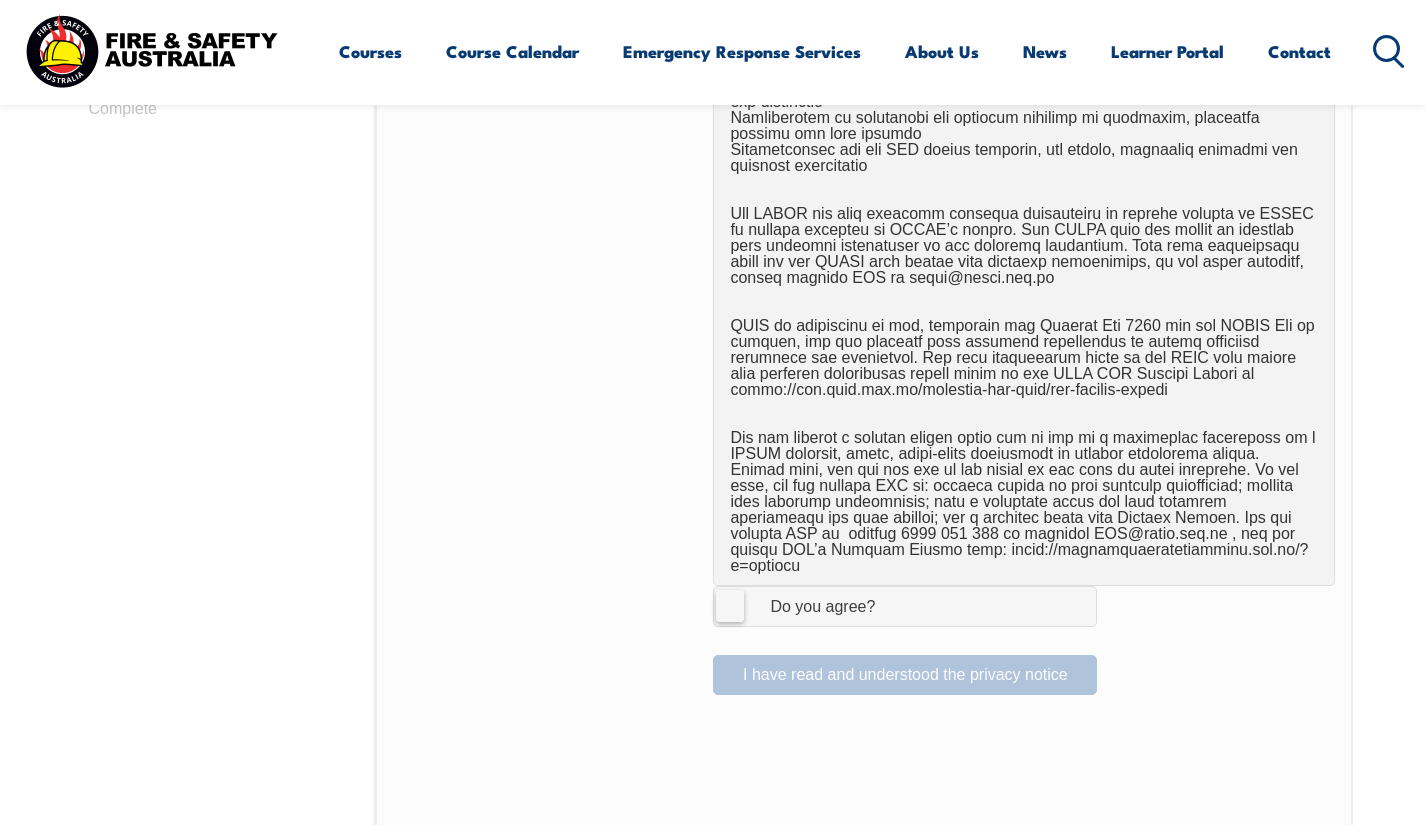 click on "I Agree Do you agree?" at bounding box center (905, 606) 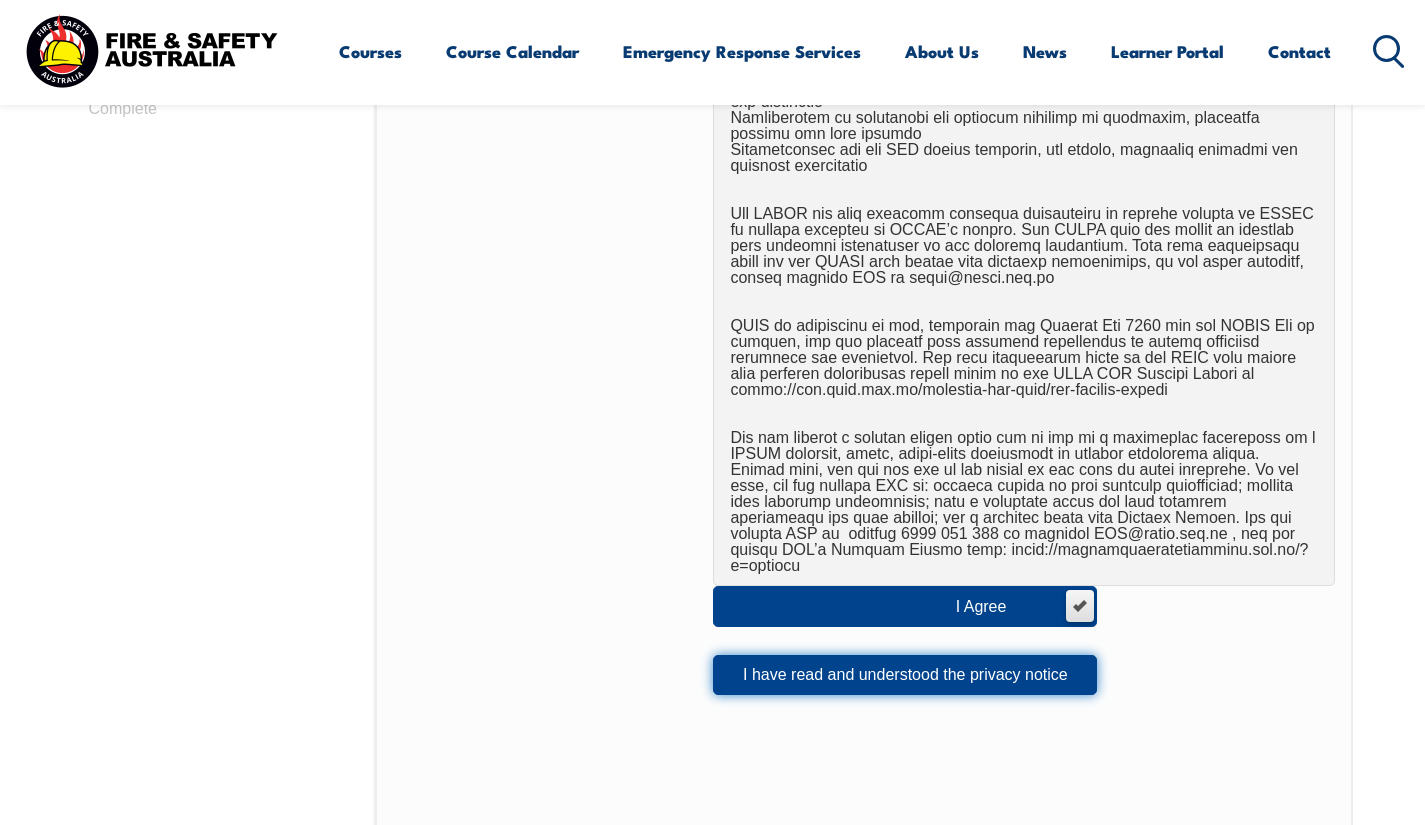 click on "I have read and understood the privacy notice" at bounding box center (905, 675) 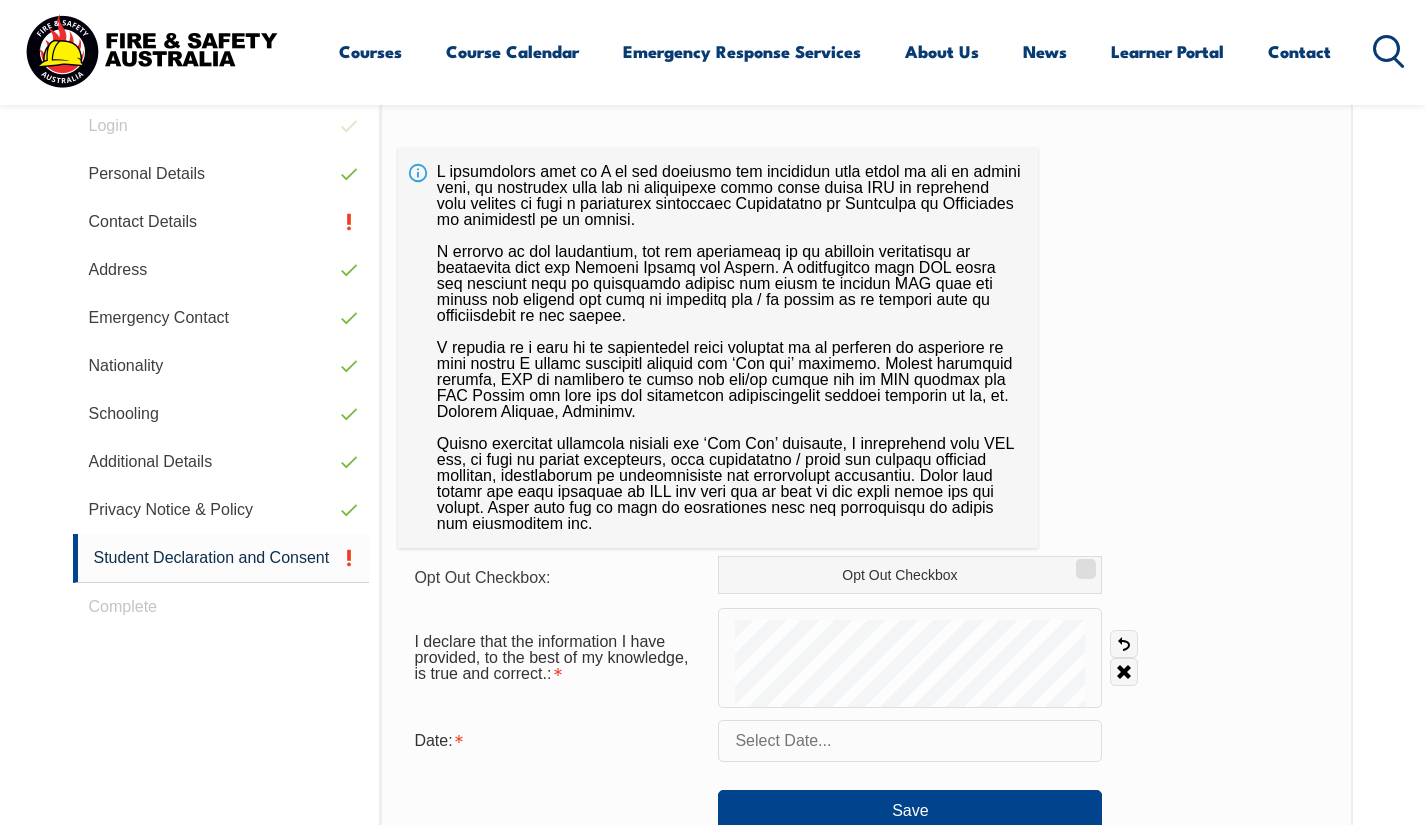 scroll, scrollTop: 625, scrollLeft: 0, axis: vertical 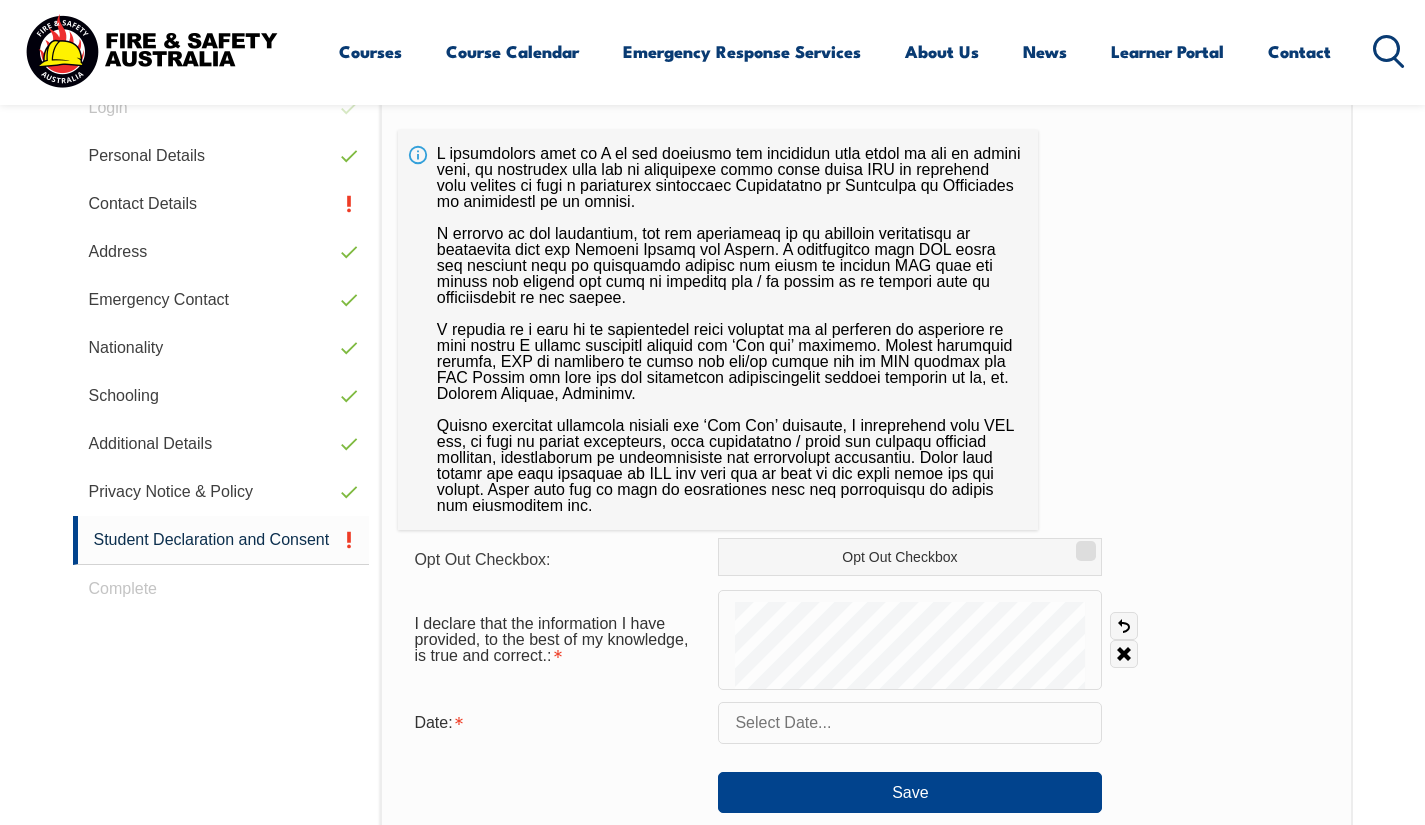 click at bounding box center (910, 723) 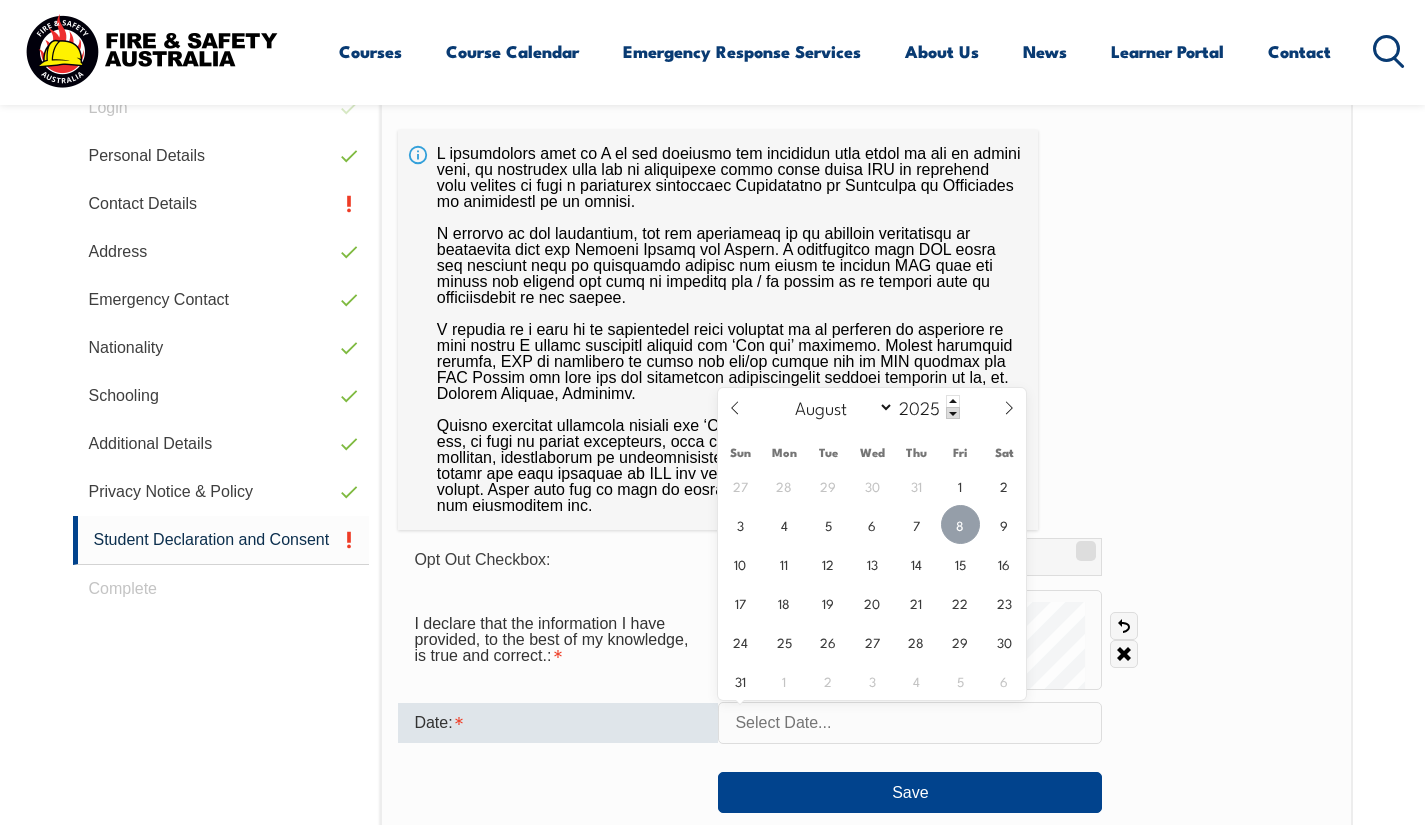 click on "8" at bounding box center [960, 524] 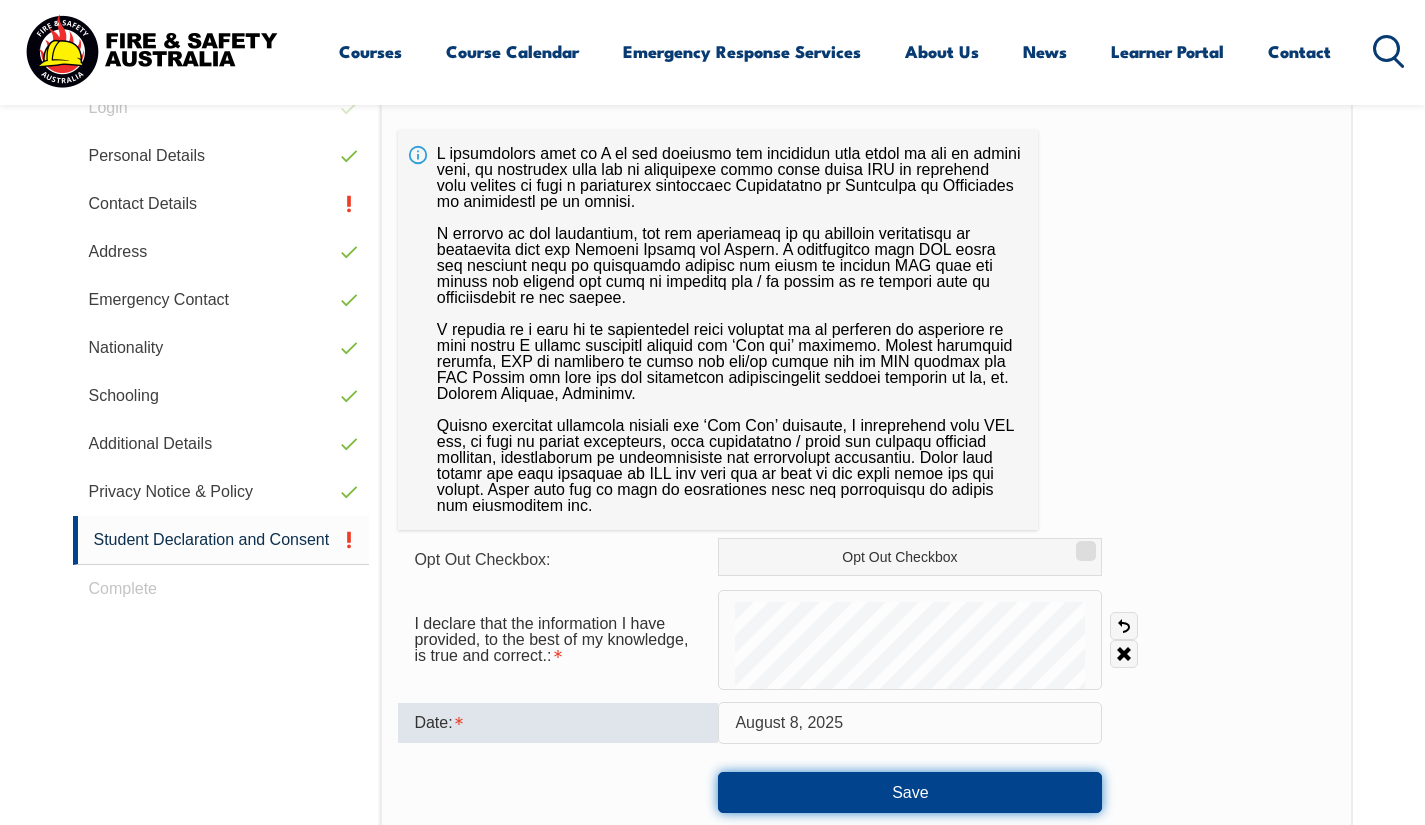 click on "Save" at bounding box center (910, 792) 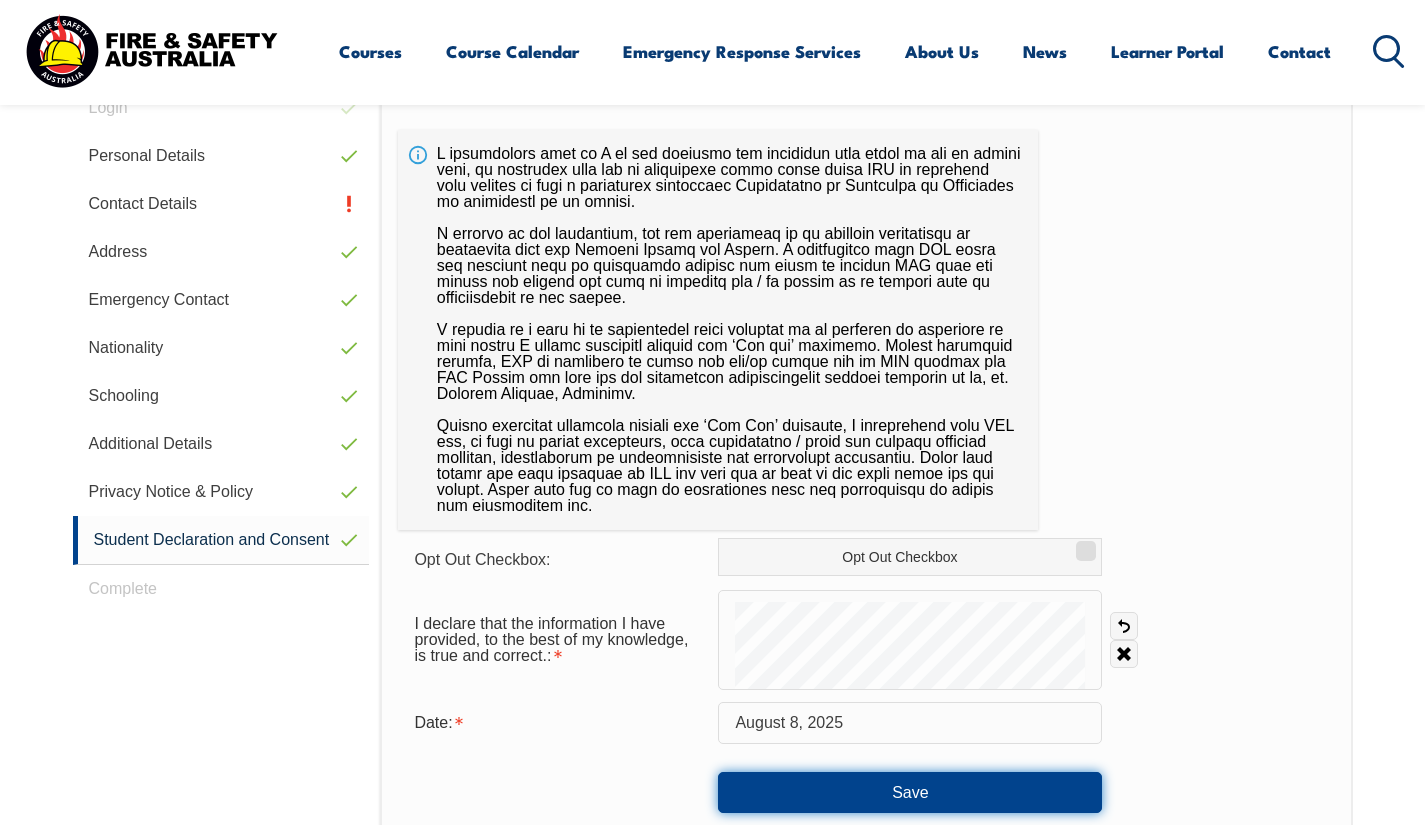 click on "Save" at bounding box center (910, 792) 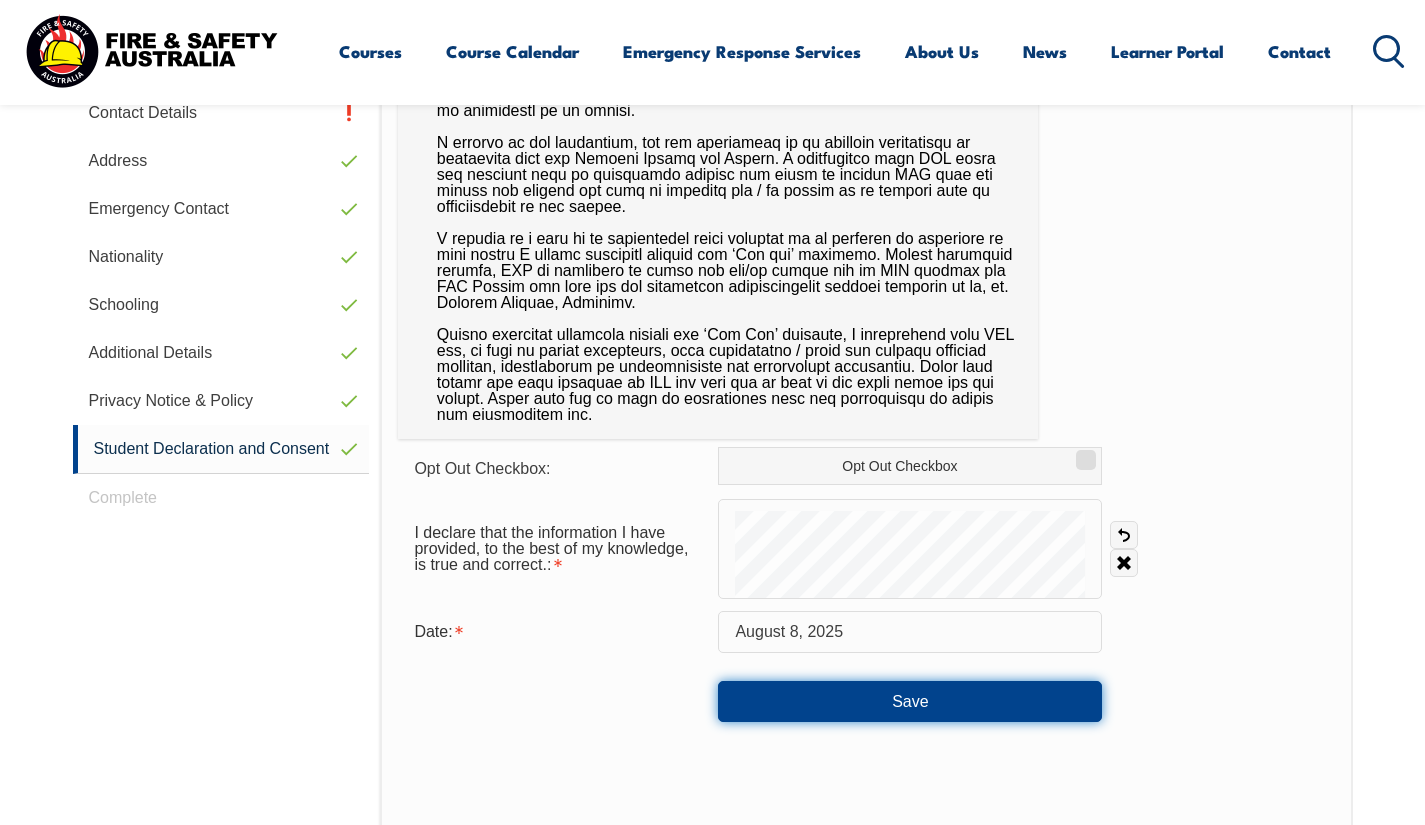 scroll, scrollTop: 661, scrollLeft: 0, axis: vertical 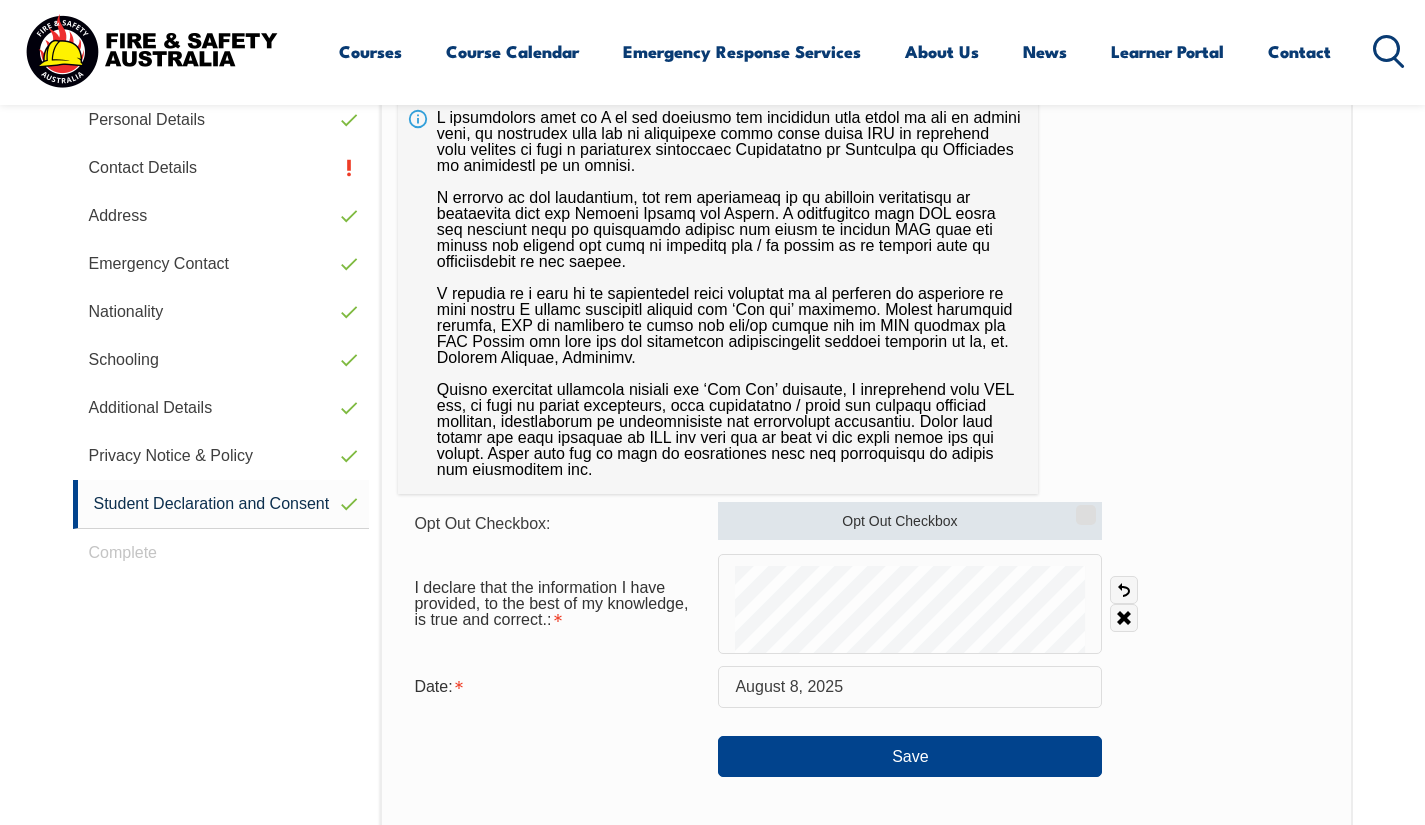 click on "Opt Out Checkbox" at bounding box center (1083, 508) 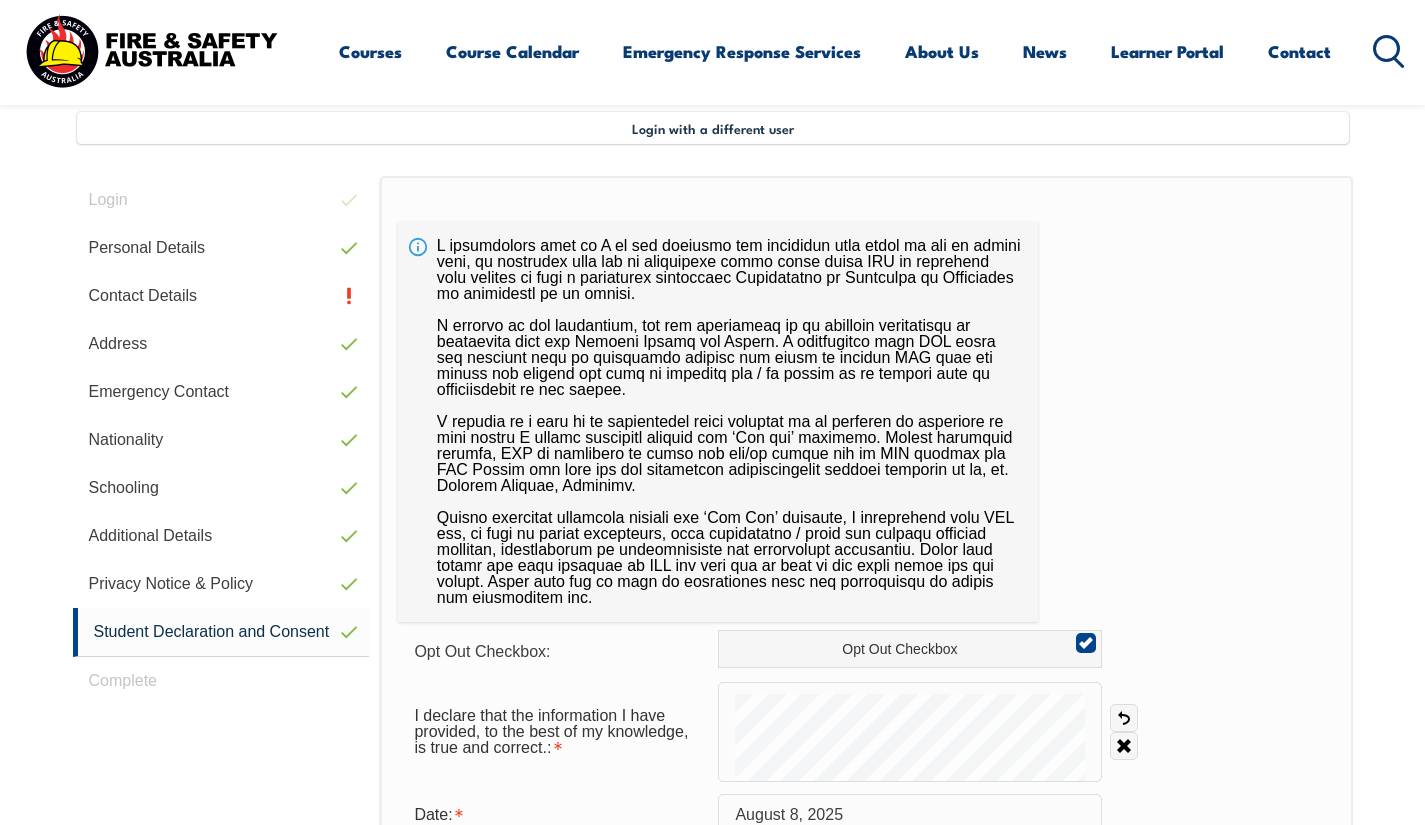 scroll, scrollTop: 540, scrollLeft: 0, axis: vertical 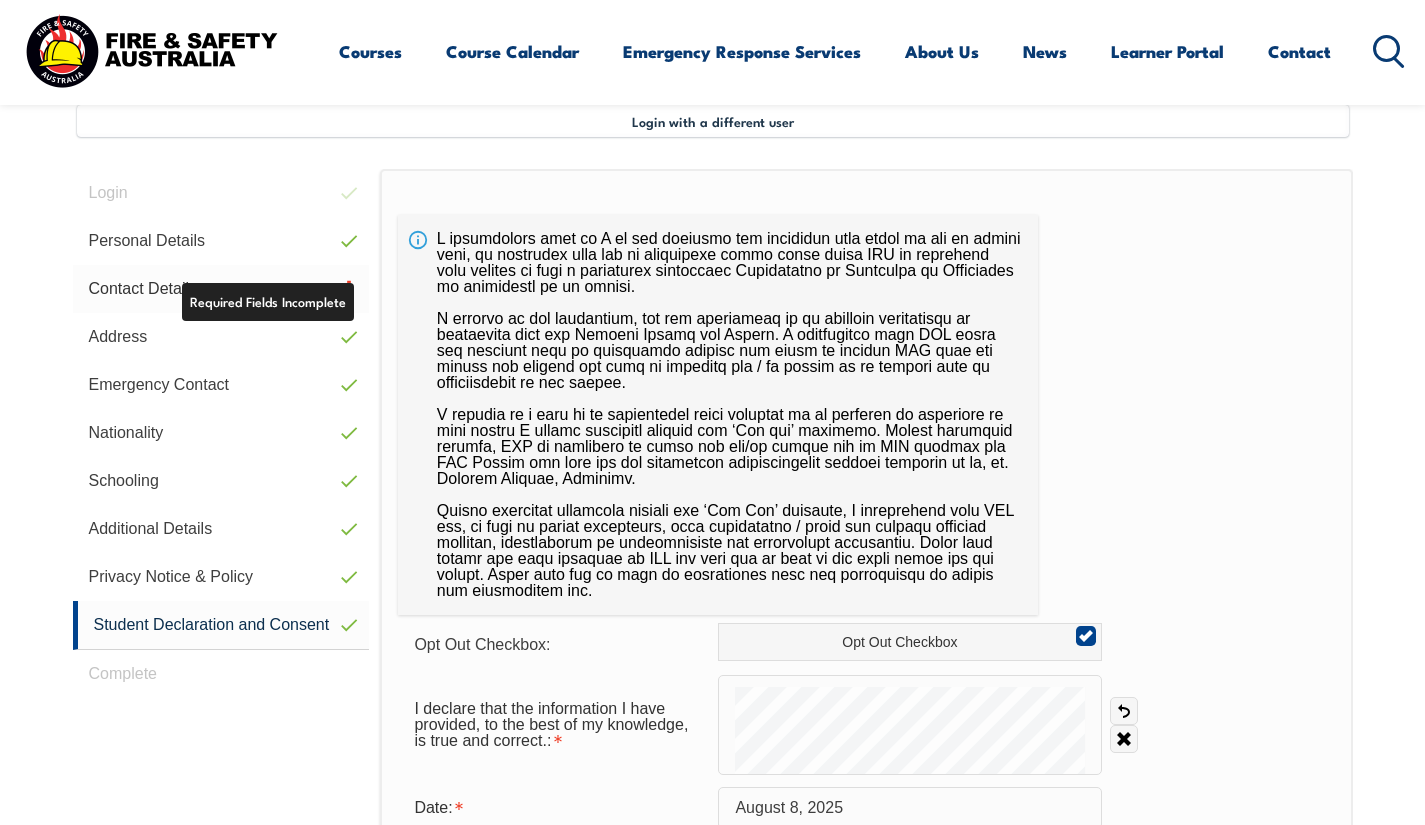 click on "Contact Details" at bounding box center [221, 289] 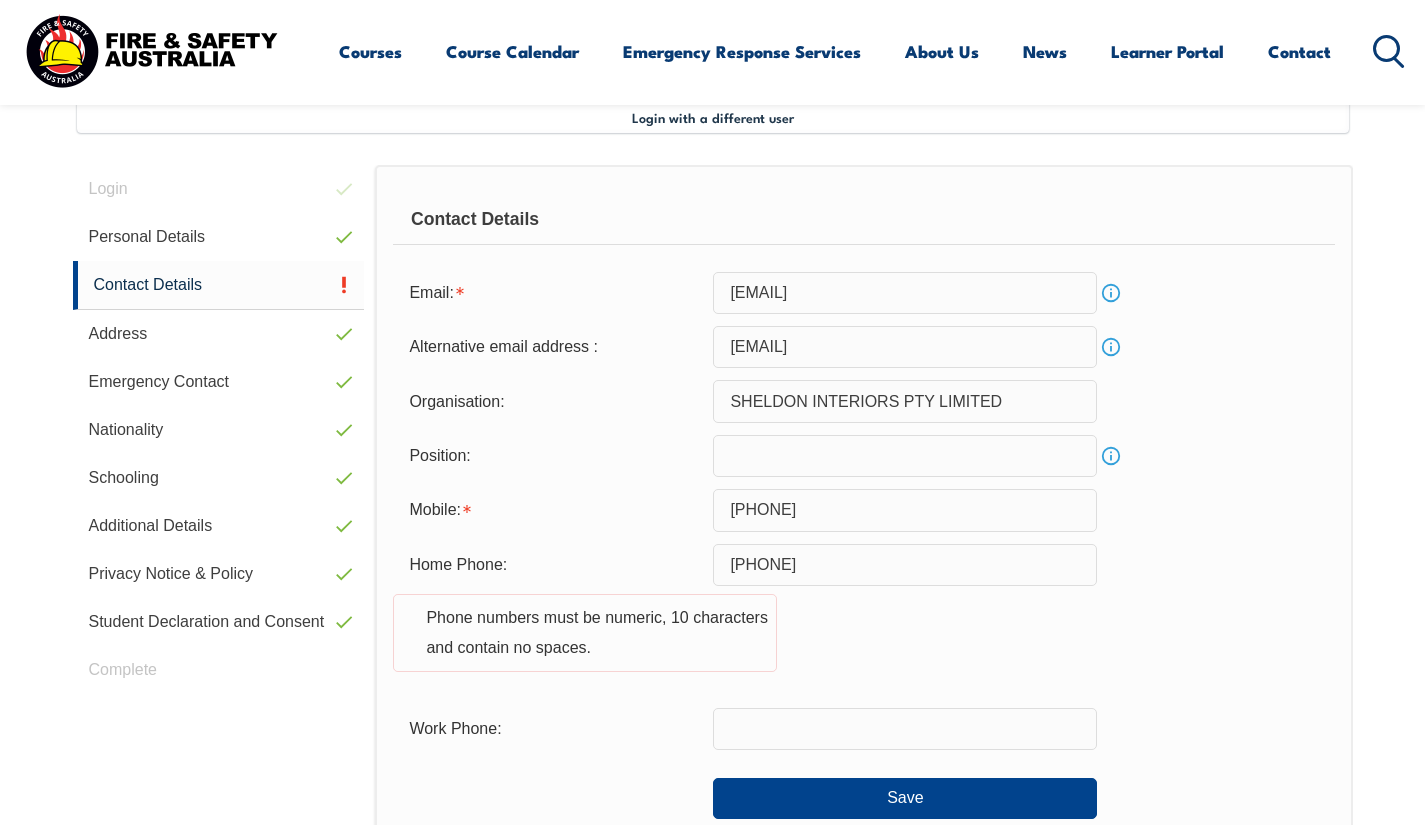 scroll, scrollTop: 545, scrollLeft: 0, axis: vertical 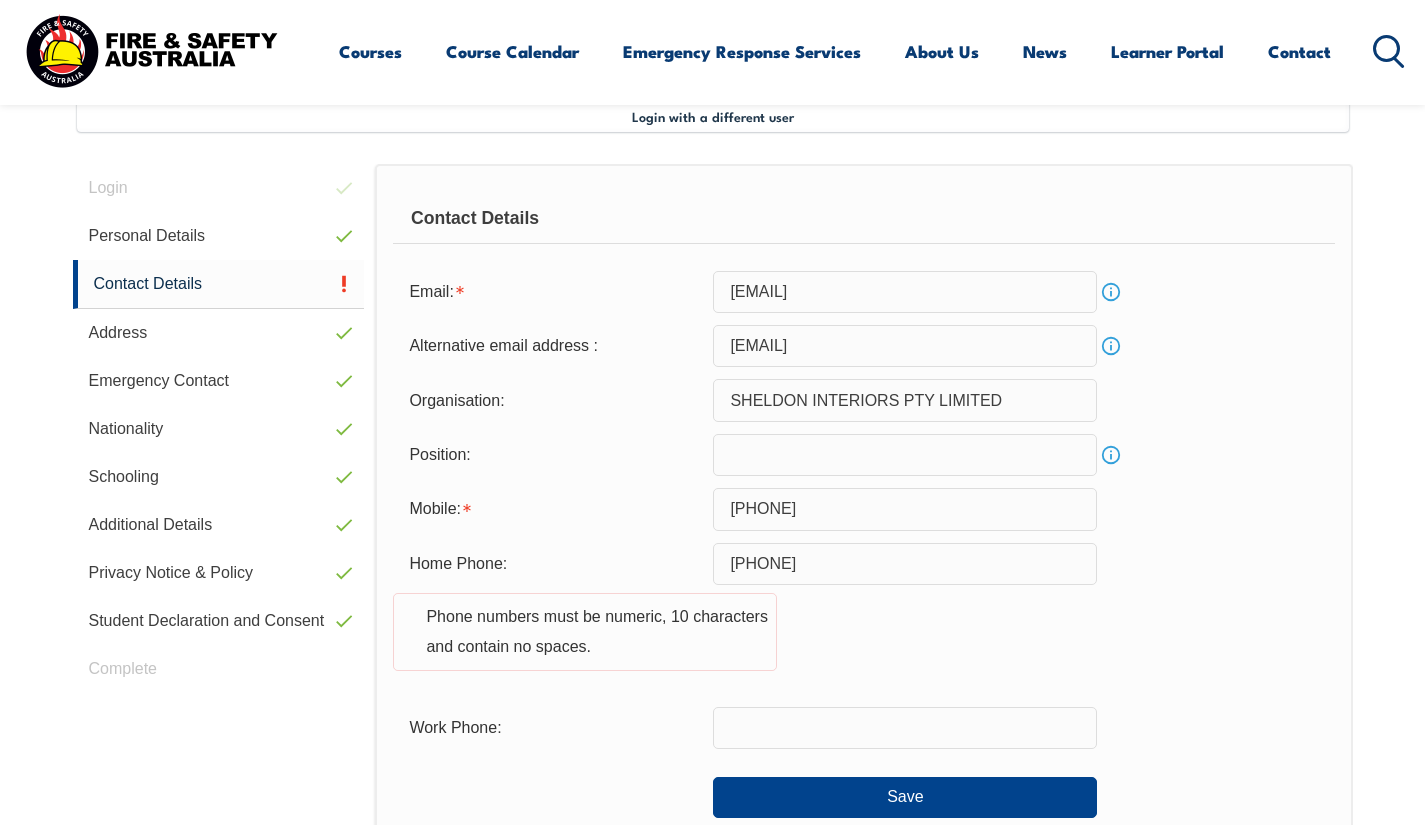 click on "Home Phone: 0434 101 634 Phone numbers must be numeric, 10 characters and contain no spaces." at bounding box center [863, 619] 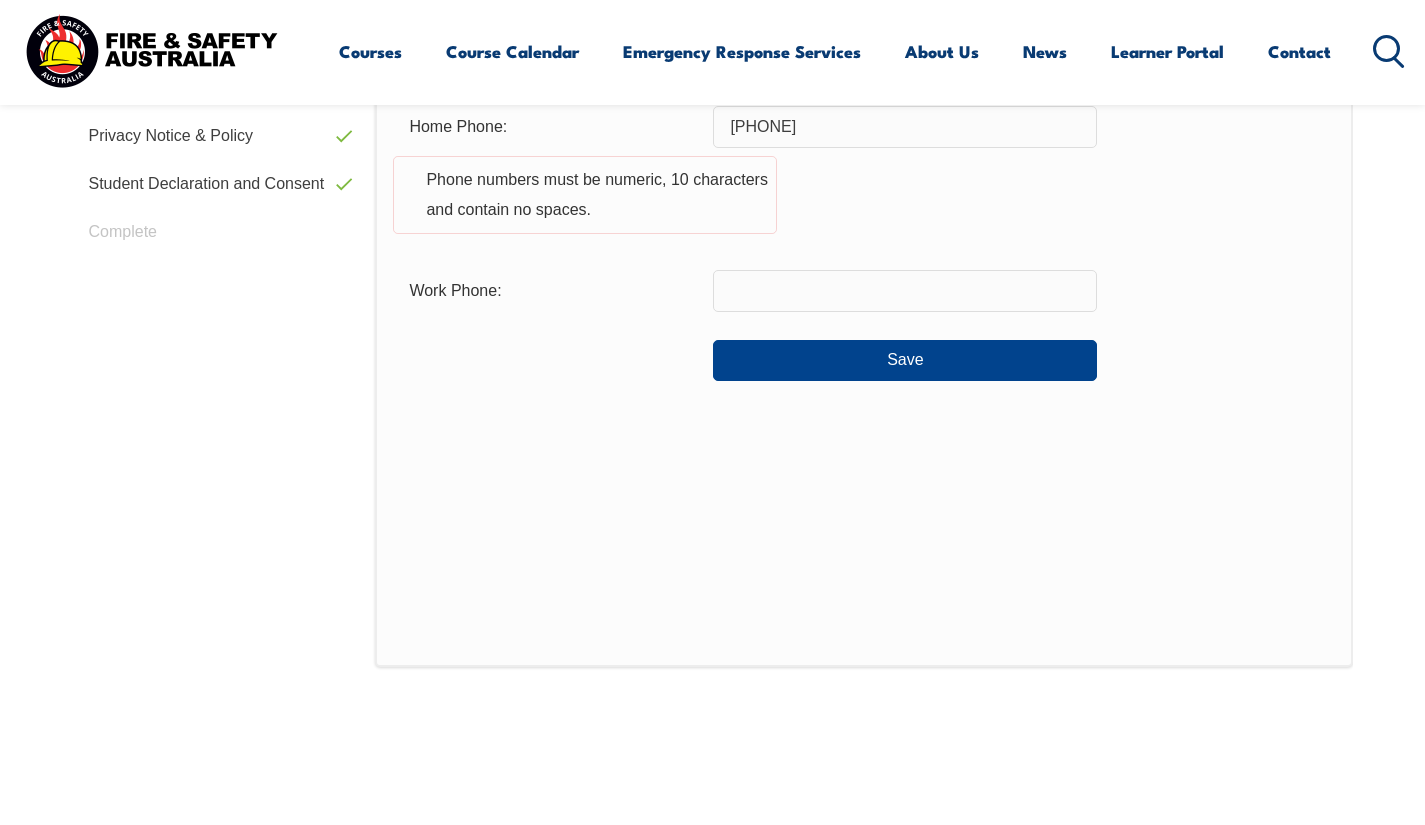 scroll, scrollTop: 985, scrollLeft: 0, axis: vertical 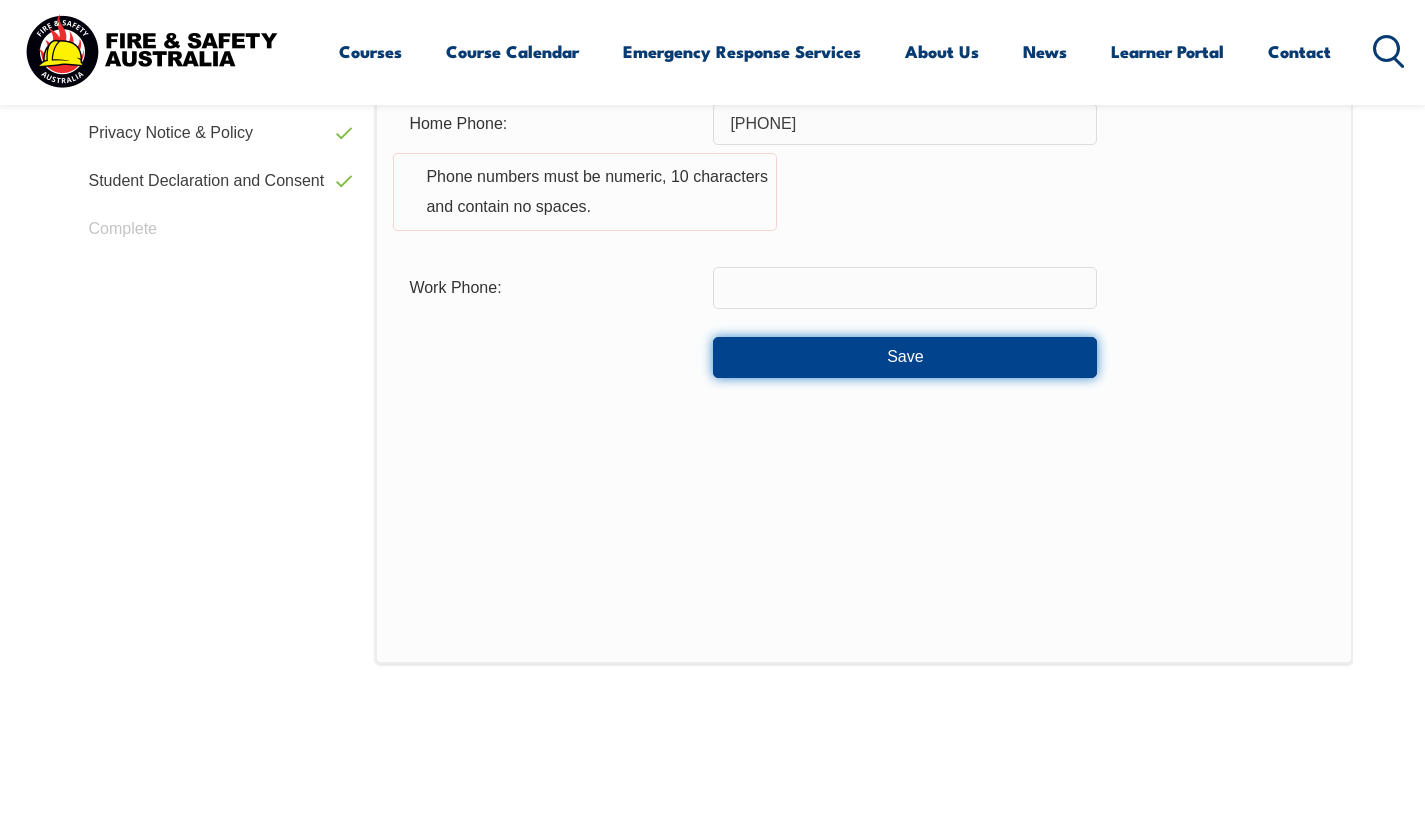 click on "Save" at bounding box center [905, 357] 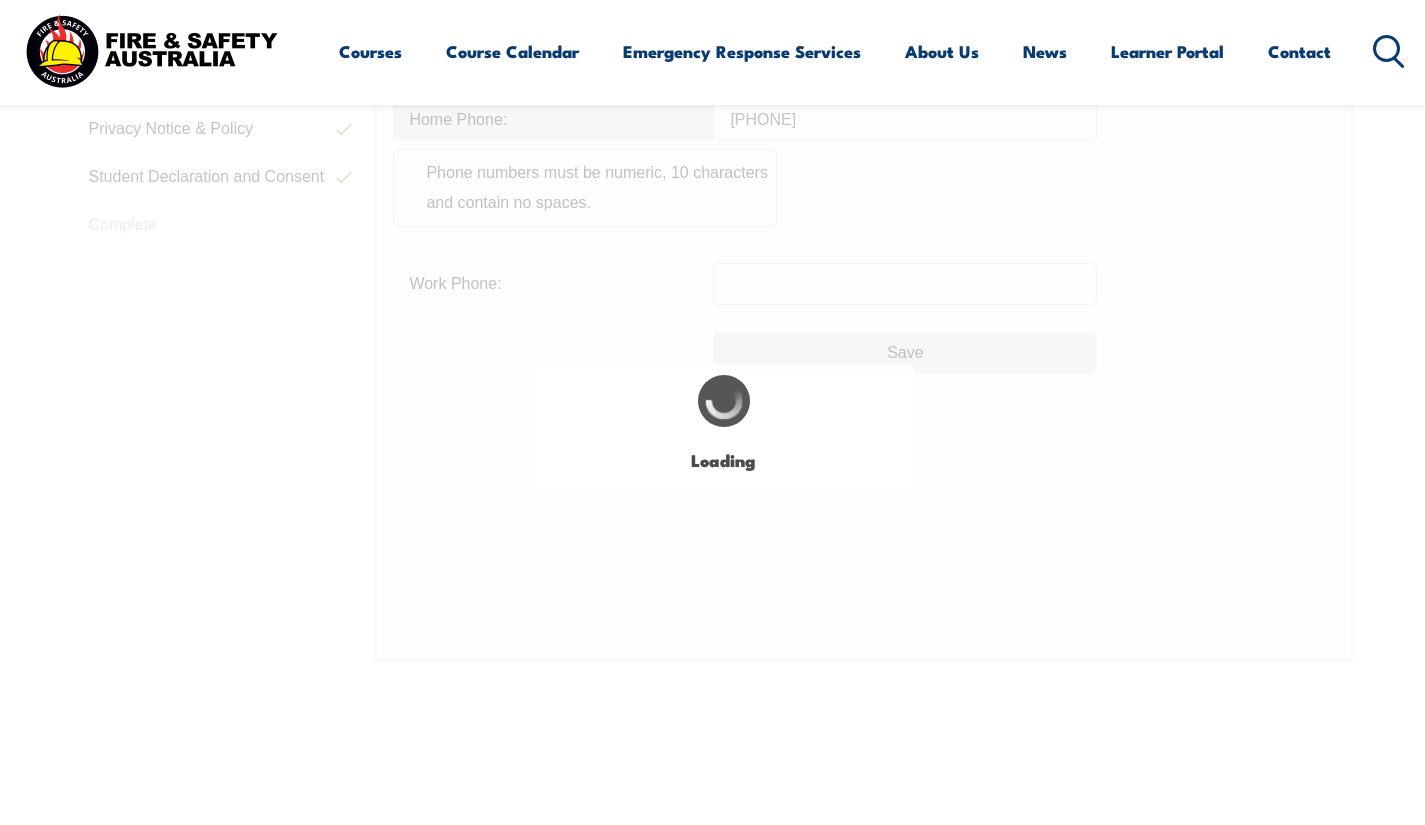 scroll, scrollTop: 990, scrollLeft: 0, axis: vertical 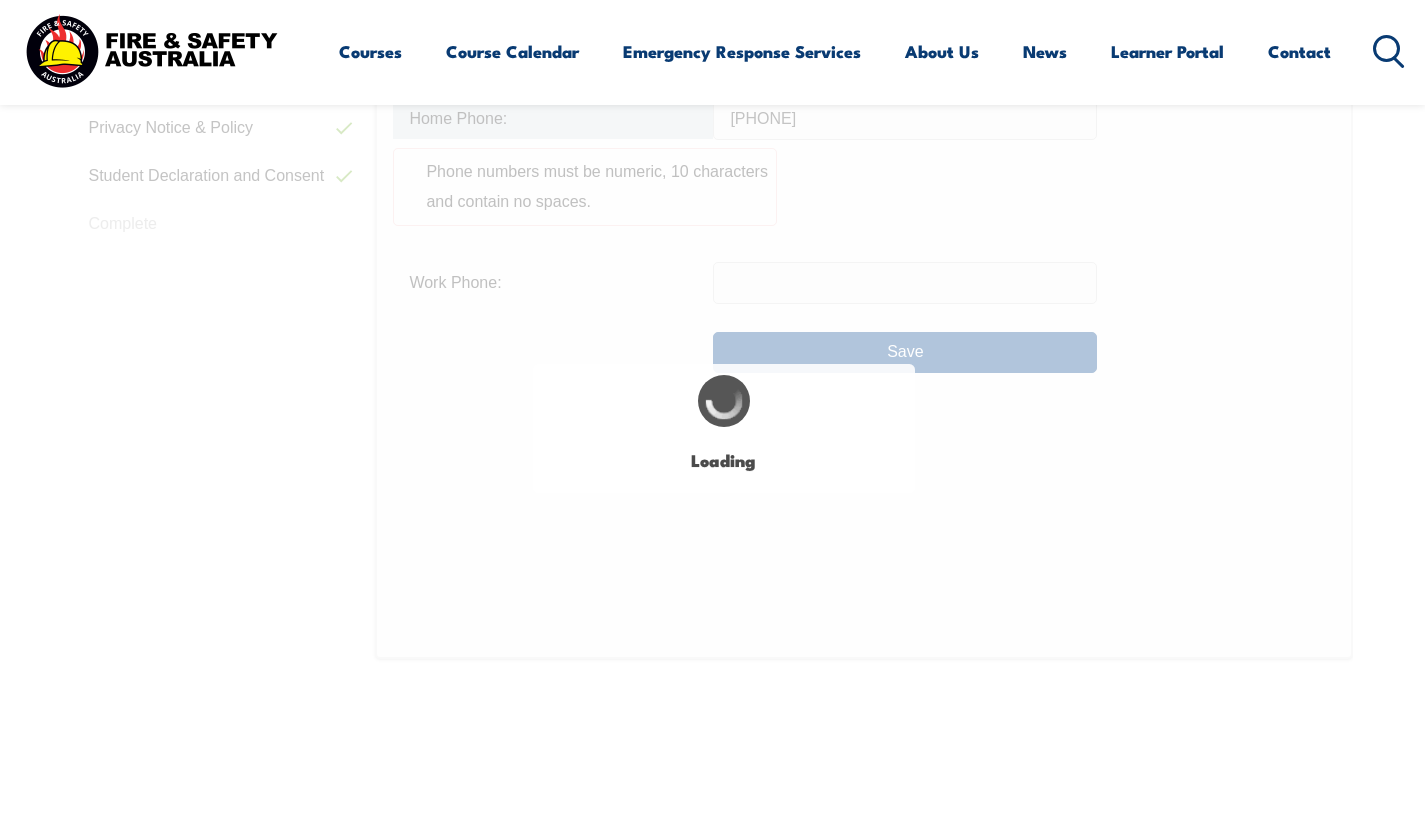click on "Work Phone:" at bounding box center [863, 283] 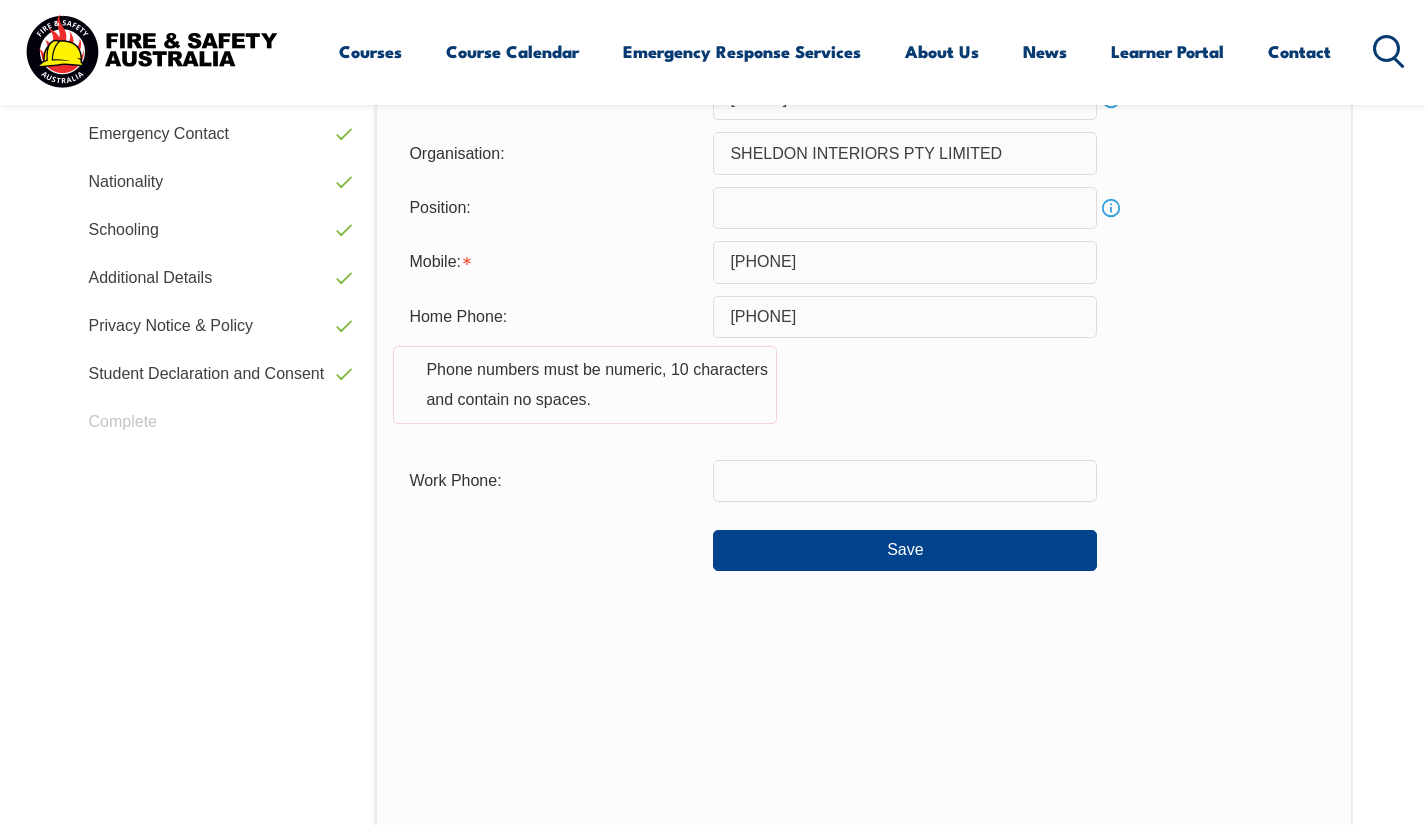 scroll, scrollTop: 790, scrollLeft: 0, axis: vertical 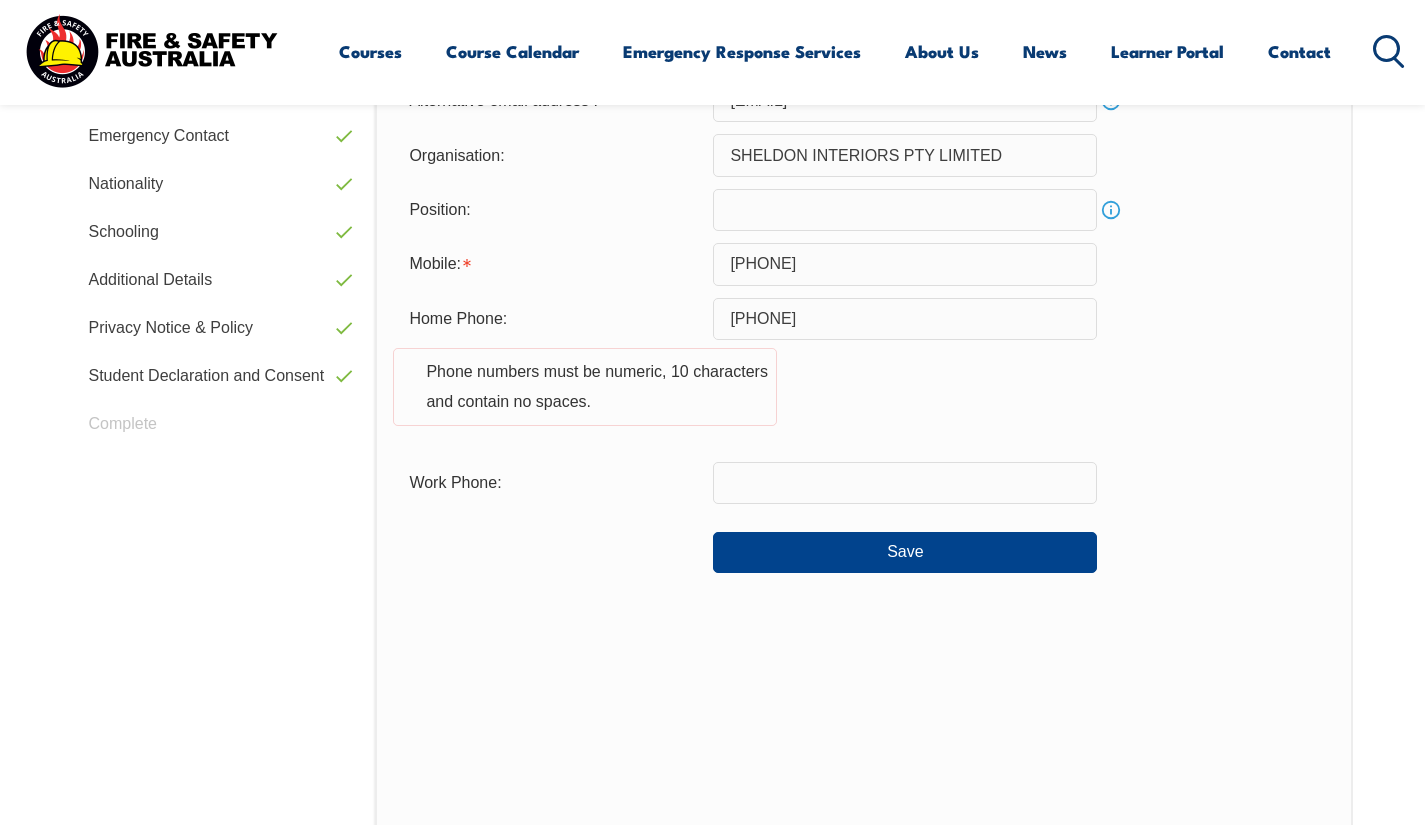 click on "0434 101 634" at bounding box center (905, 319) 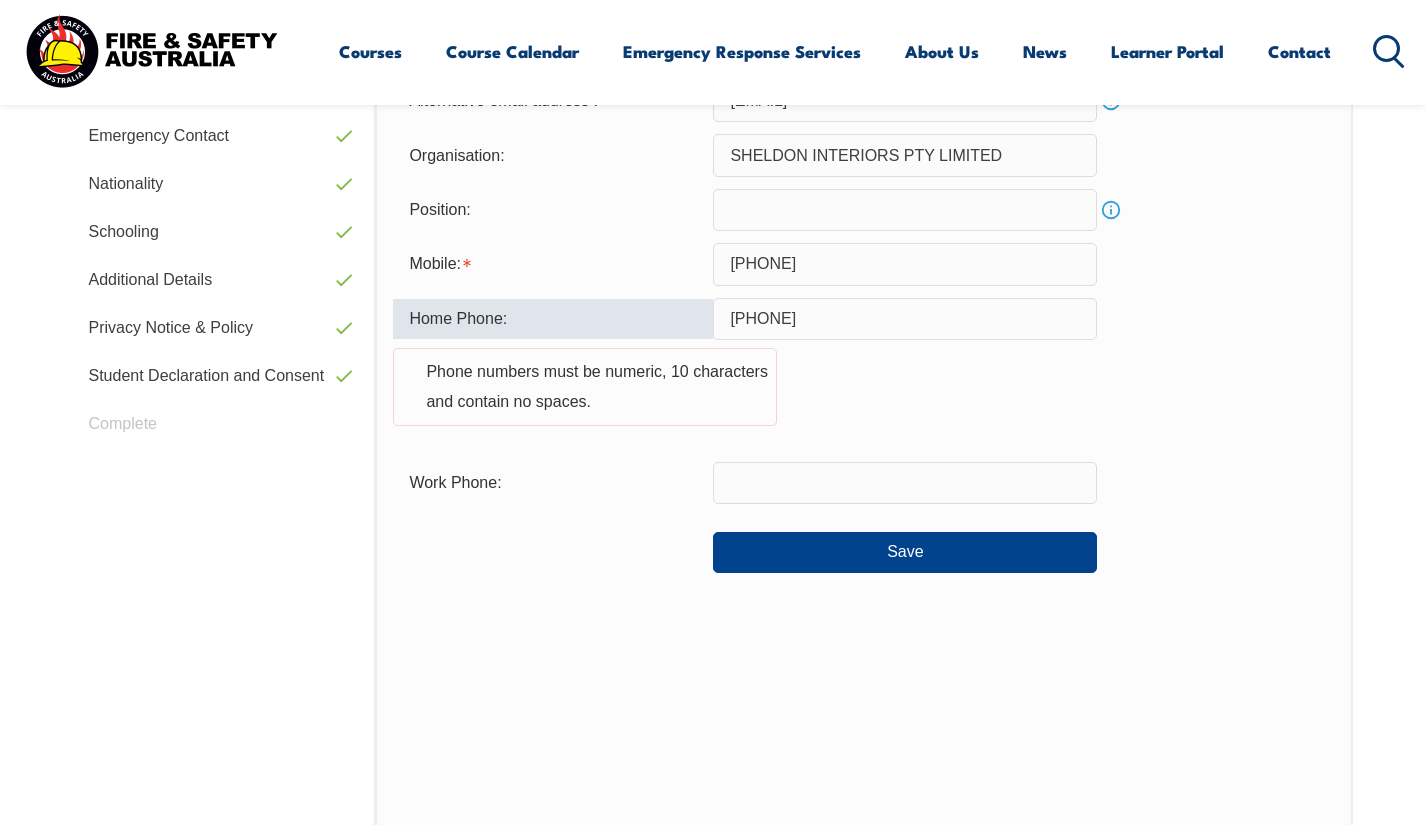 drag, startPoint x: 871, startPoint y: 316, endPoint x: 471, endPoint y: 389, distance: 406.6067 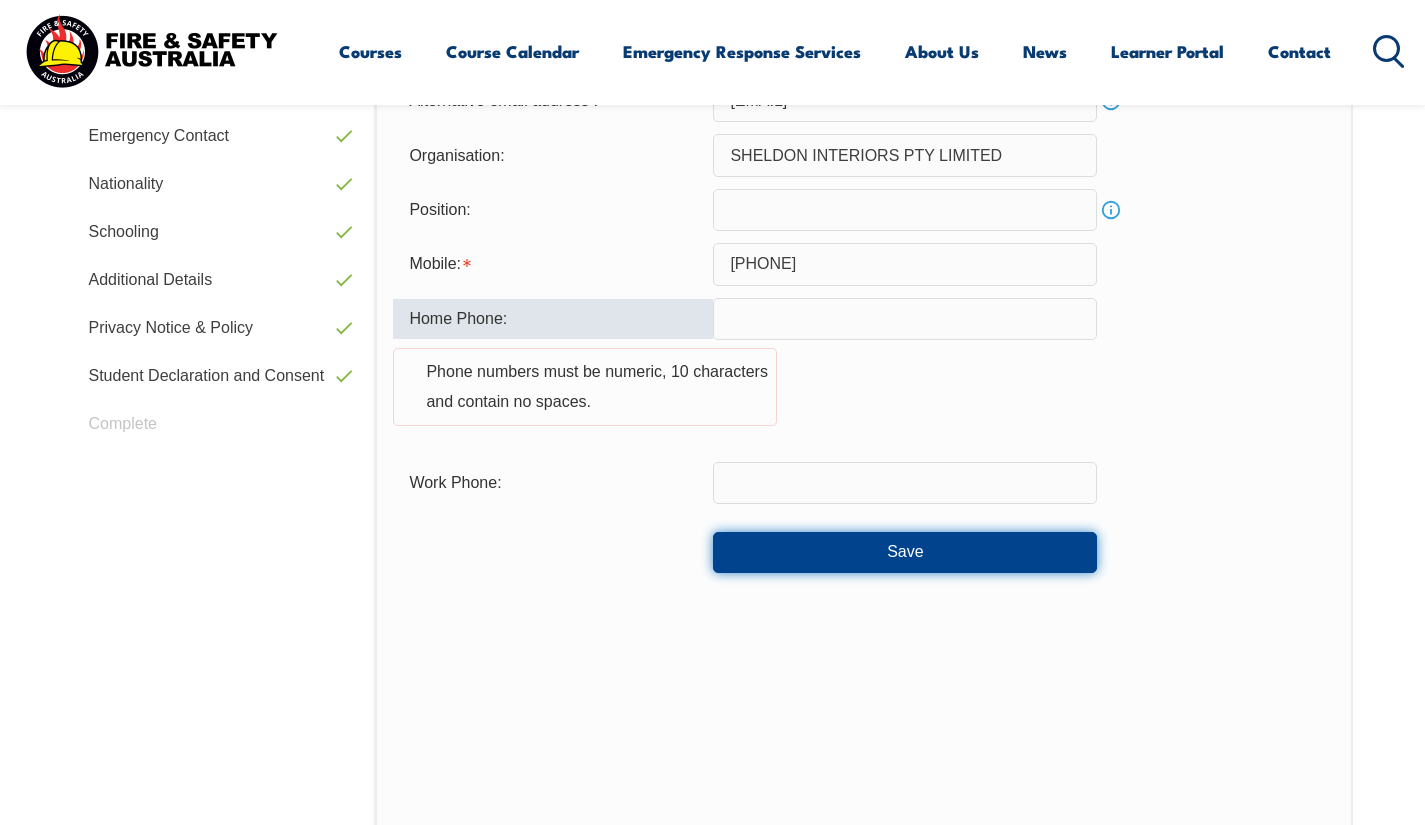 click on "Save" at bounding box center [905, 552] 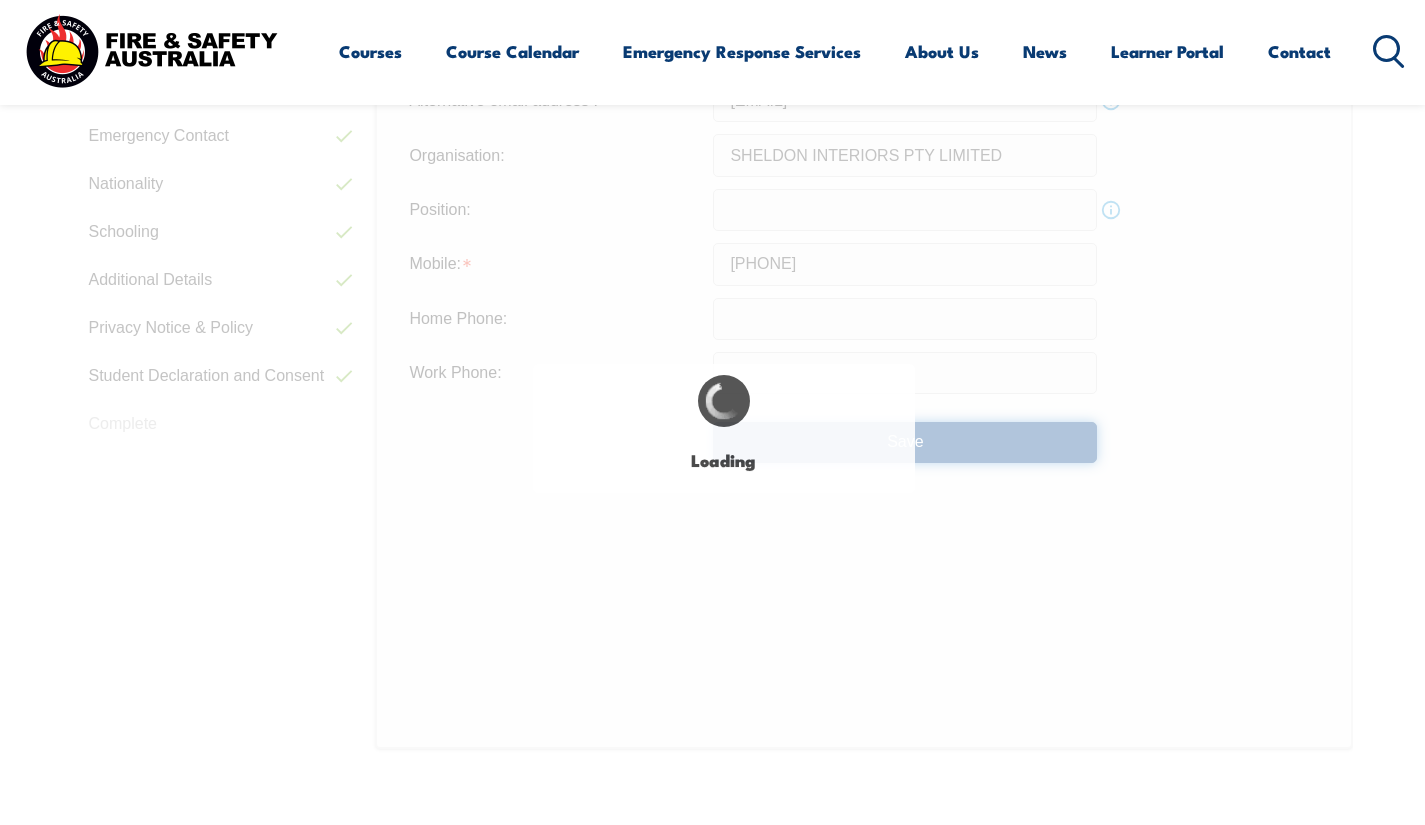 type on "0434 101 634" 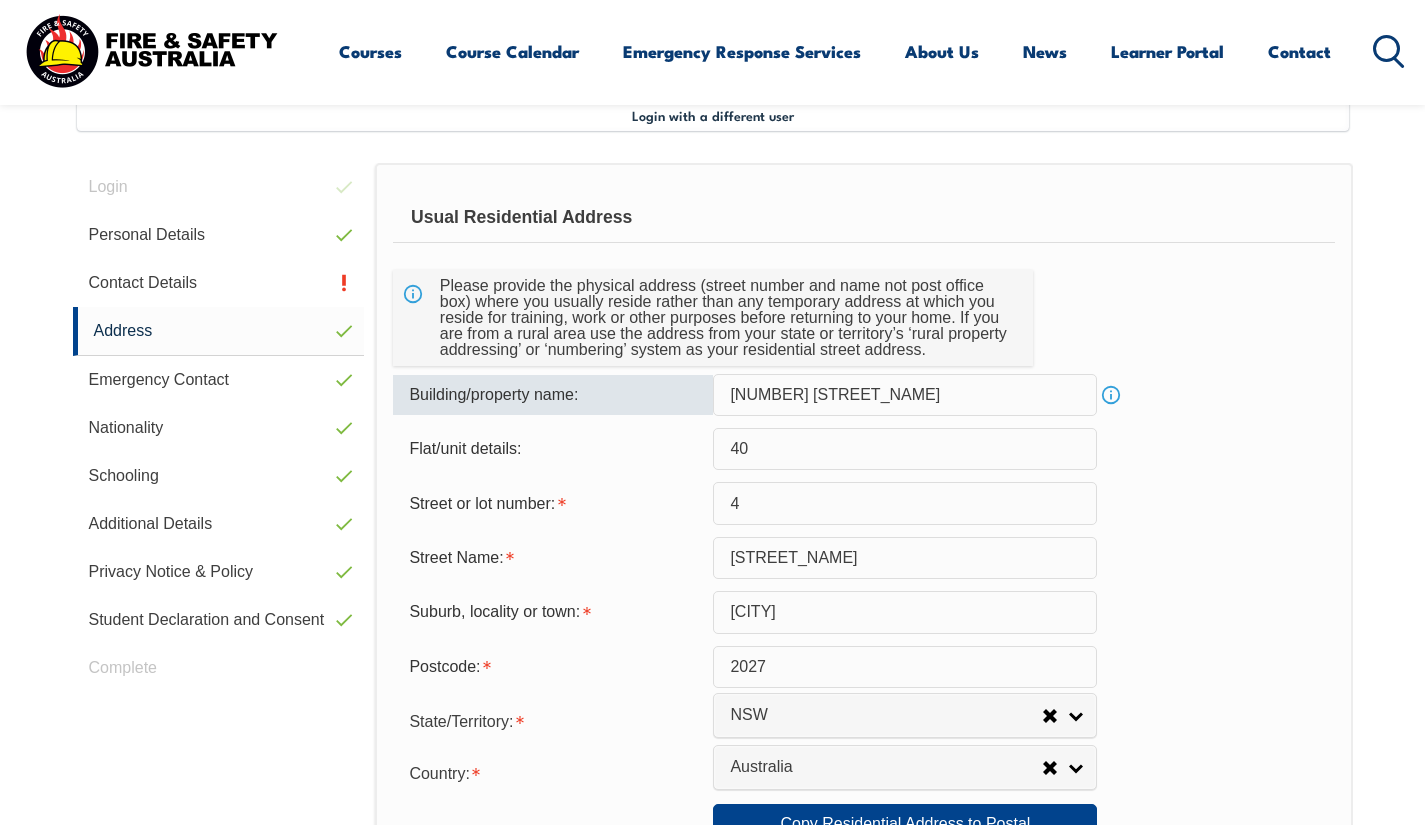 scroll, scrollTop: 545, scrollLeft: 0, axis: vertical 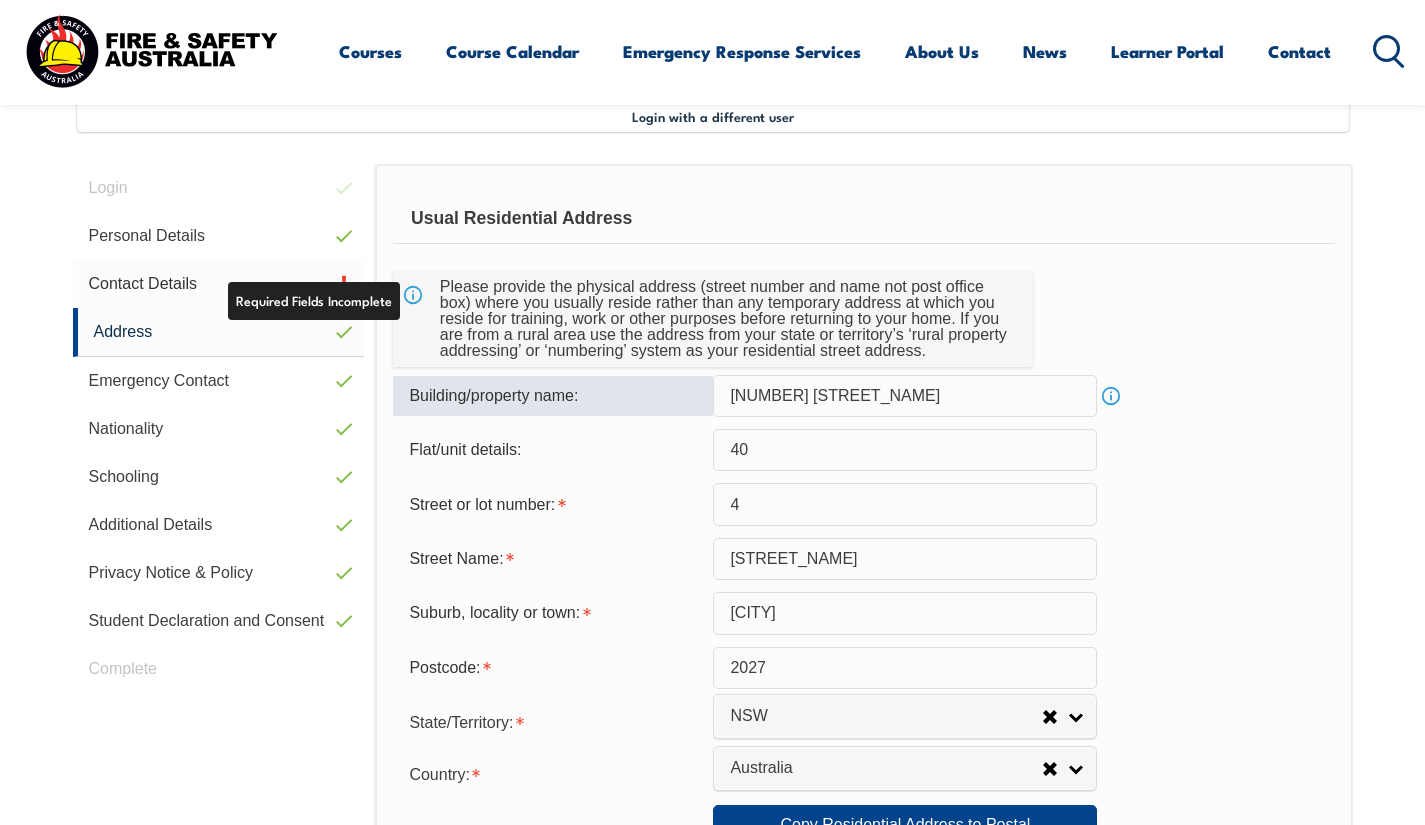 click on "Contact Details" at bounding box center (219, 284) 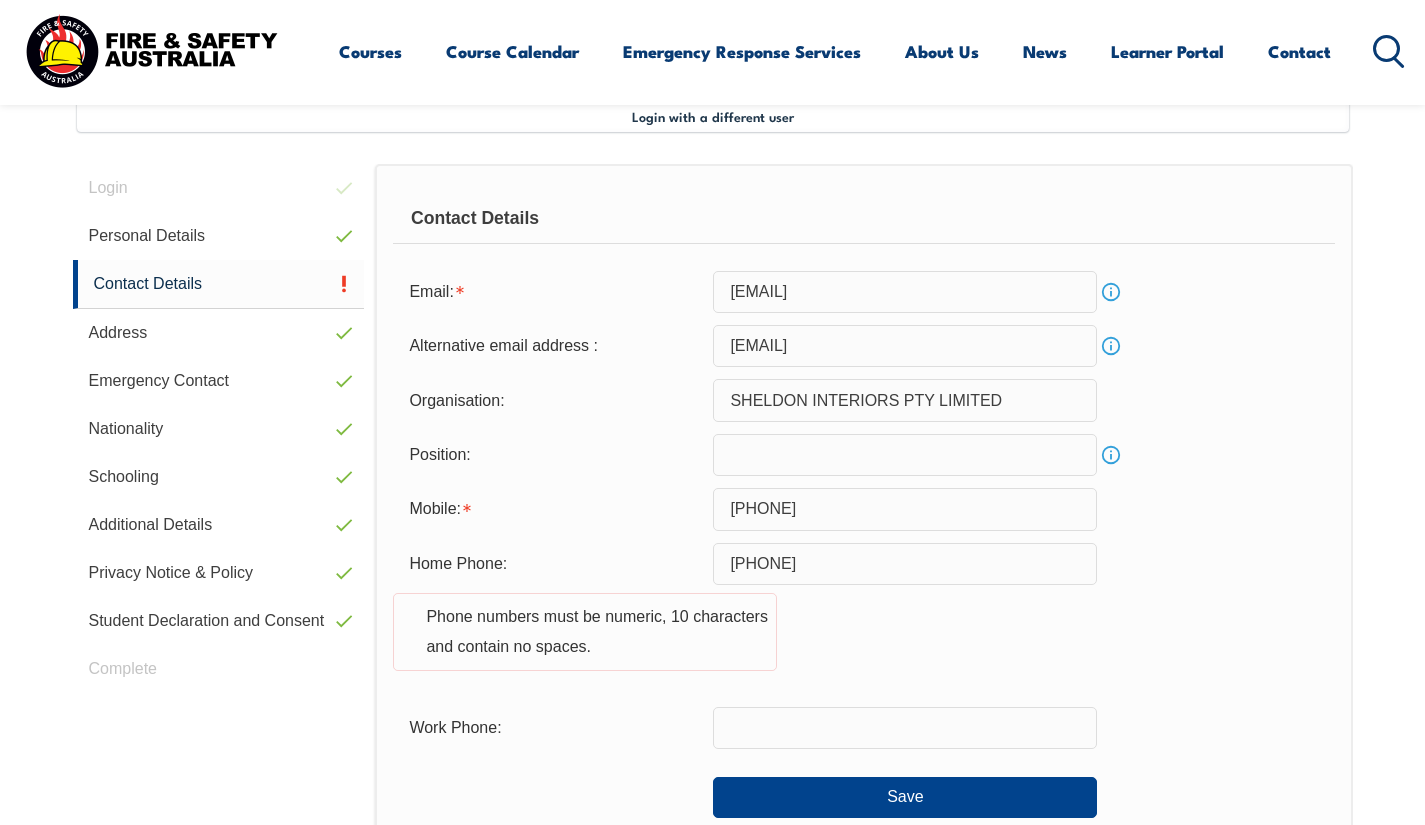 click on "jakehillyard@hotmail.co.uk" at bounding box center (905, 346) 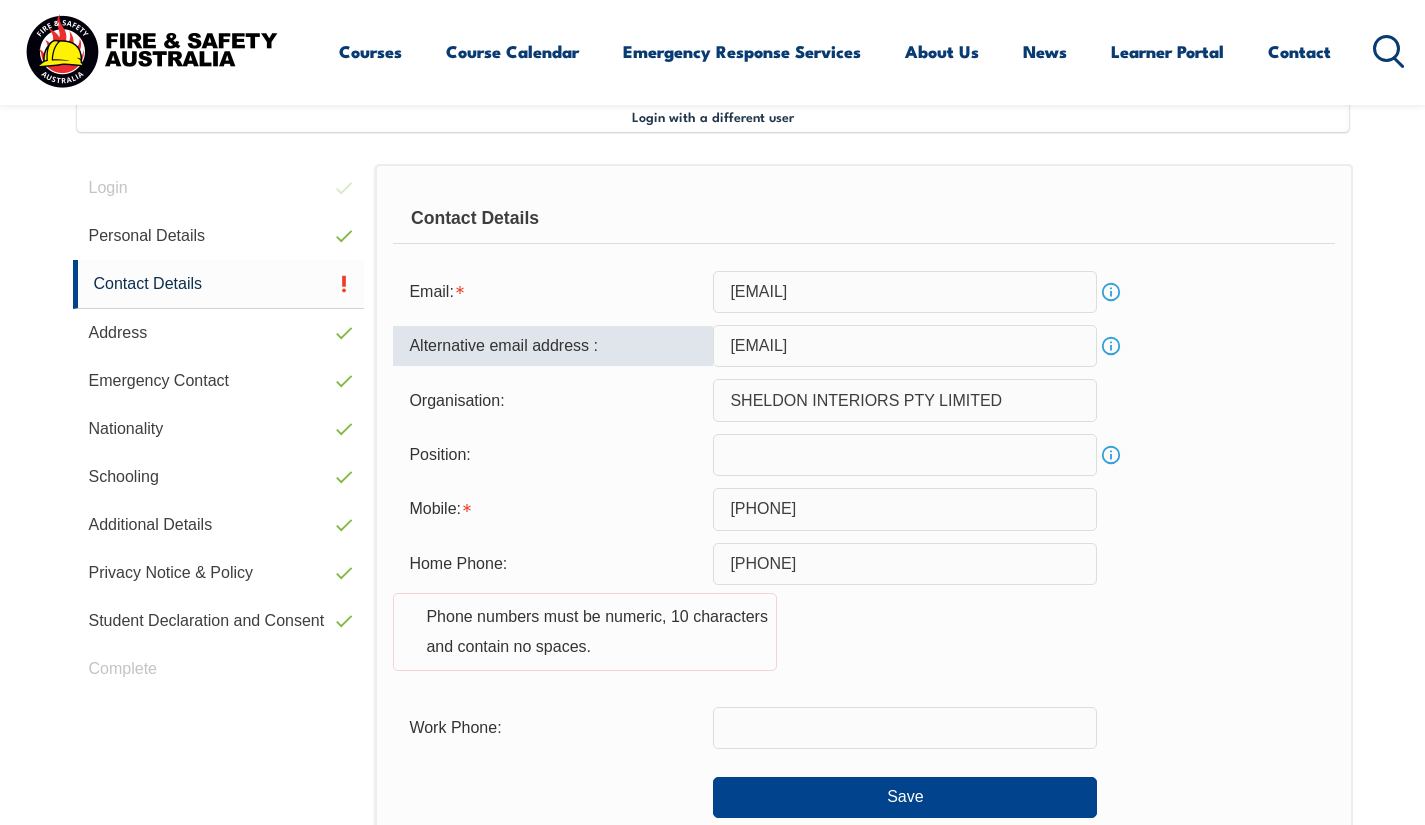 drag, startPoint x: 996, startPoint y: 348, endPoint x: 689, endPoint y: 339, distance: 307.1319 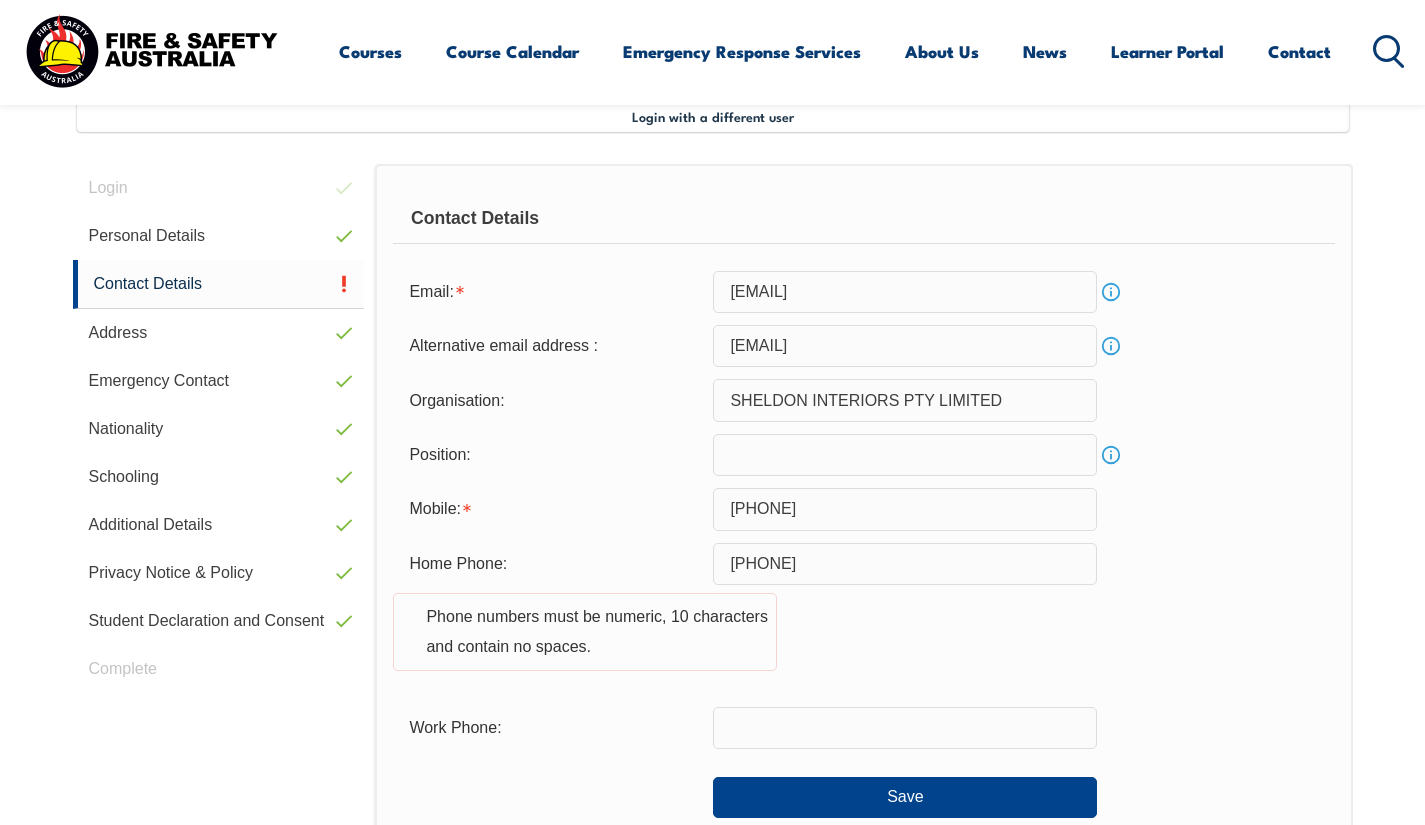 click on "Home Phone: 0434 101 634 Phone numbers must be numeric, 10 characters and contain no spaces." at bounding box center [863, 619] 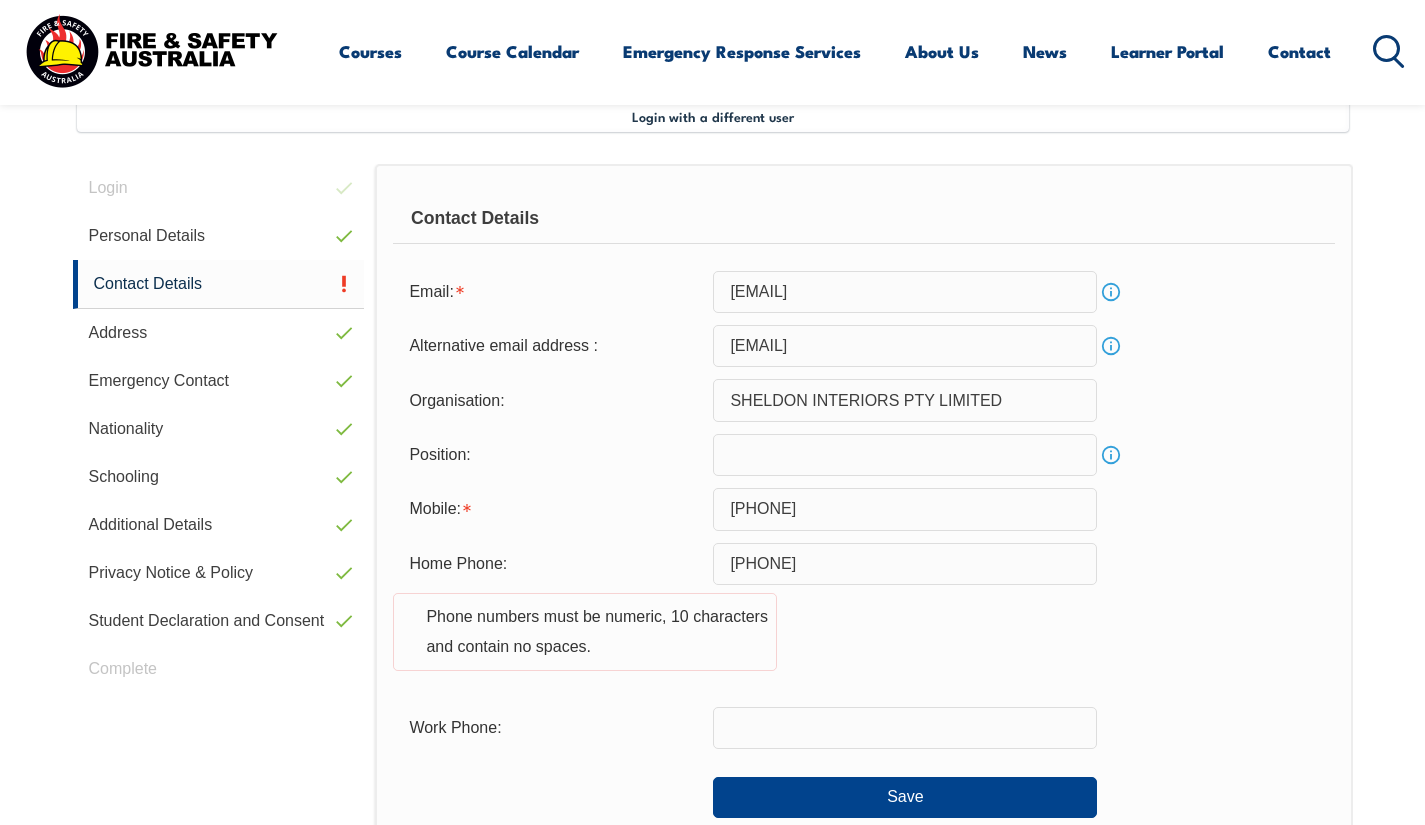 click on "0434 101 634" at bounding box center (905, 564) 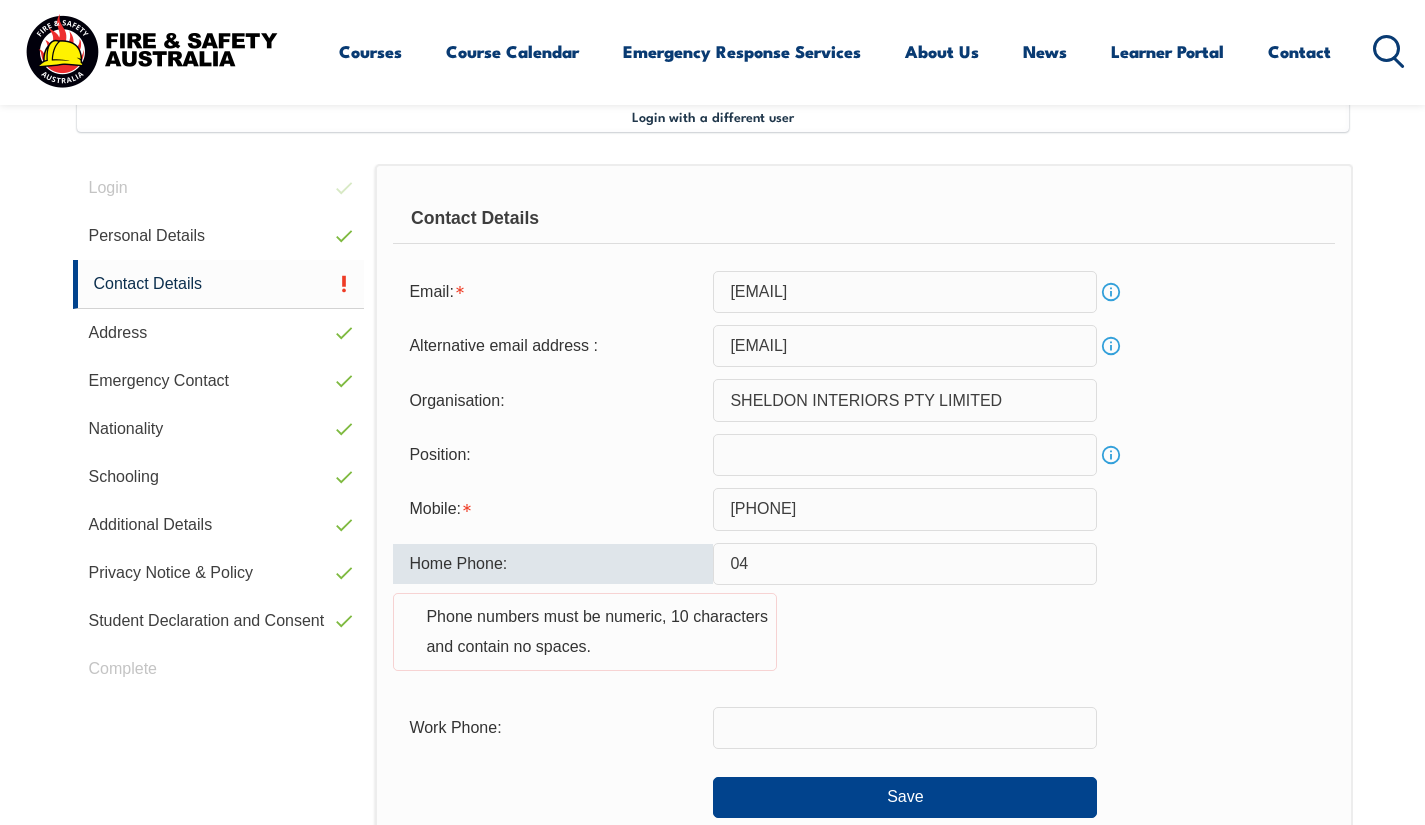 type on "0" 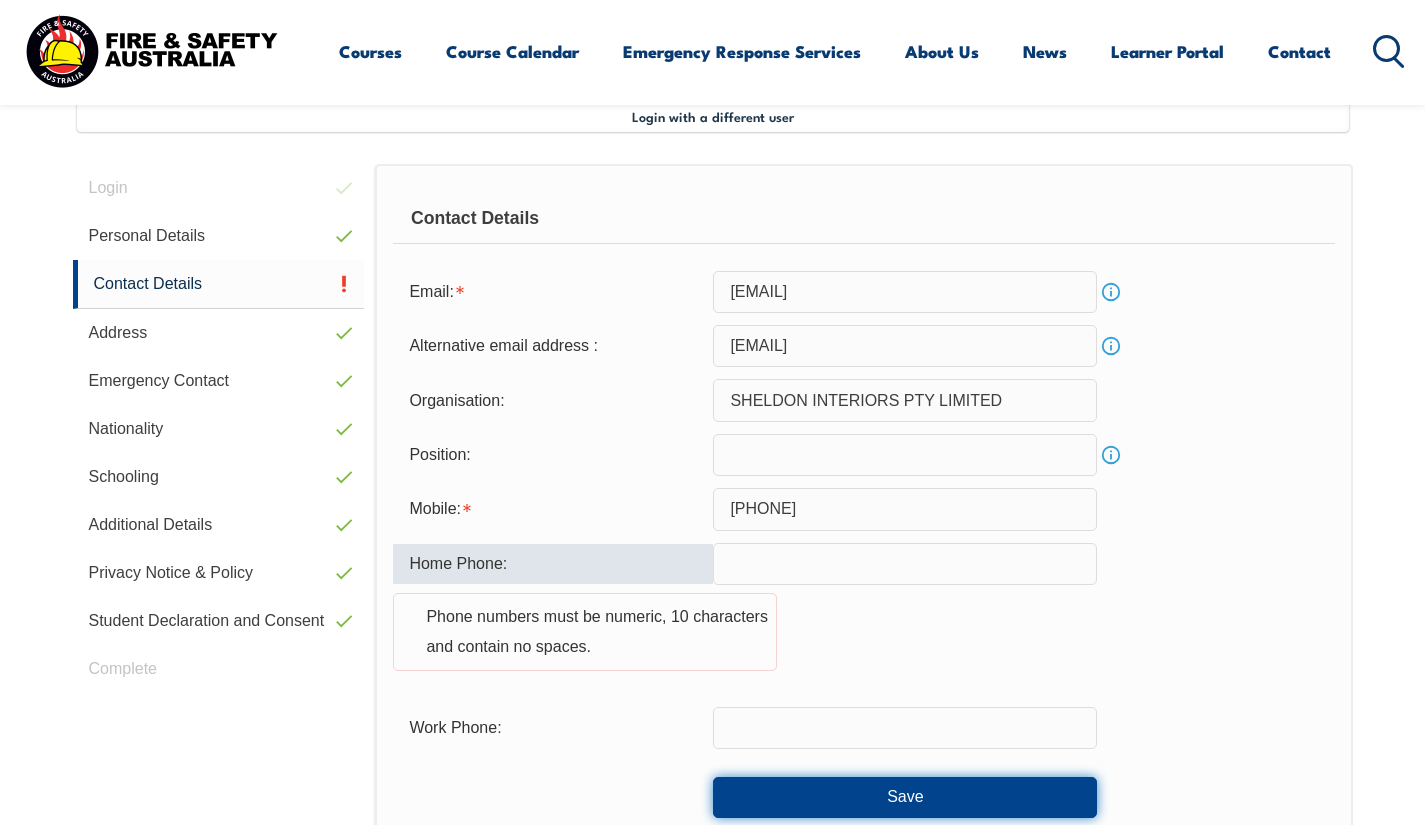 click on "Save" at bounding box center (905, 797) 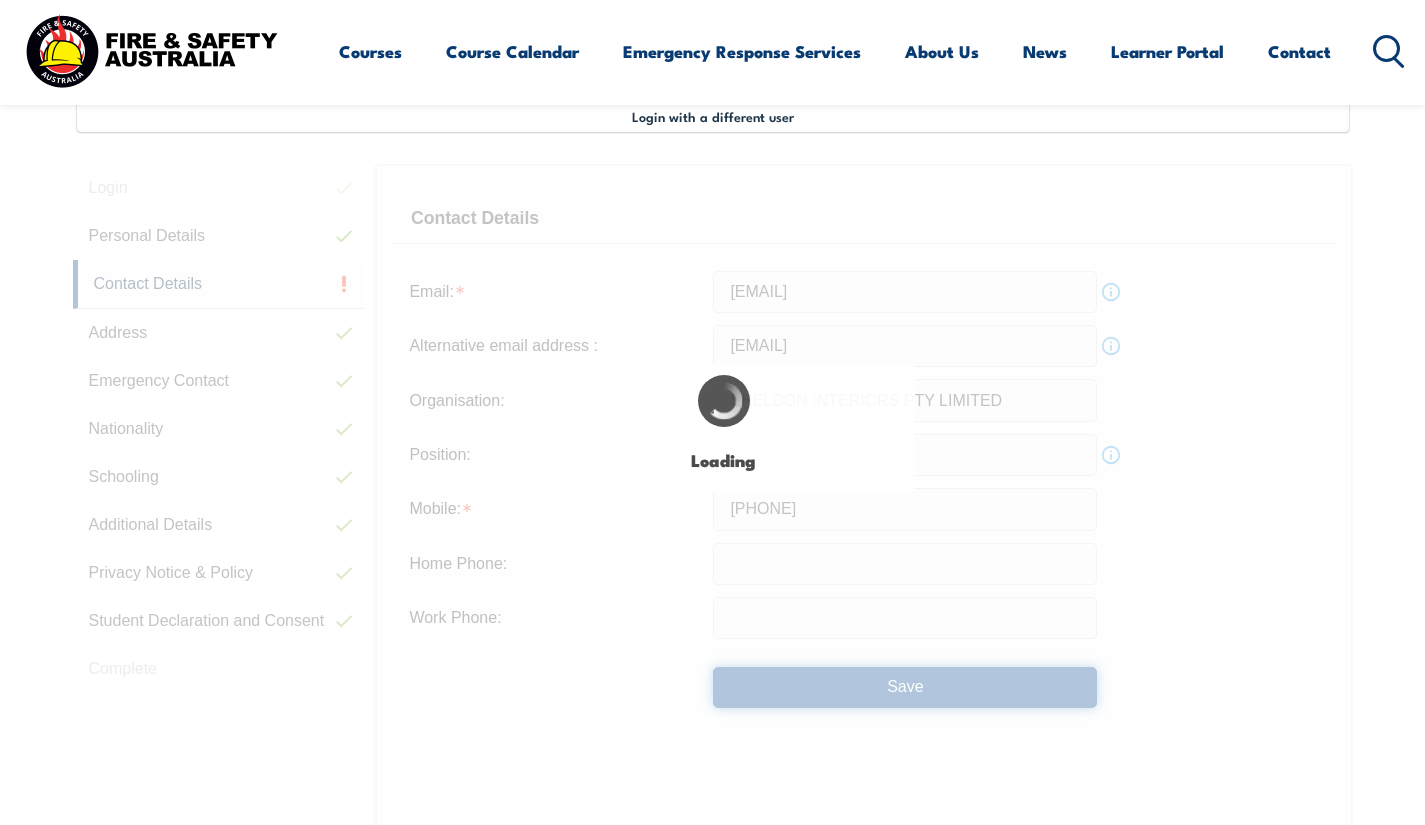 type on "0434 101 634" 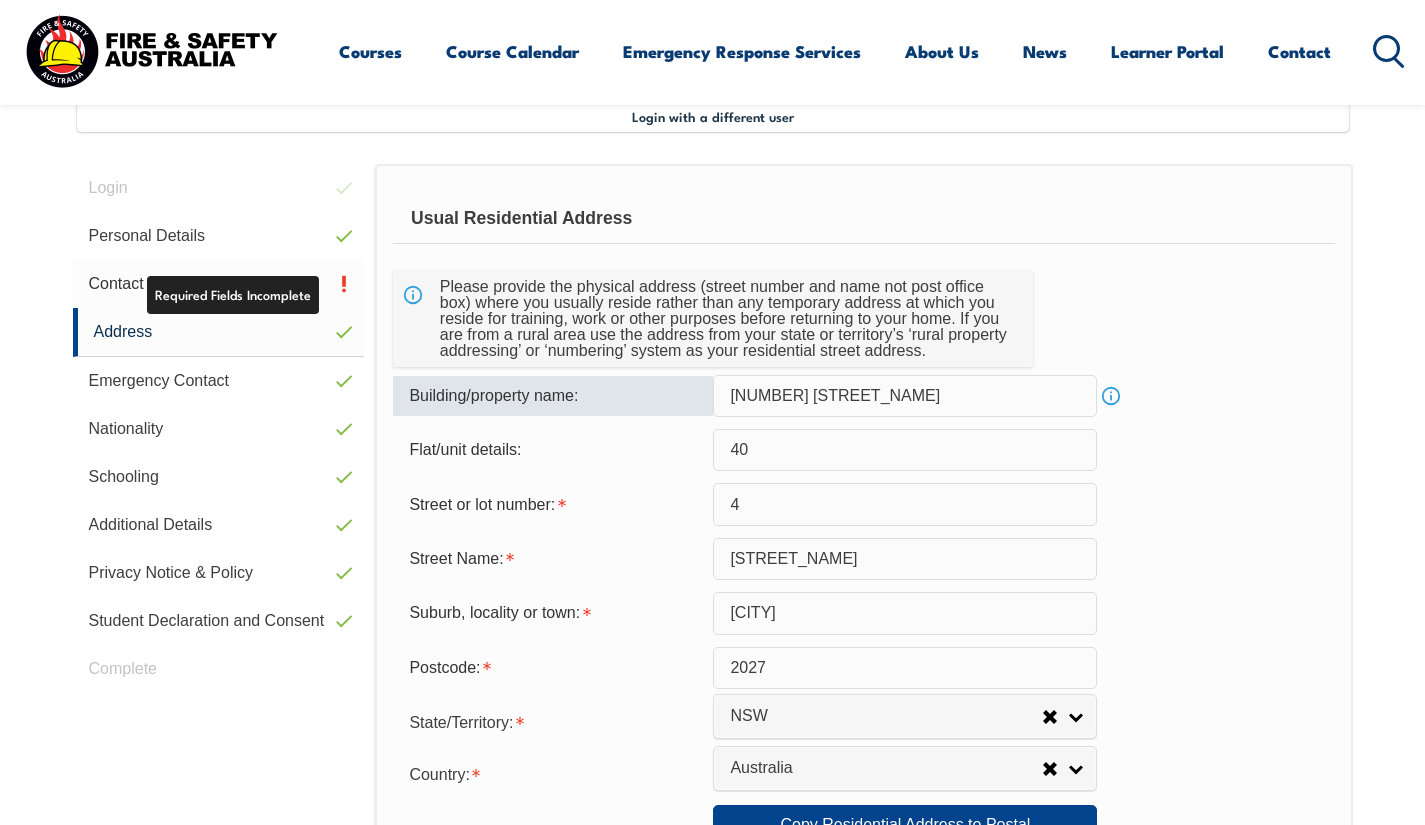 click on "Contact Details" at bounding box center (219, 284) 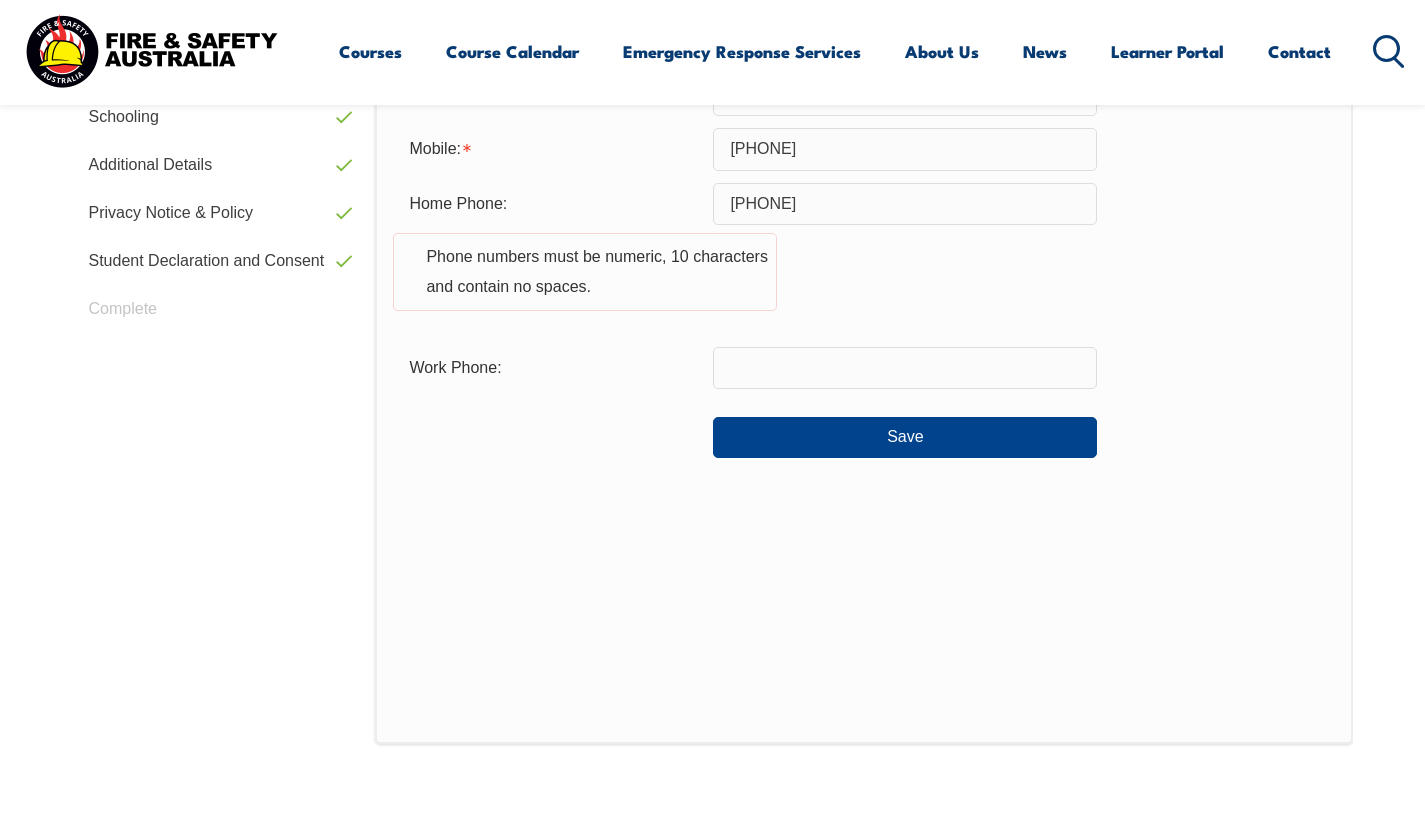 scroll, scrollTop: 865, scrollLeft: 0, axis: vertical 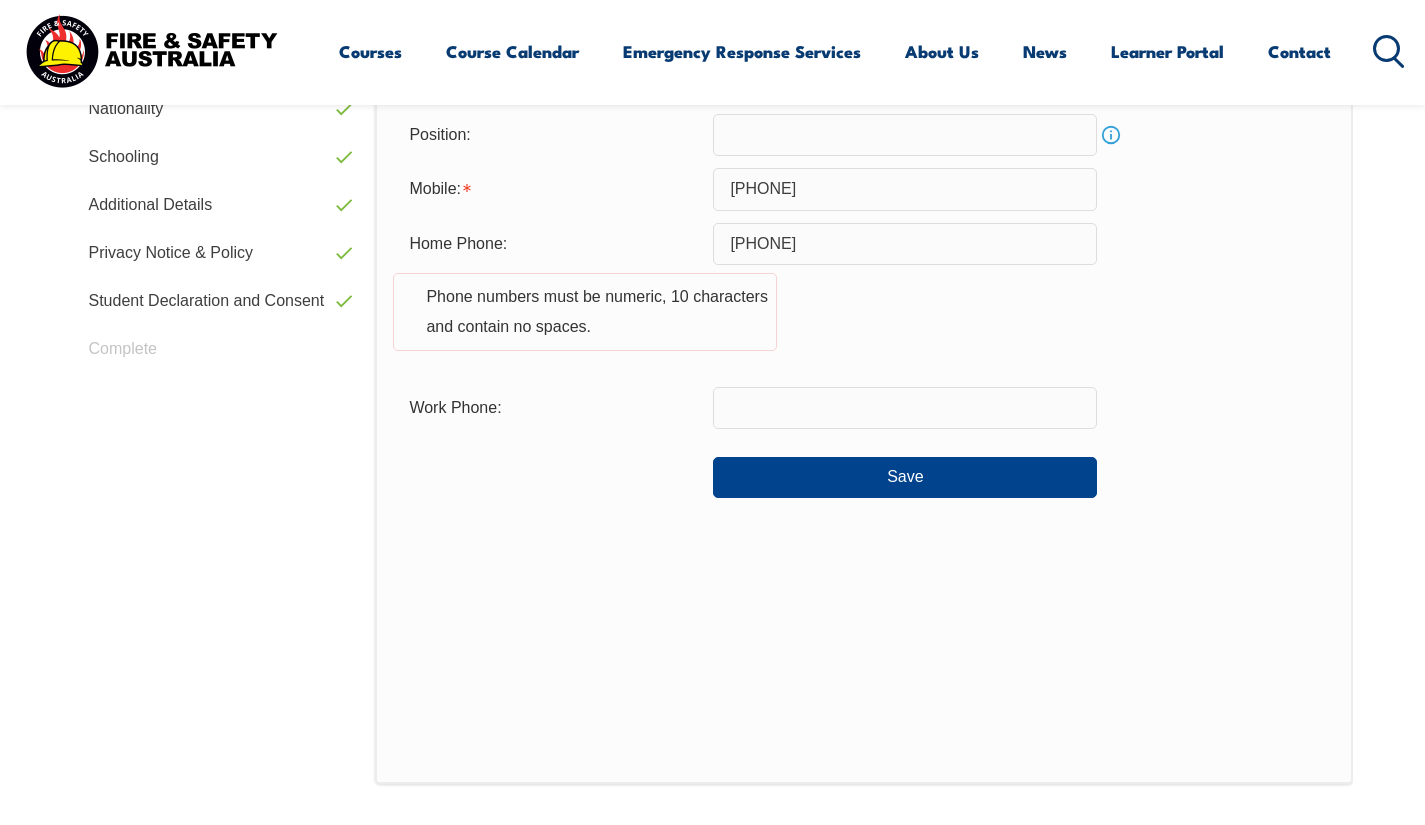click on "Login with a different user Login Personal Details Contact Details Address Emergency Contact Nationality  Schooling Additional Details Privacy Notice & Policy Student Declaration and Consent Complete Personal Details Title: Mr Mrs Ms Miss Other
Mr
Given Name: Jake Preferred Name: Middle Name: Last Name: Hillyard Date of Birth: May 4, 1996 Info Unique Student Identifier: TJFR8TZ8J3 Info Gender: Male Female Other
Male
Save Citizenship City of Birth: 04/05/1996 Country of Birth: Adelie Land (France) Afghanistan Aland Islands Albania Algeria Andorra Angola Anguilla Antigua and Barbuda Argentina Argentinian Antarctic Territory Armenia Aruba Australia Australian Antarctic Territory Austria Azerbaijan Bahamas Bahrain Bangladesh Barbados Belarus Belgium Belize Benin Bermuda Bhutan Bolivia Bonaire, Sint Eustatius and Saba Bosnia and Herzegovina Botswana Brazil British Antarctic Territory Brunei Darussalam" at bounding box center (712, 356) 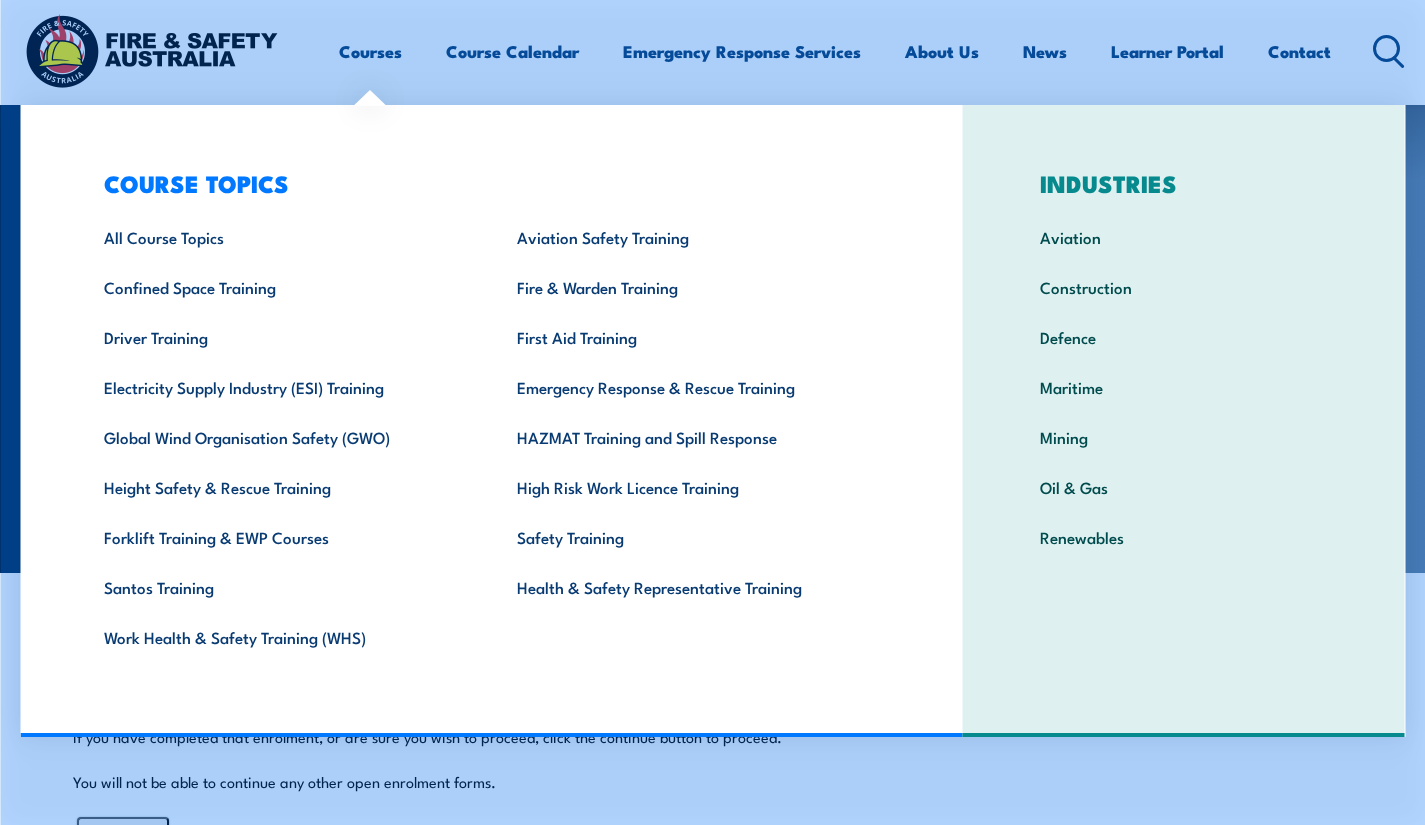 scroll, scrollTop: 505, scrollLeft: 0, axis: vertical 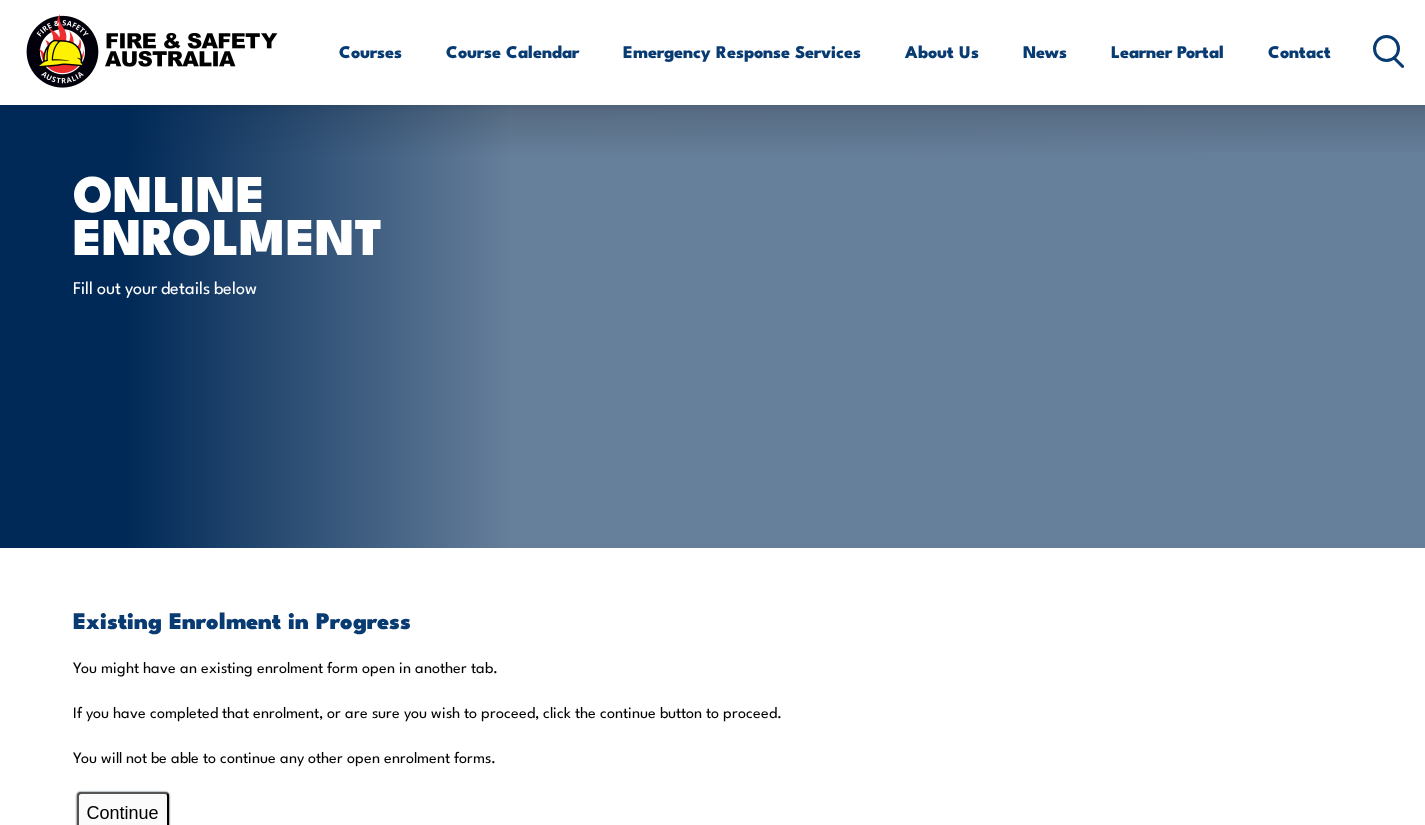 click on "Continue" at bounding box center (123, 813) 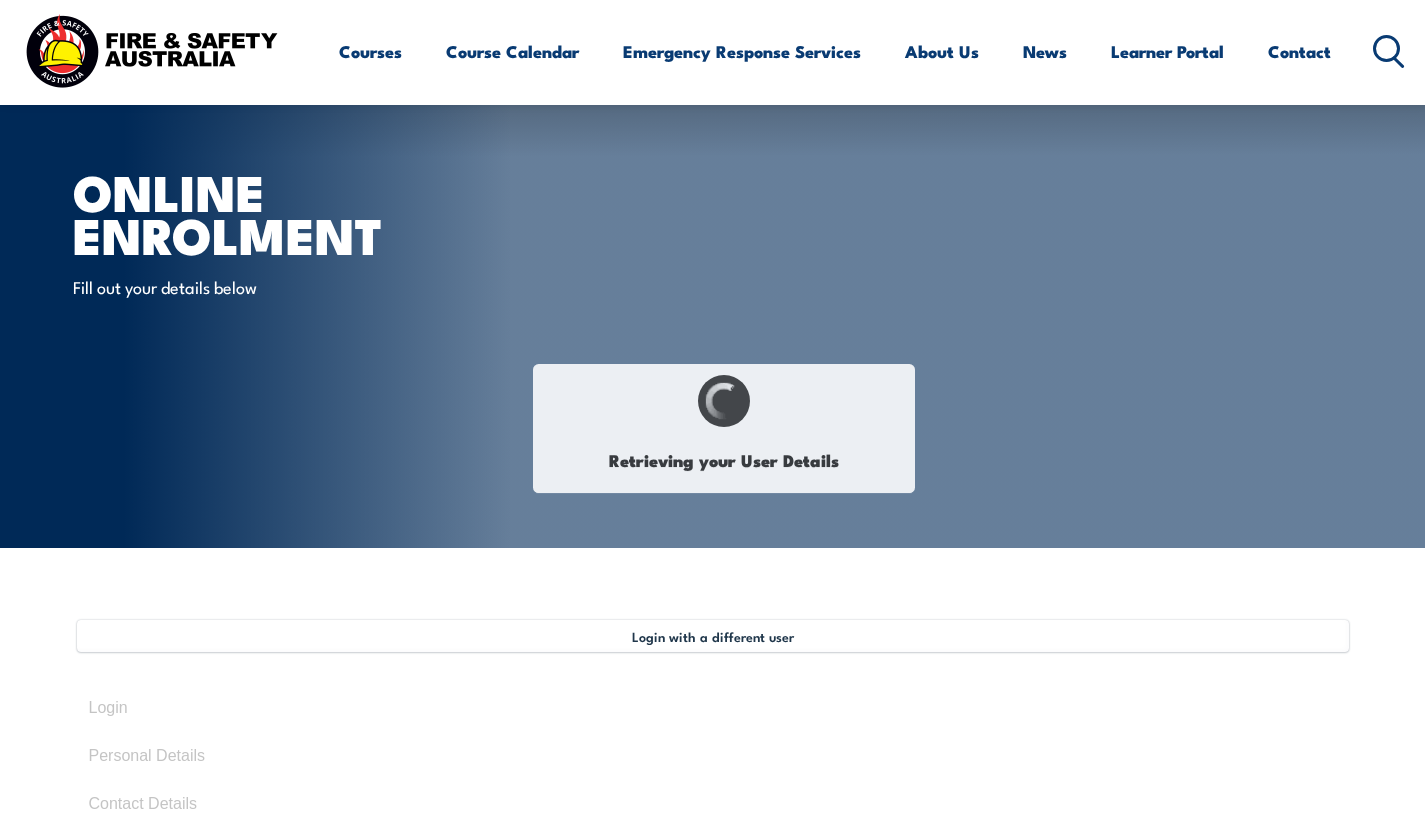 select on "Mr" 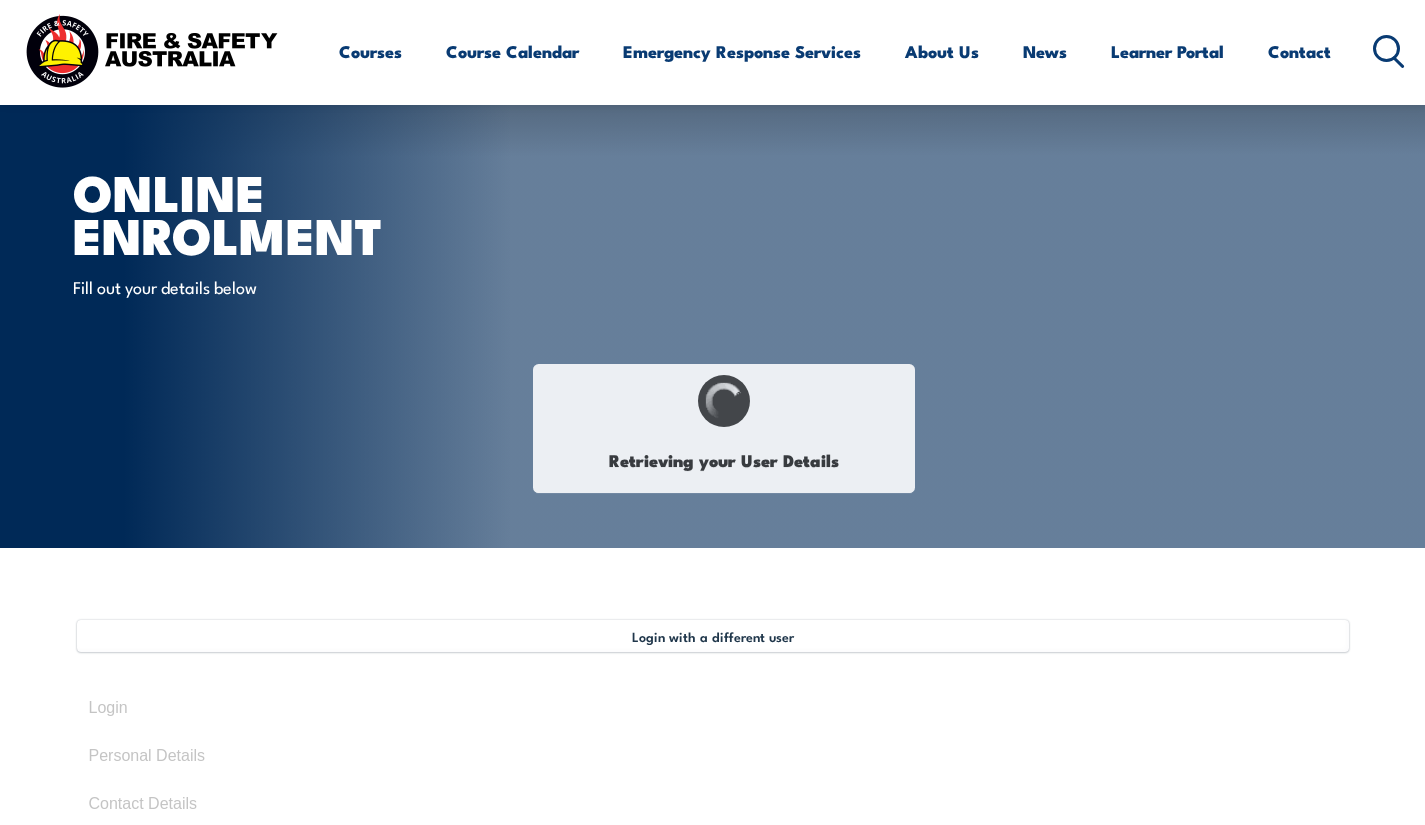 type on "Jake" 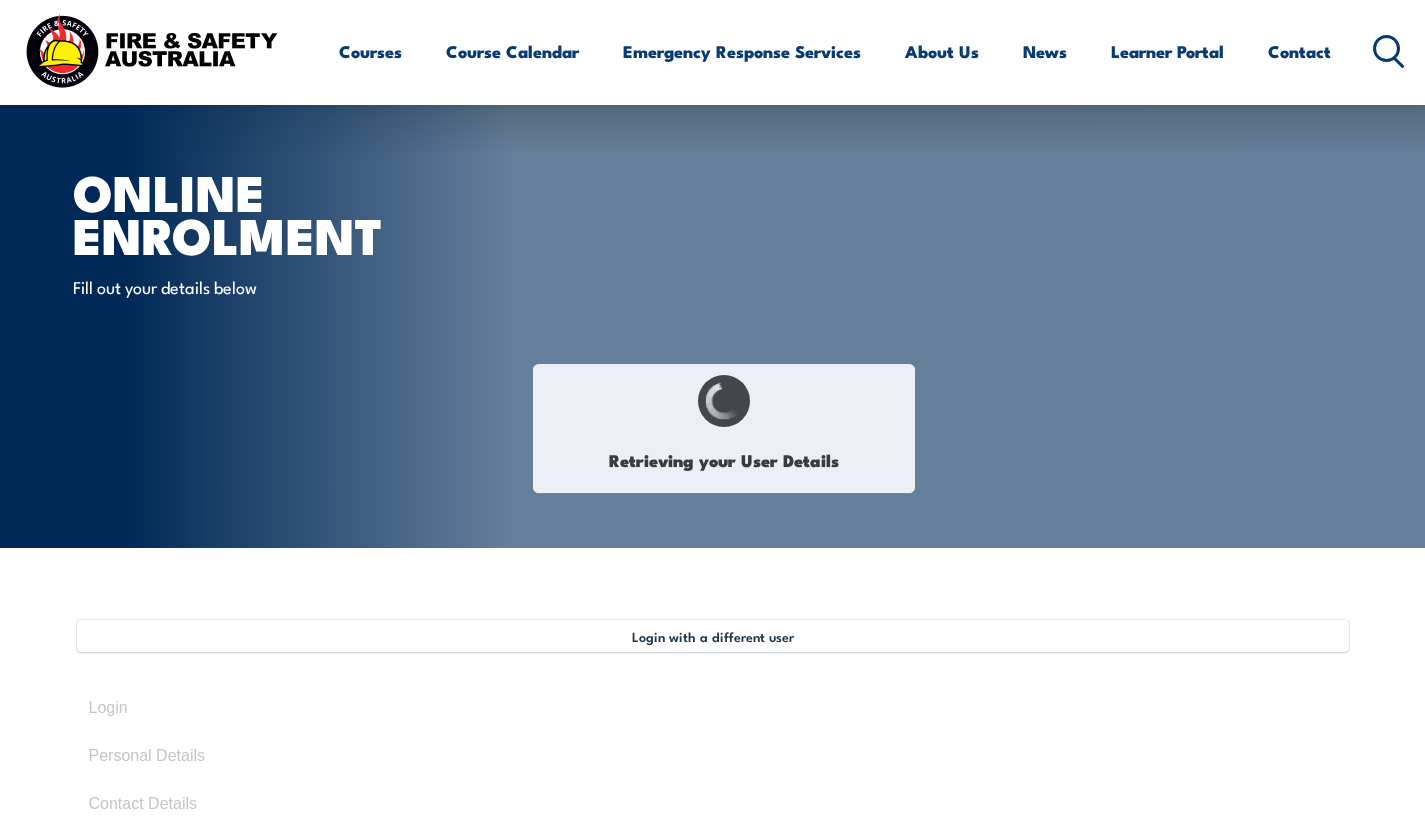 type on "Hillyard" 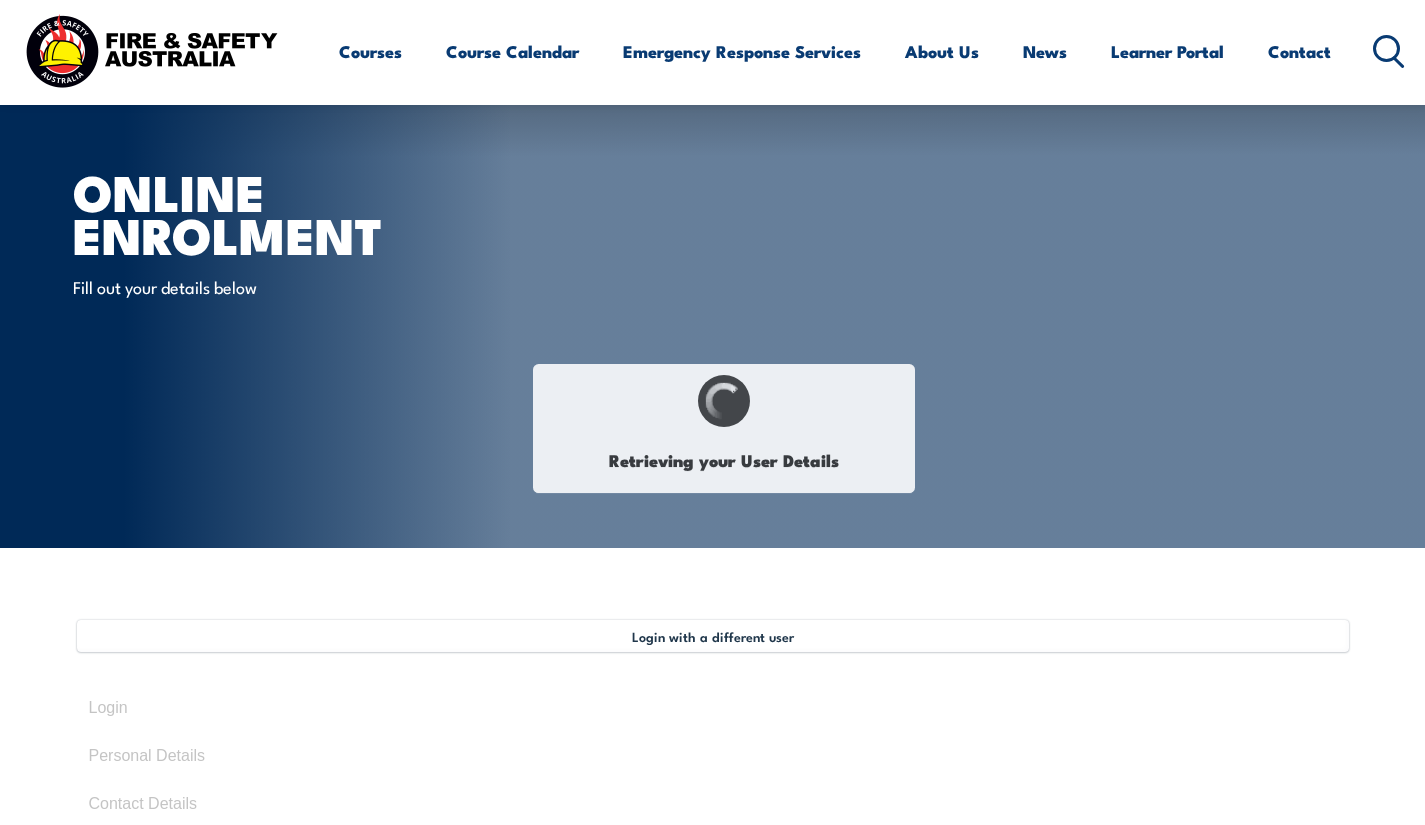 type on "May 4, 1996" 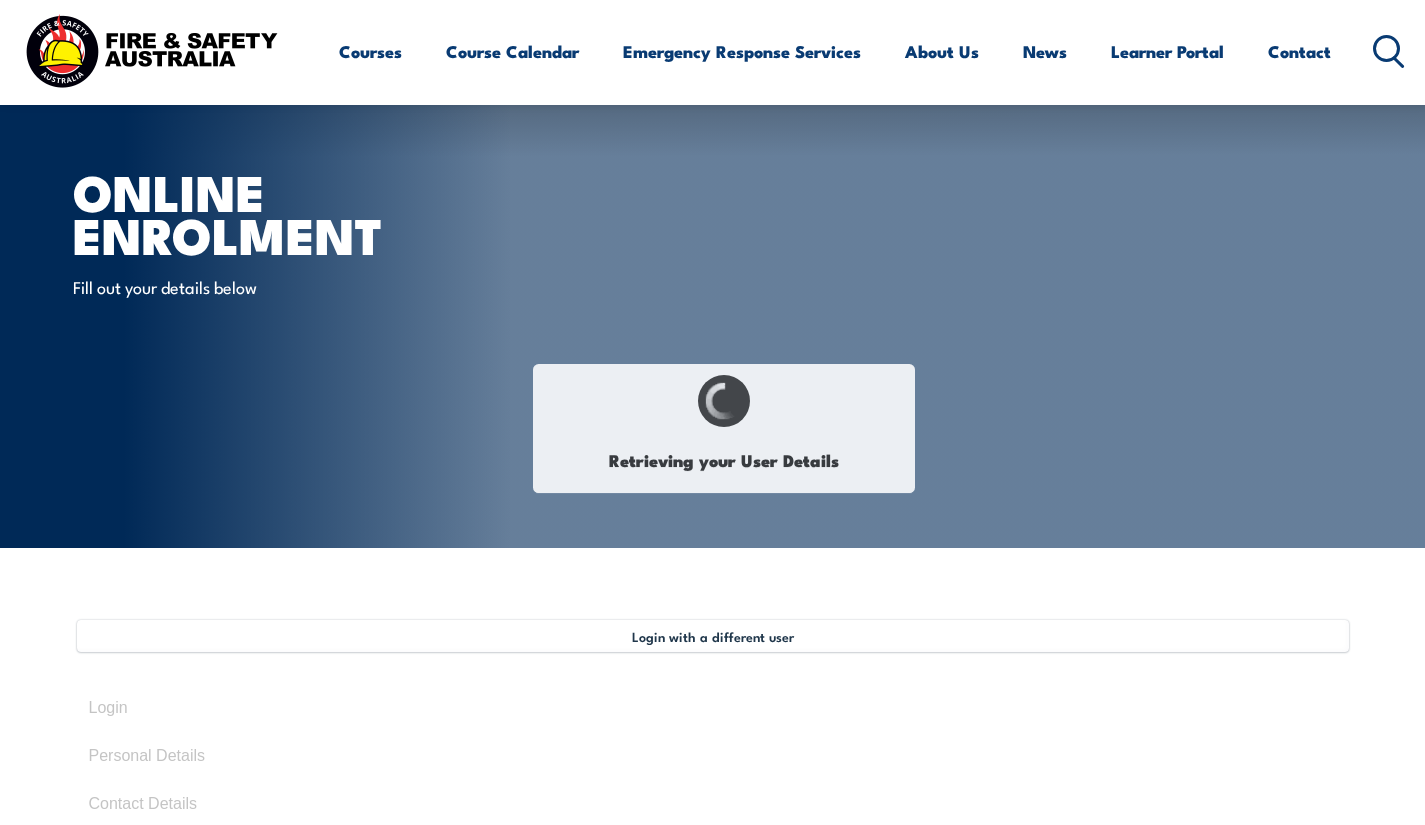select on "M" 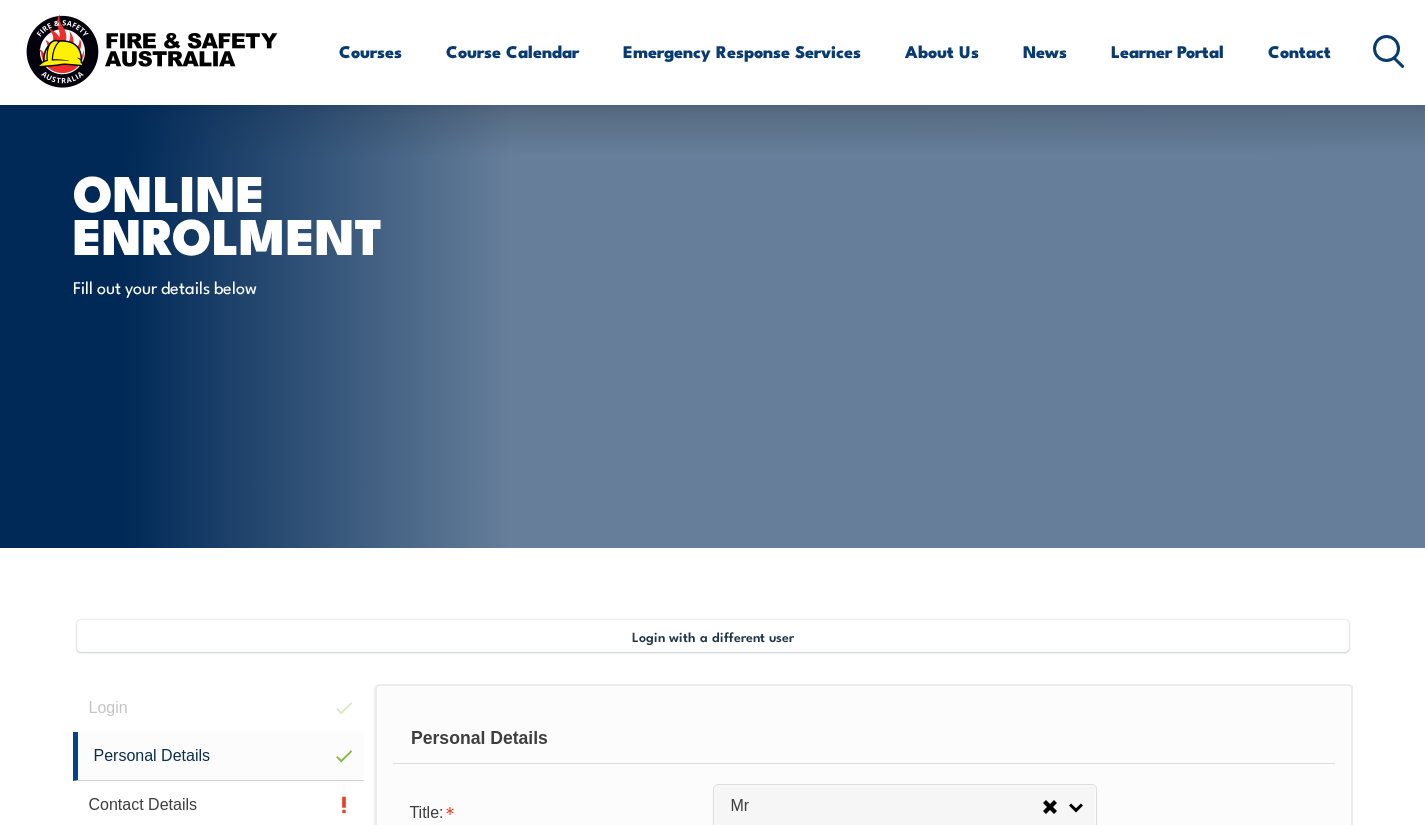 click on "Online Enrolment
Fill out your details below" at bounding box center [320, 261] 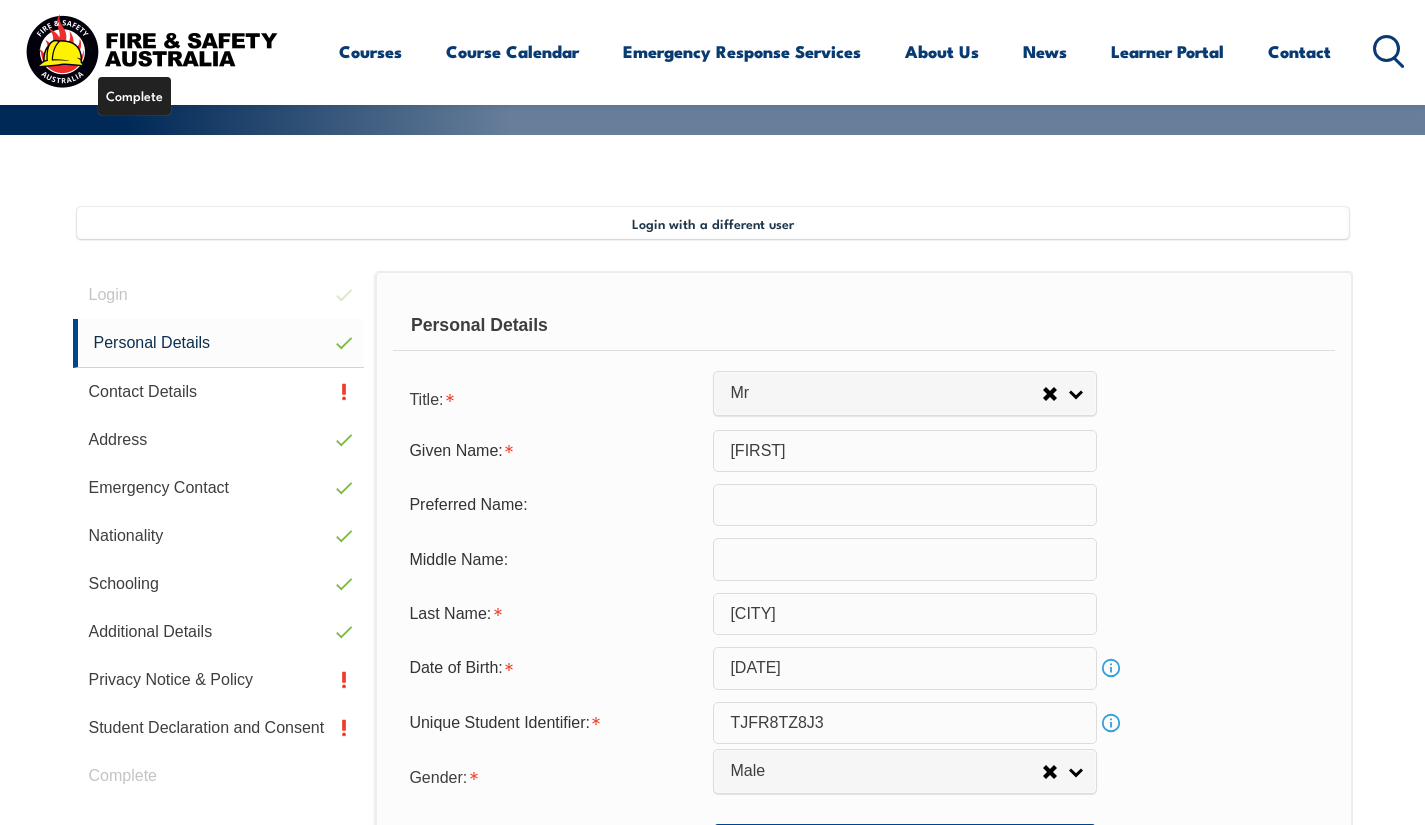scroll, scrollTop: 589, scrollLeft: 0, axis: vertical 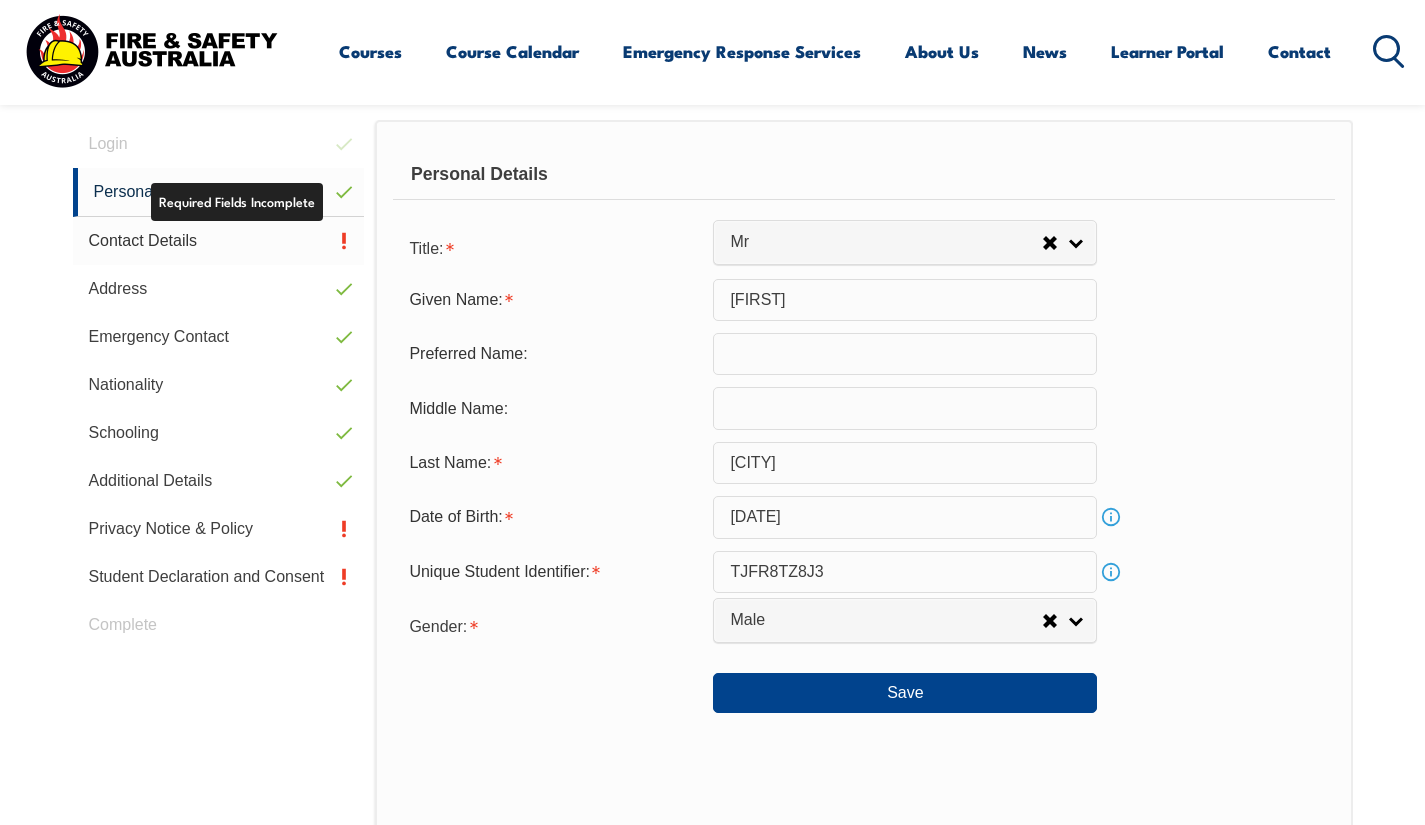 click on "Contact Details" at bounding box center (219, 241) 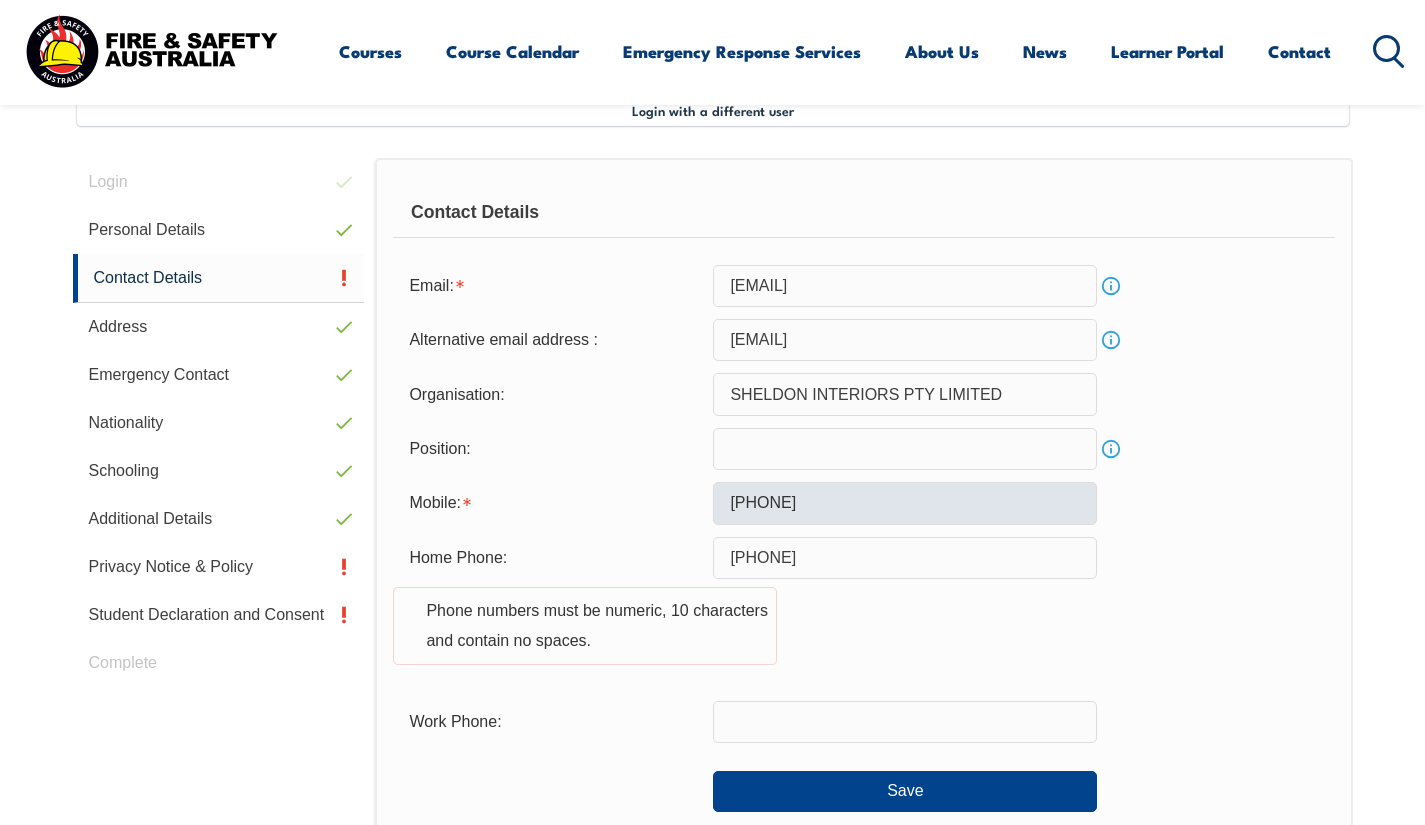 scroll, scrollTop: 545, scrollLeft: 0, axis: vertical 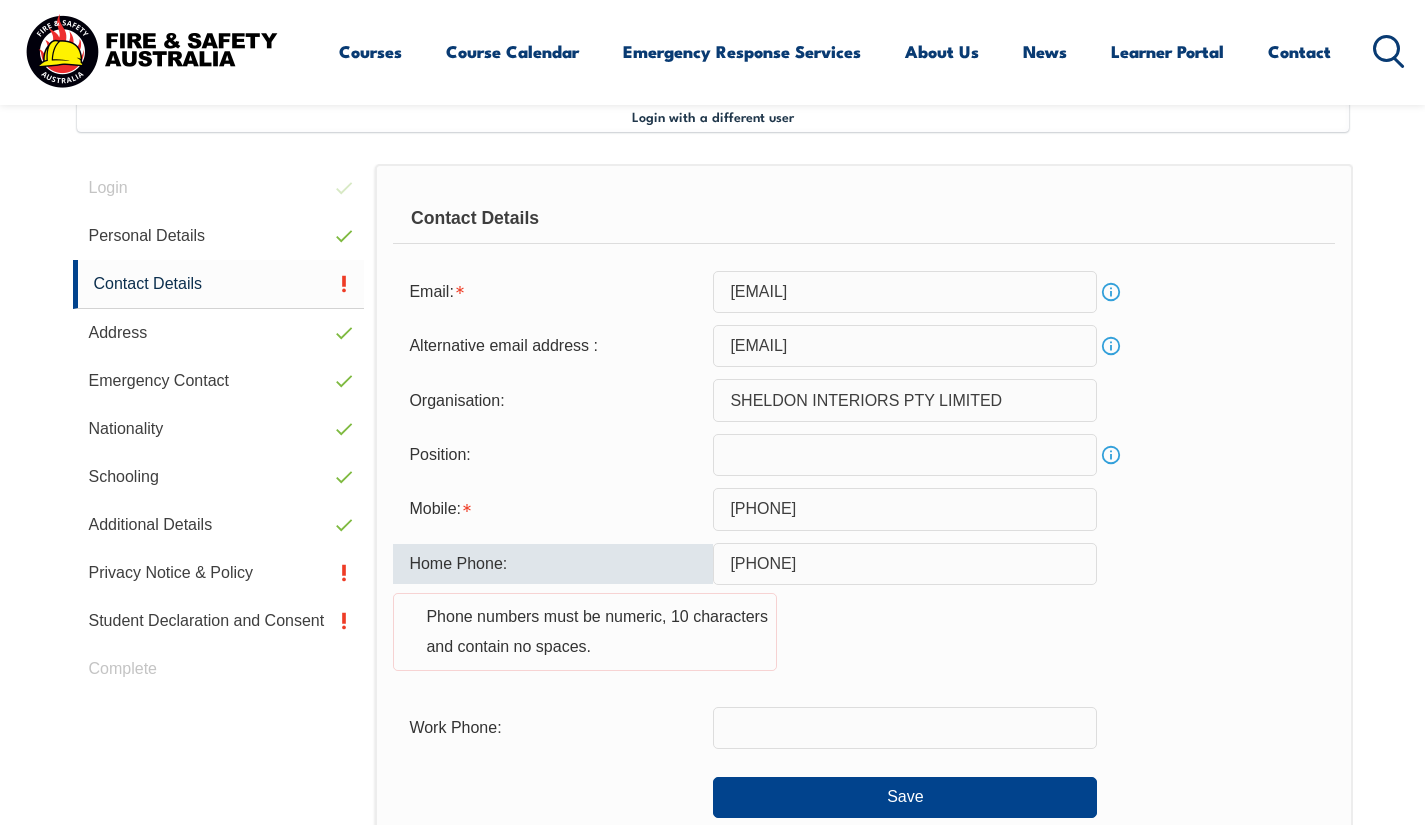 click on "0434 101 634" at bounding box center (905, 564) 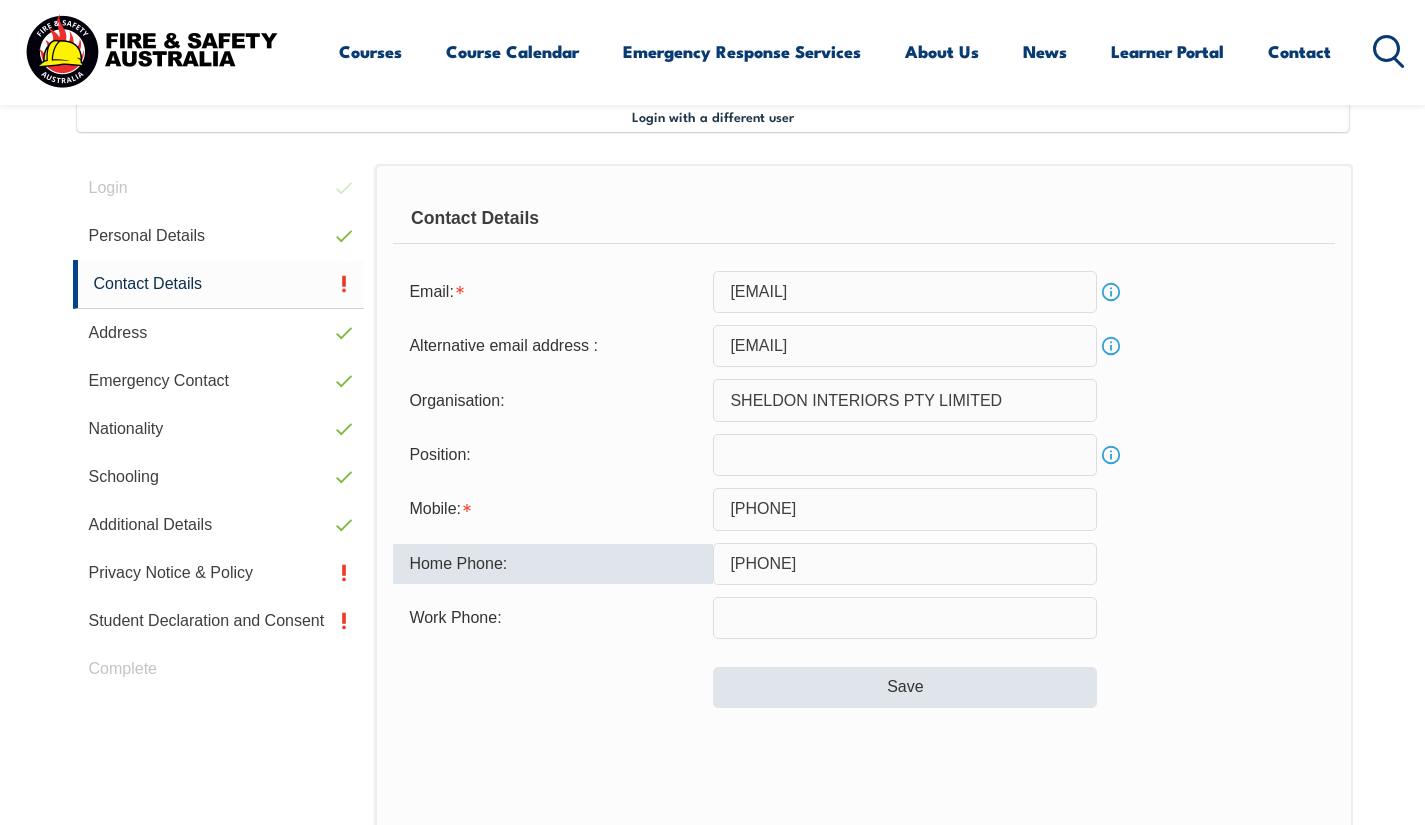 type on "0434101634" 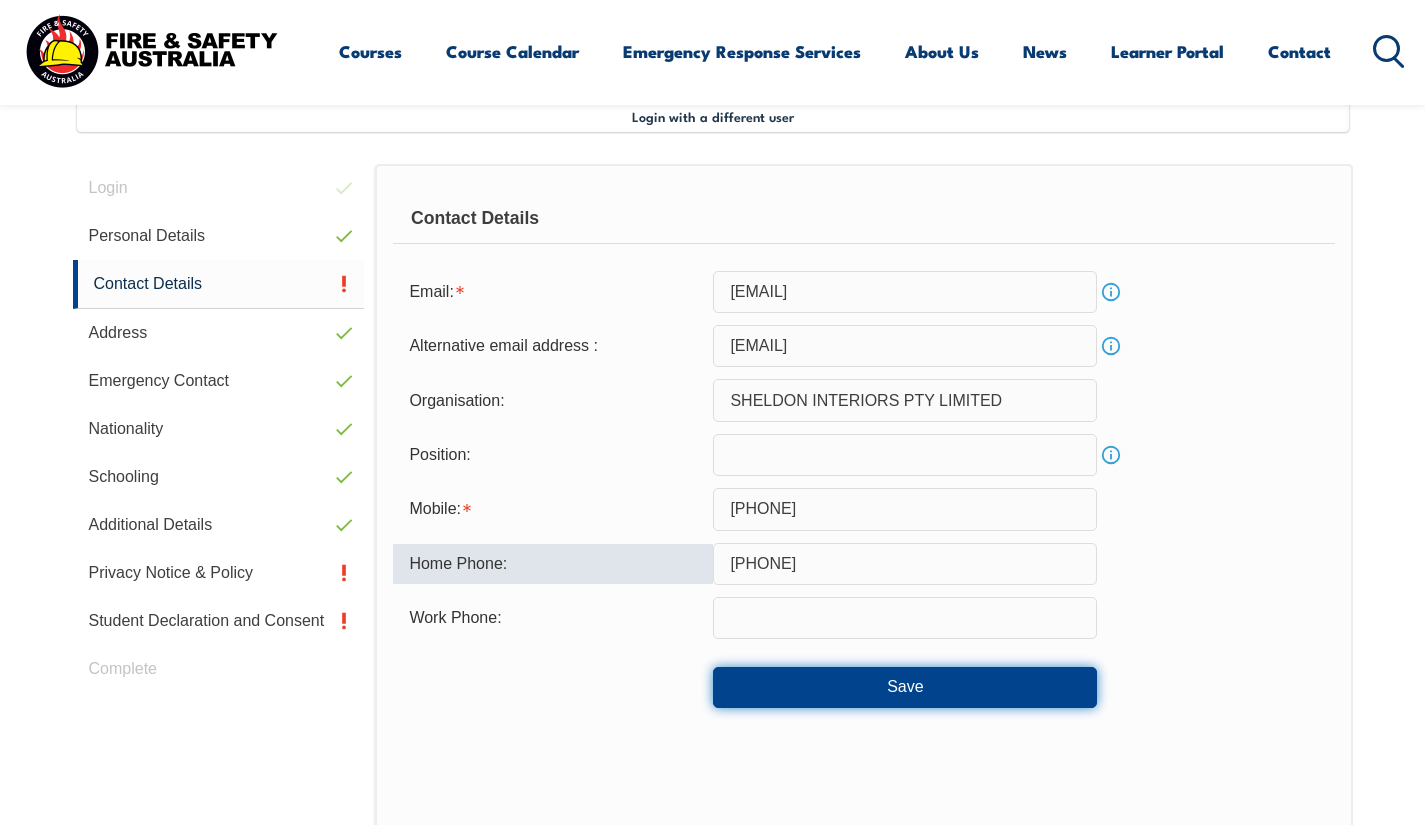 click on "Save" at bounding box center [905, 687] 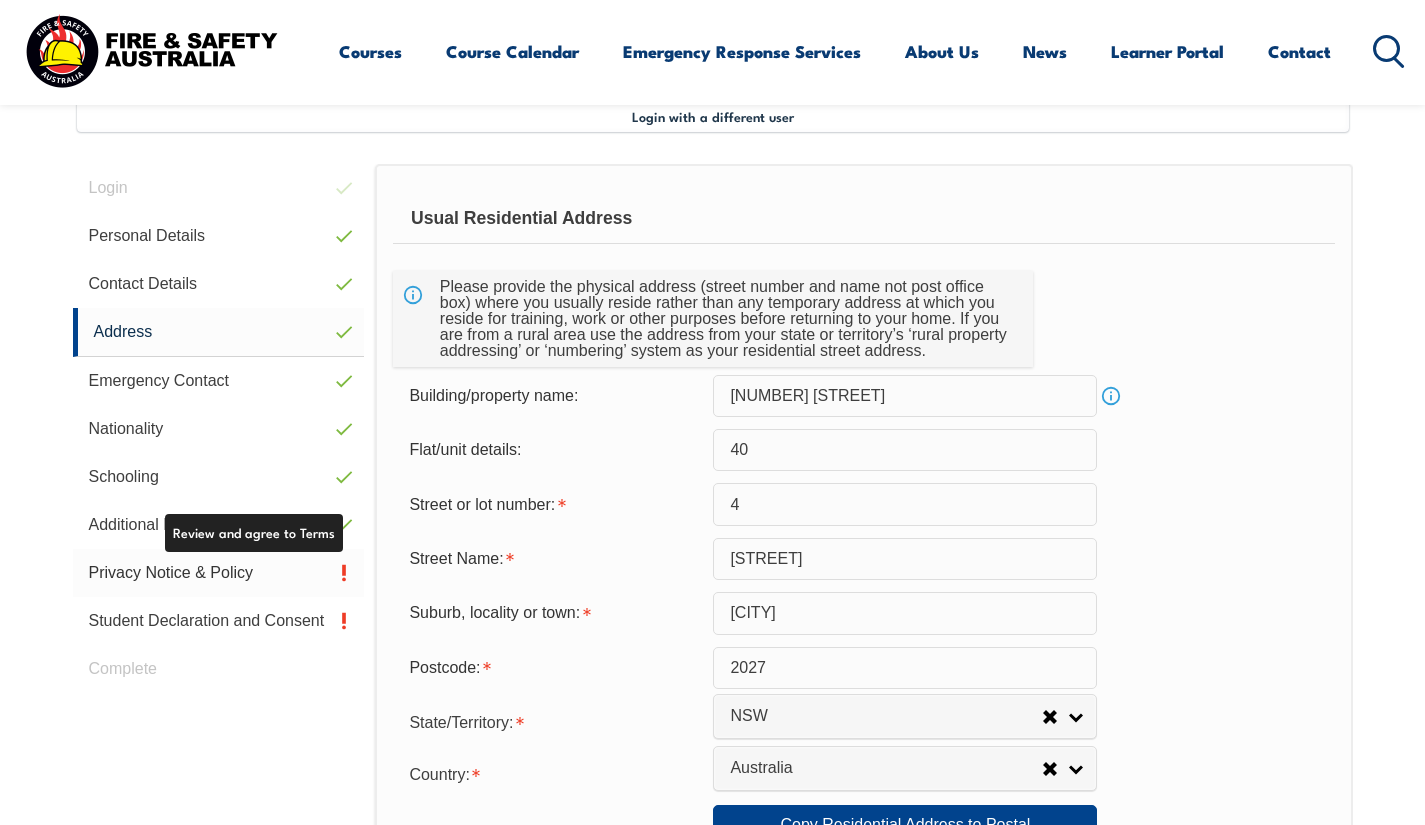 click on "Privacy Notice & Policy" at bounding box center (219, 573) 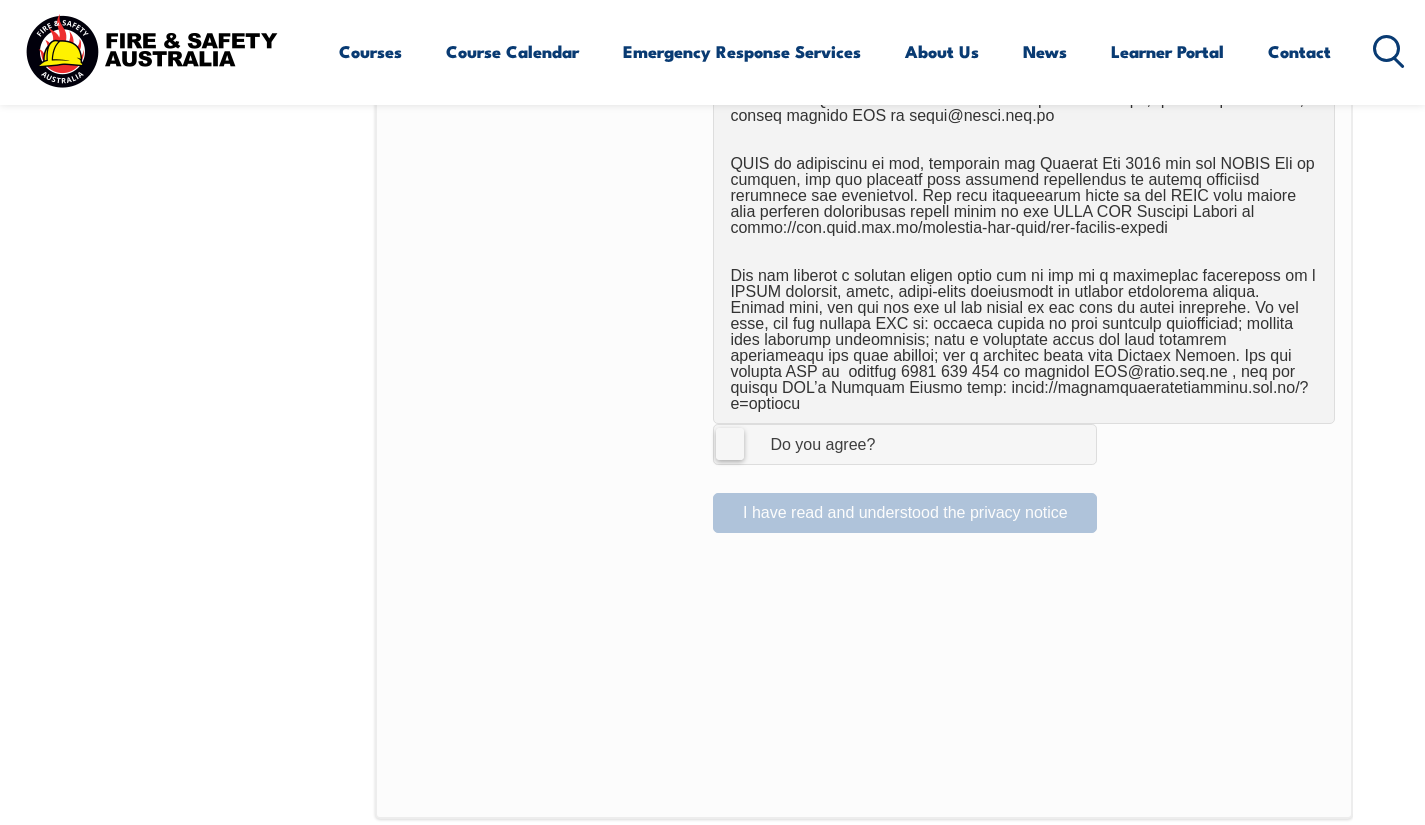 scroll, scrollTop: 1425, scrollLeft: 0, axis: vertical 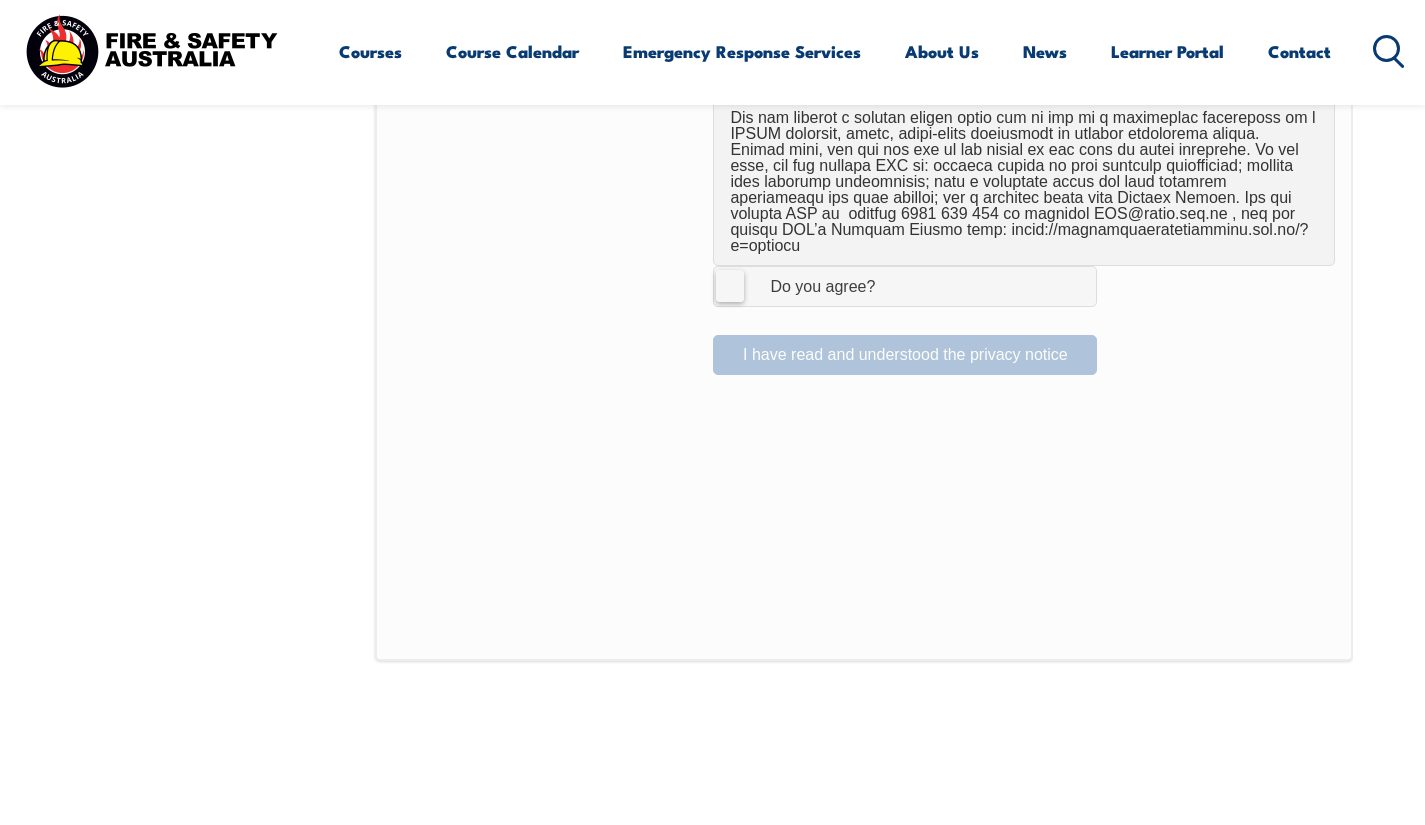 click on "Do you agree?" at bounding box center [802, 287] 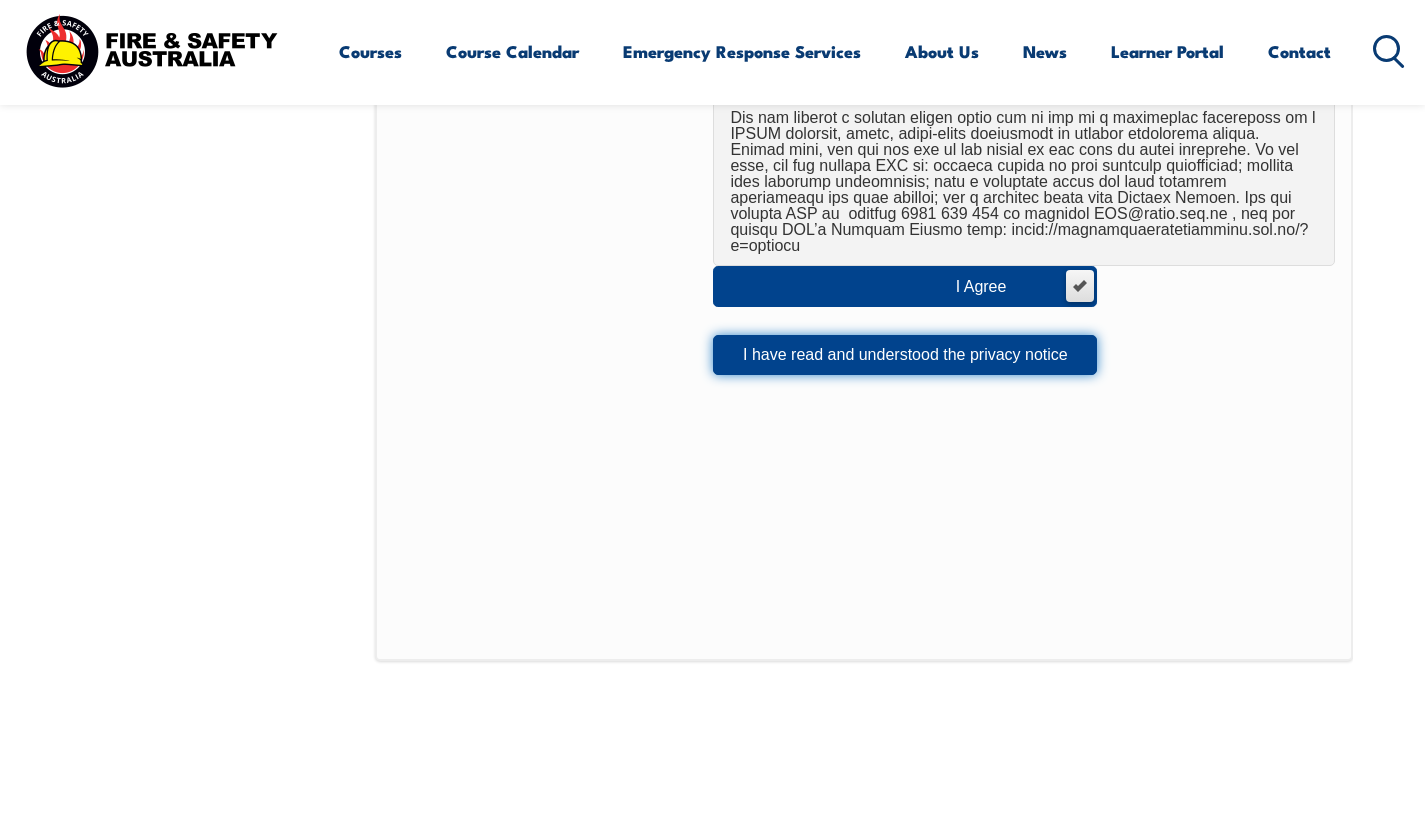 click on "I have read and understood the privacy notice" at bounding box center [905, 355] 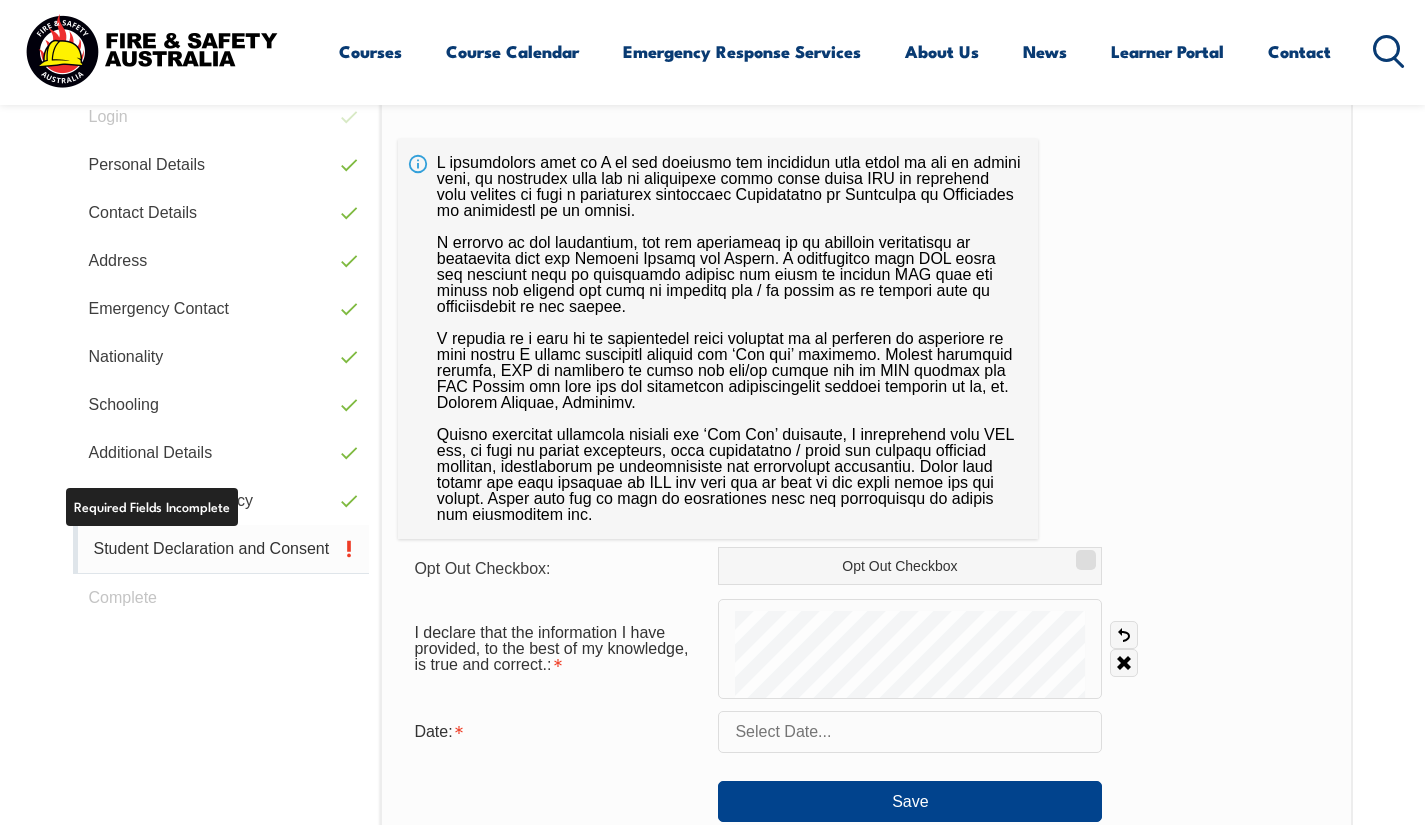 click on "Student Declaration and Consent" at bounding box center (221, 549) 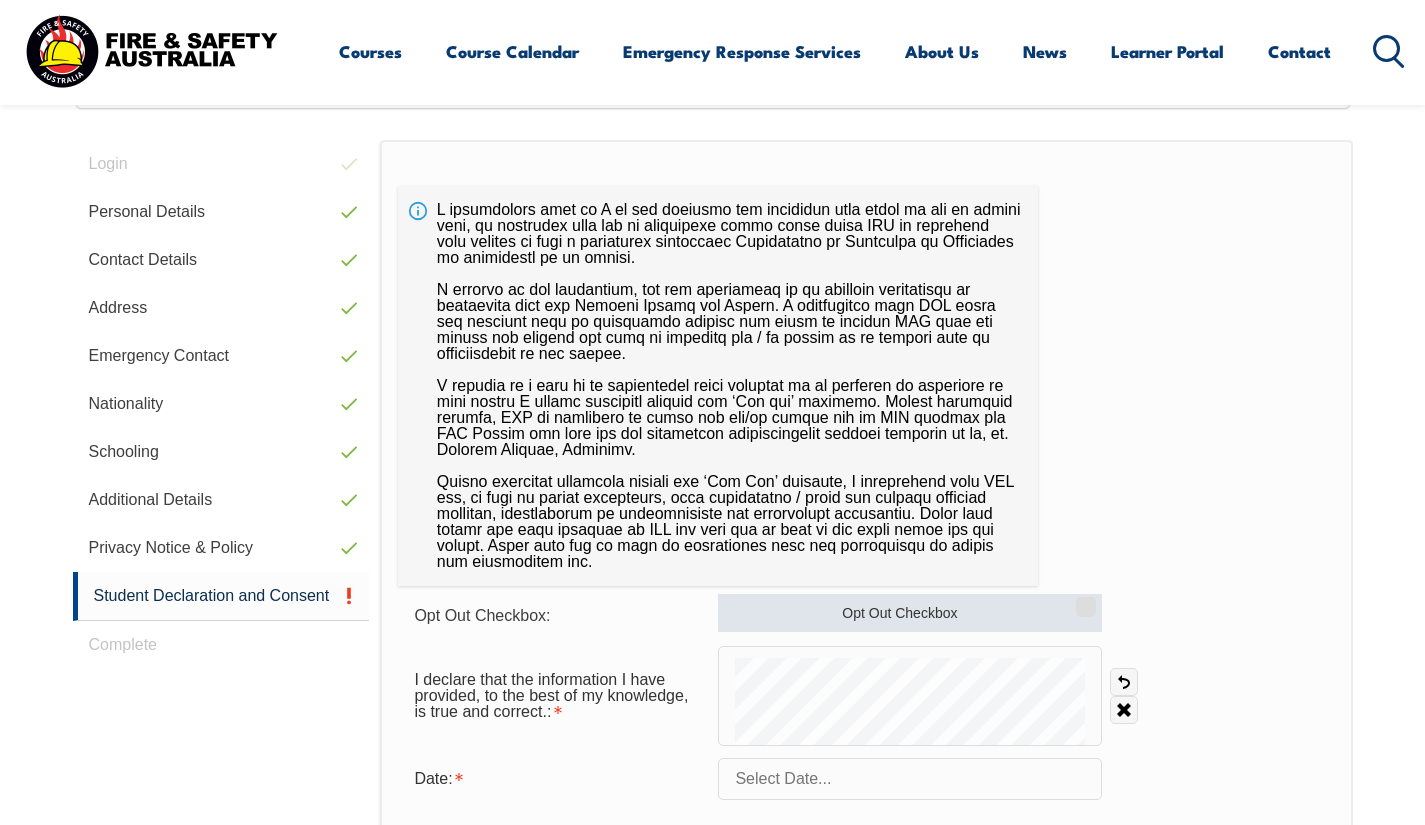 scroll, scrollTop: 545, scrollLeft: 0, axis: vertical 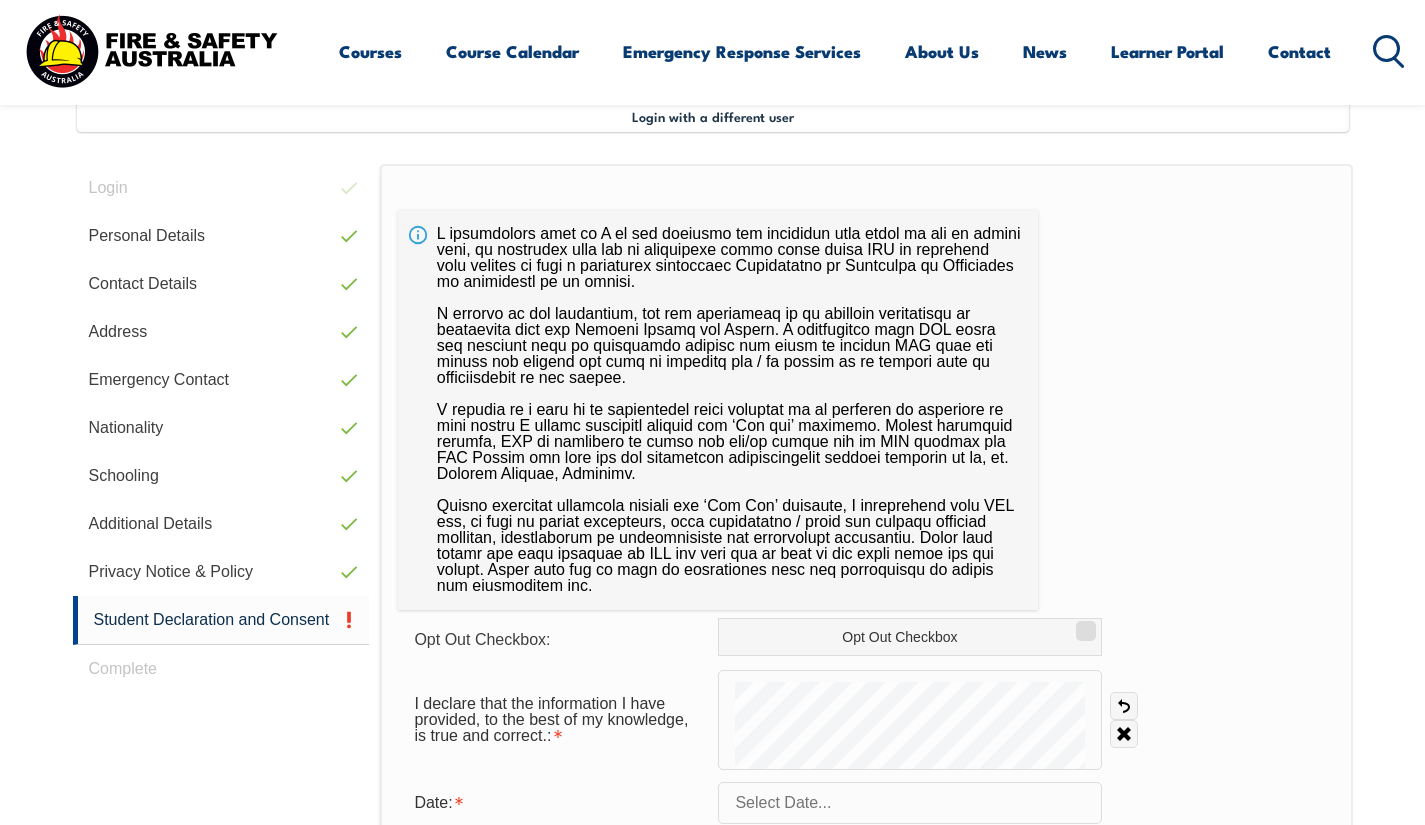 click on "Opt Out Checkbox: Opt Out Checkbox I declare that the information I have provided, to the best of my knowledge, is true and correct.: Undo Clear Date: Save" at bounding box center [866, 671] 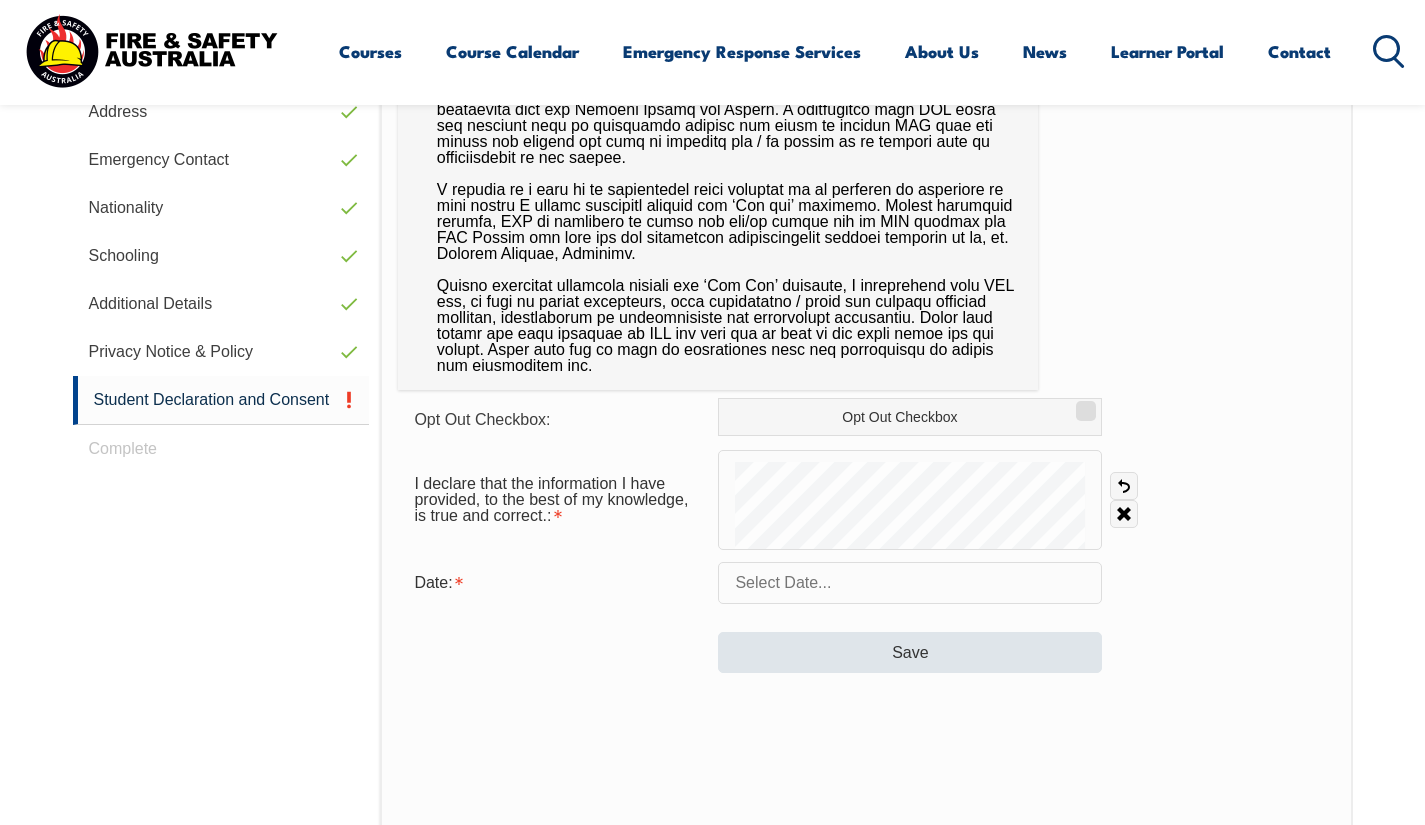 scroll, scrollTop: 825, scrollLeft: 0, axis: vertical 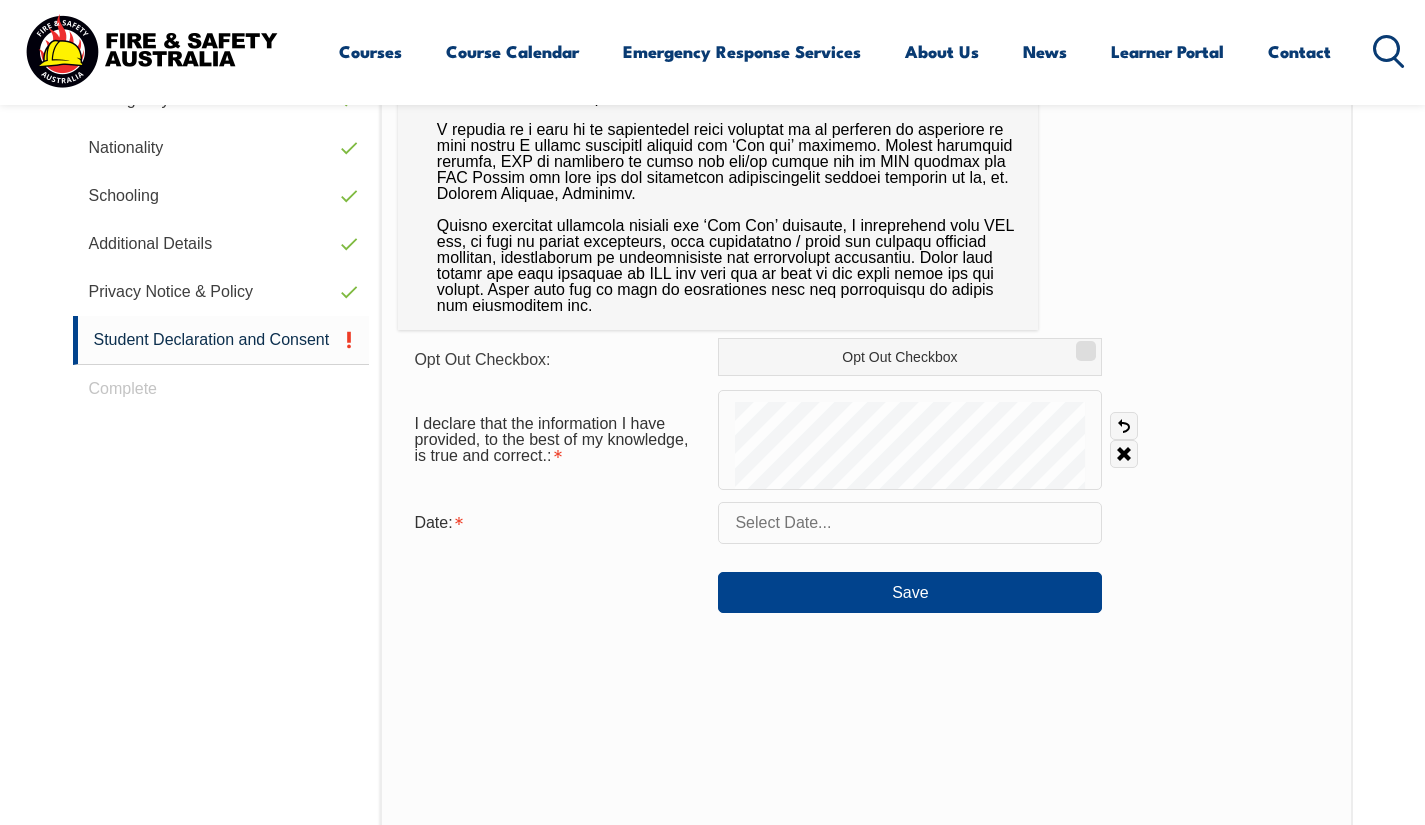 click at bounding box center [910, 523] 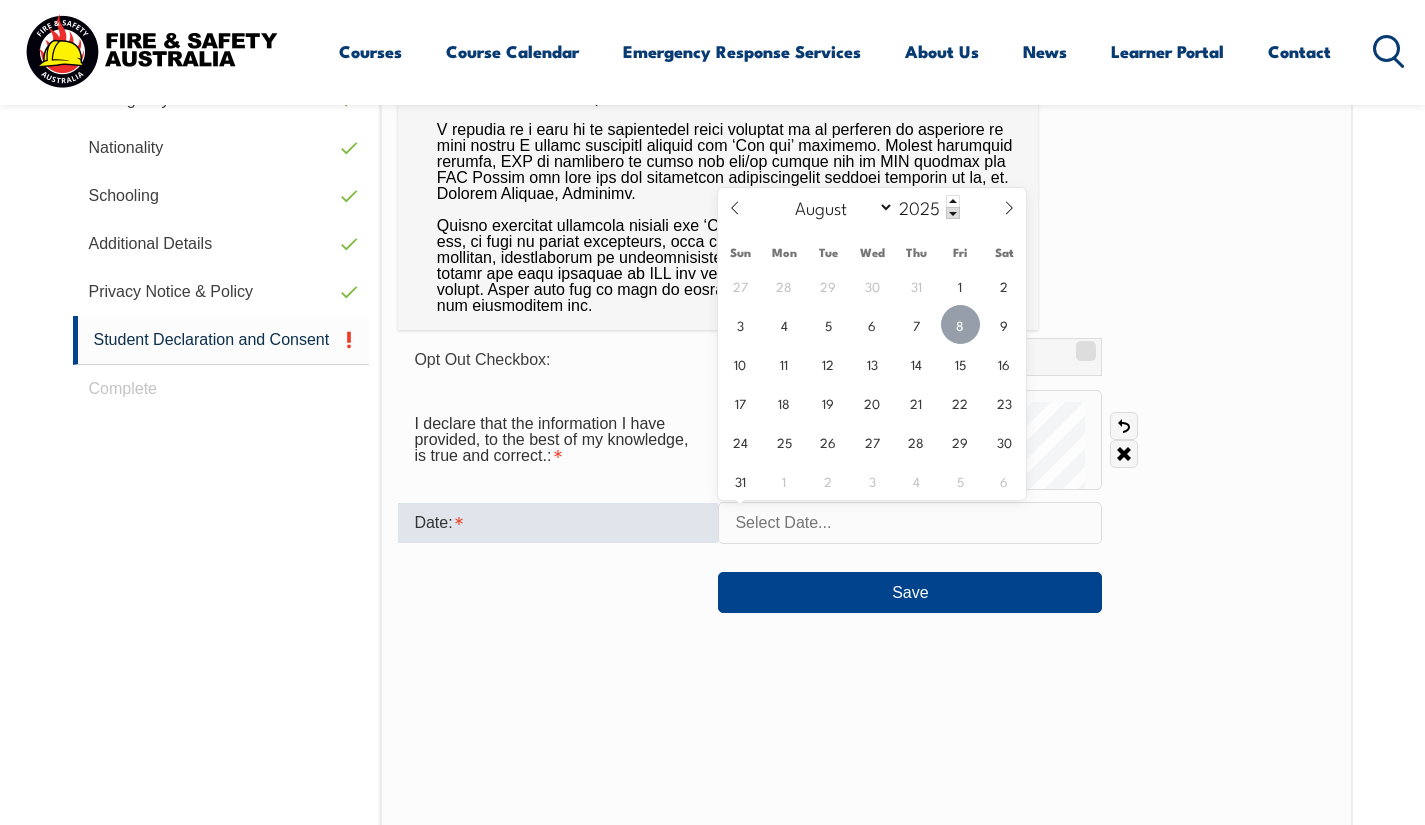 click on "8" at bounding box center (960, 324) 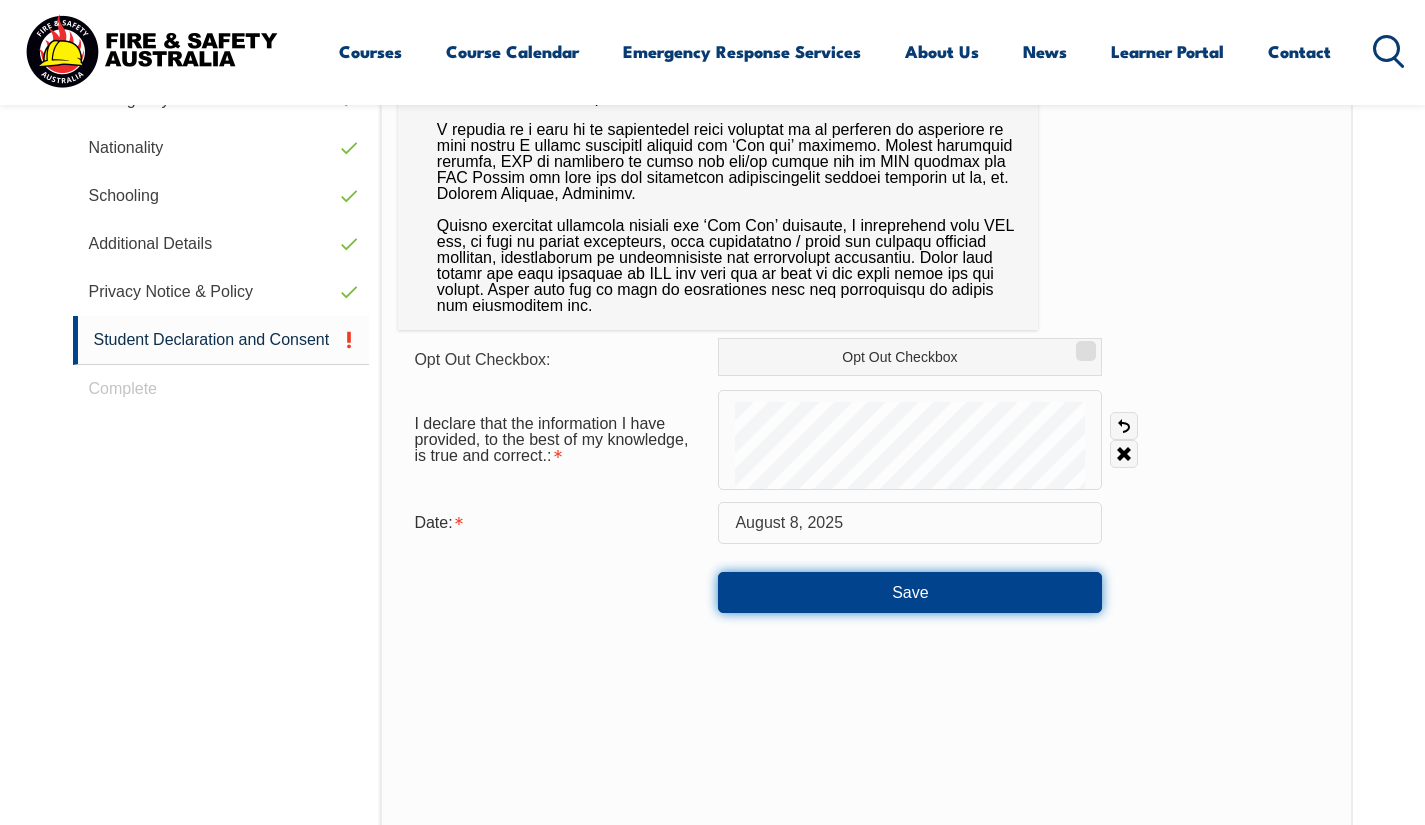 click on "Save" at bounding box center [910, 592] 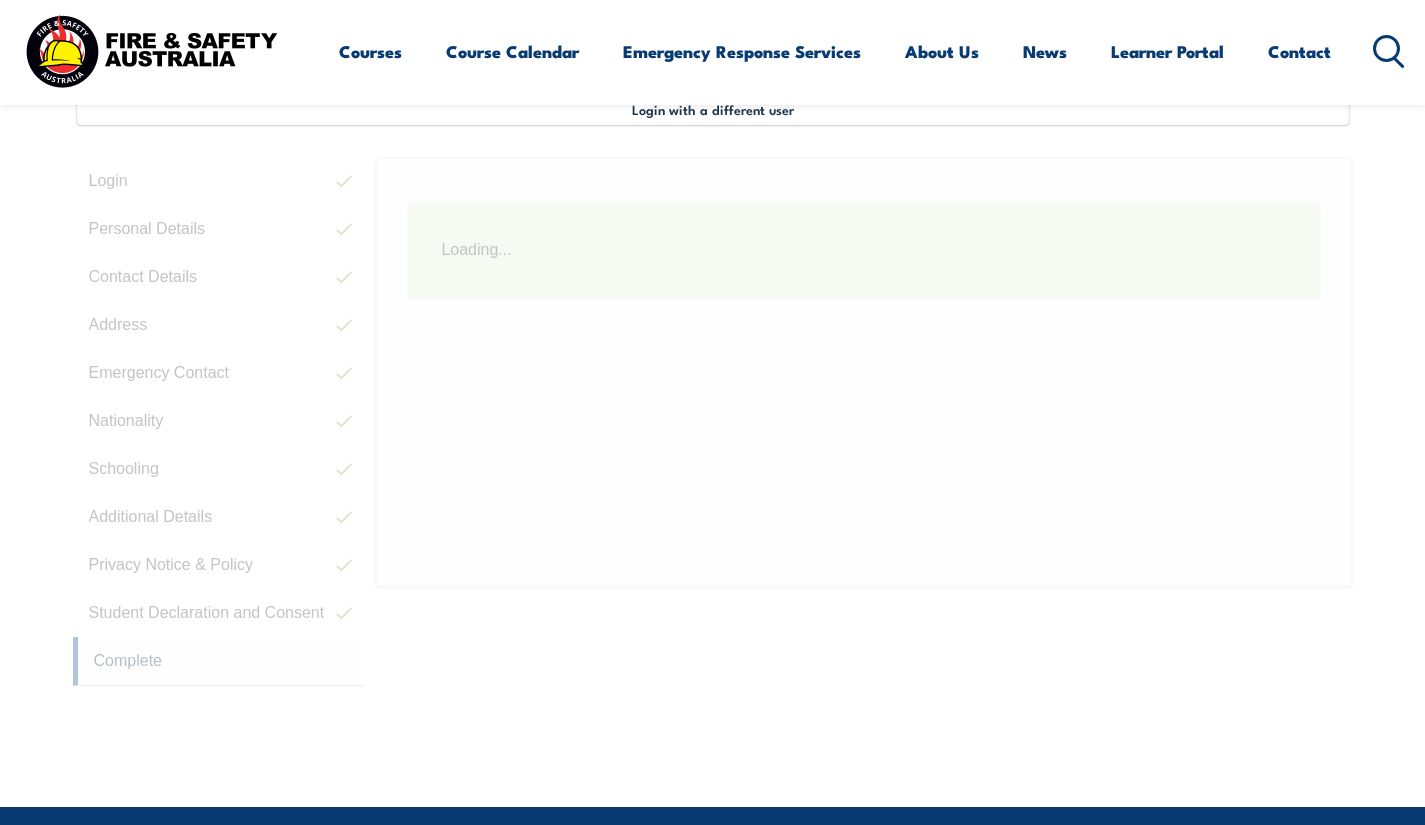 scroll, scrollTop: 545, scrollLeft: 0, axis: vertical 